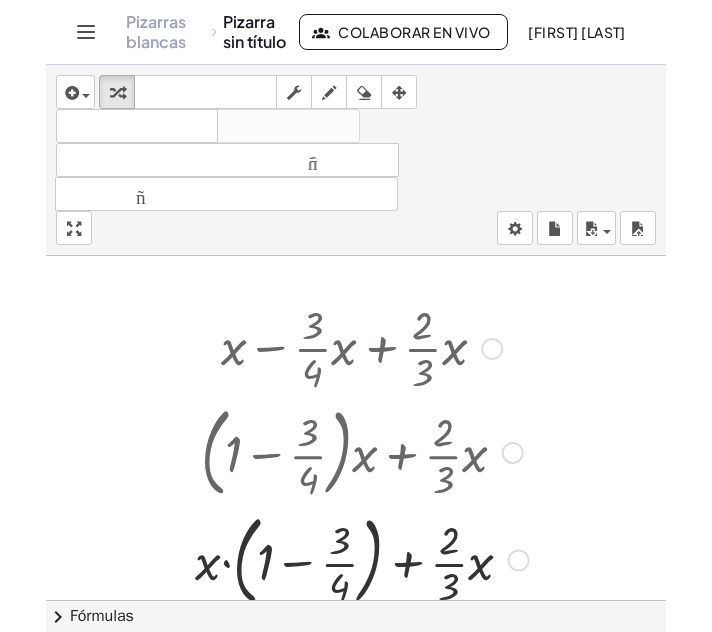 scroll, scrollTop: 0, scrollLeft: 0, axis: both 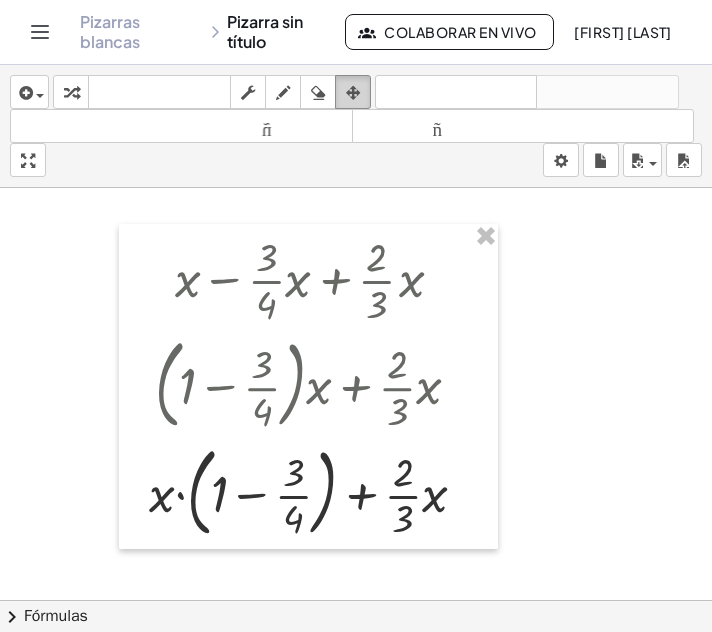 click at bounding box center (353, 93) 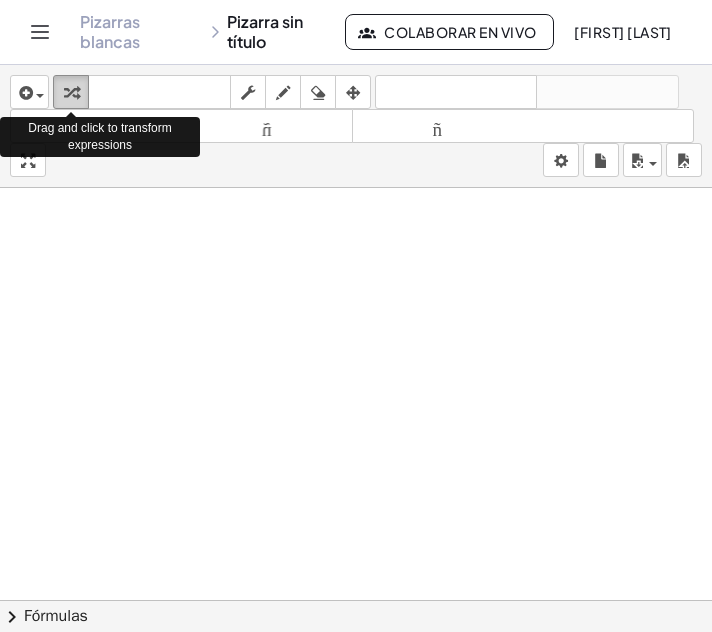 click at bounding box center [71, 92] 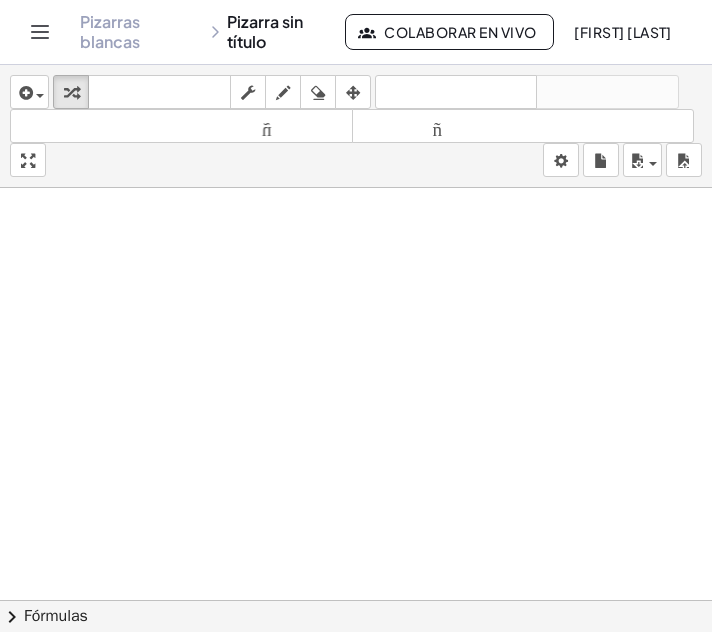 click at bounding box center [356, 714] 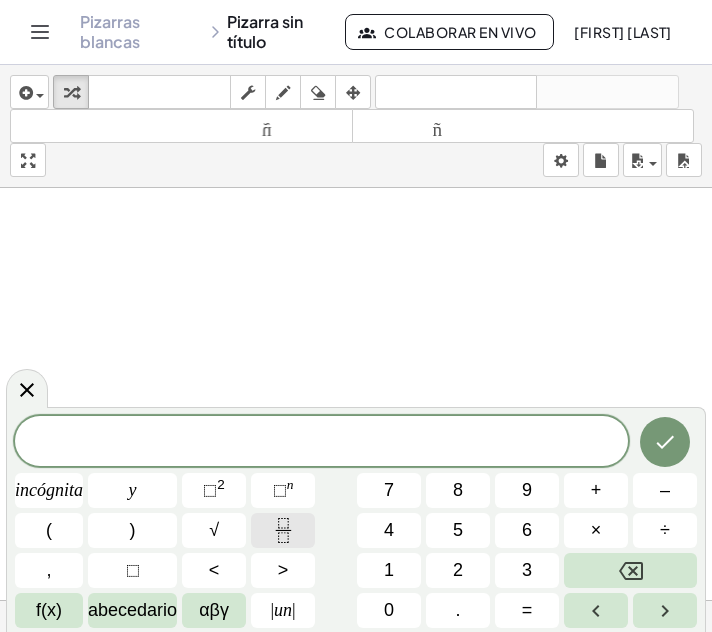 click 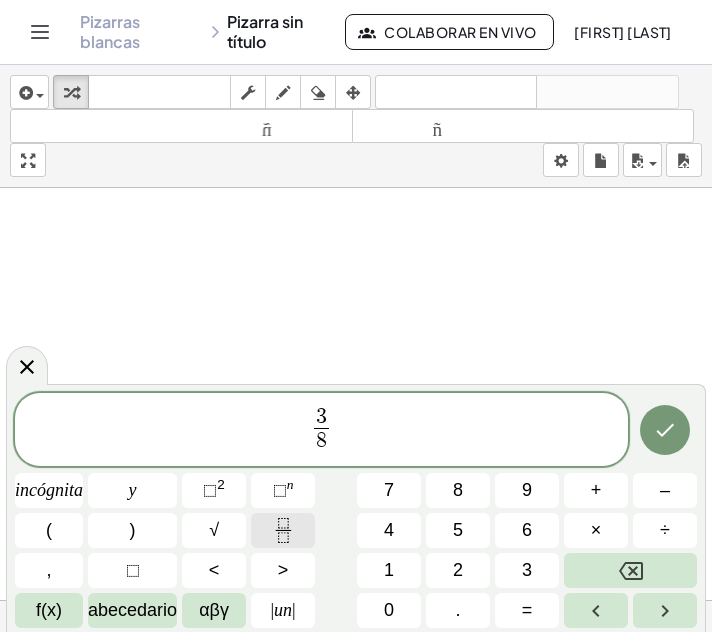 click 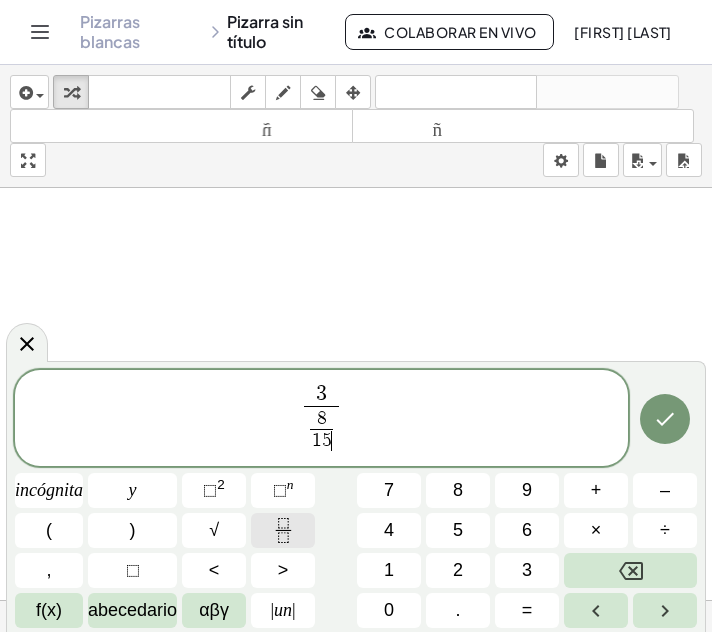 click 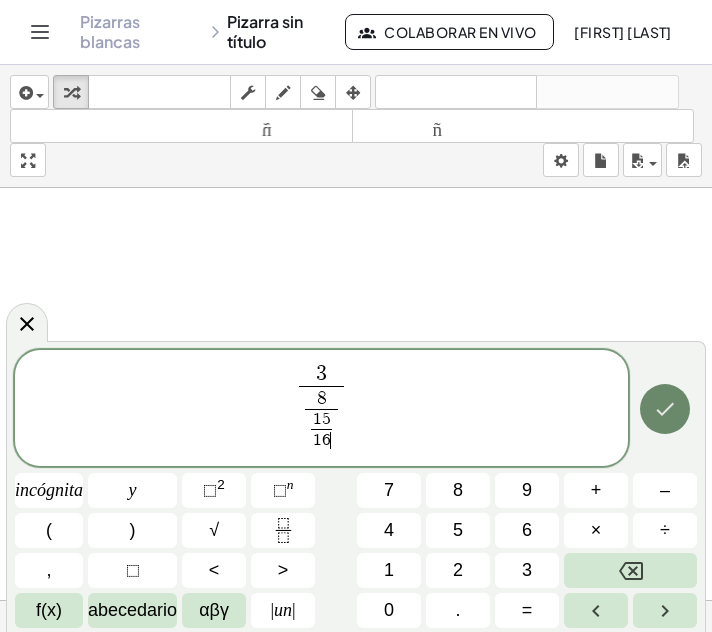 click 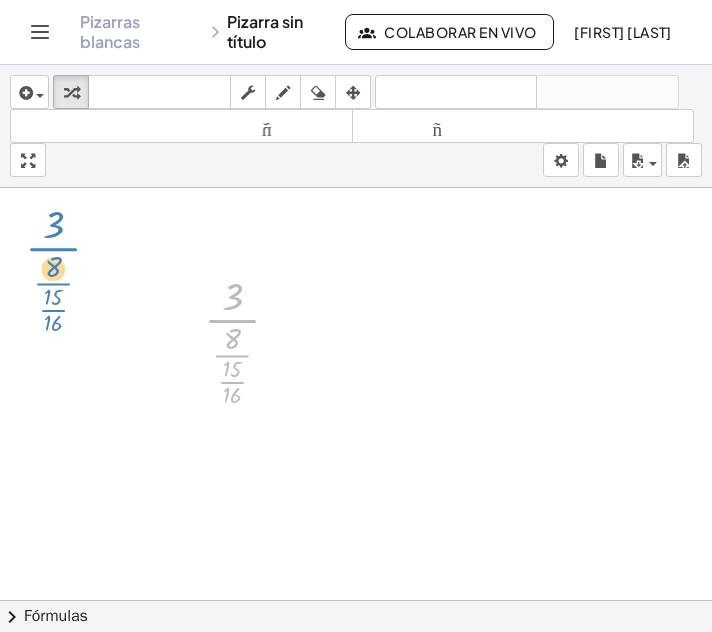 drag, startPoint x: 232, startPoint y: 318, endPoint x: 62, endPoint y: 248, distance: 183.84776 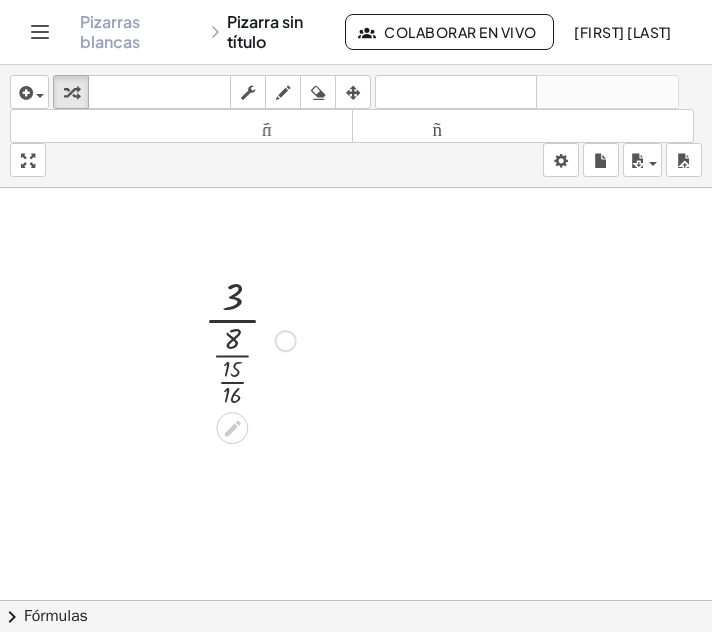click at bounding box center (250, 339) 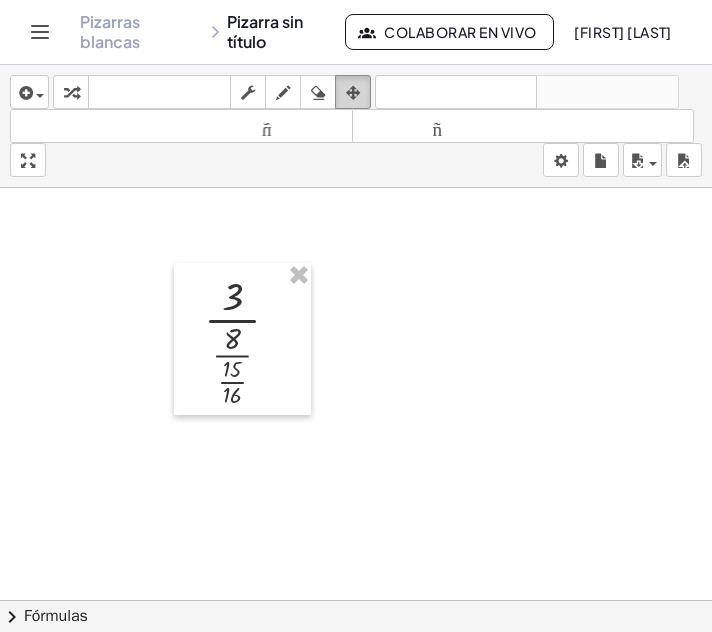 click at bounding box center [353, 93] 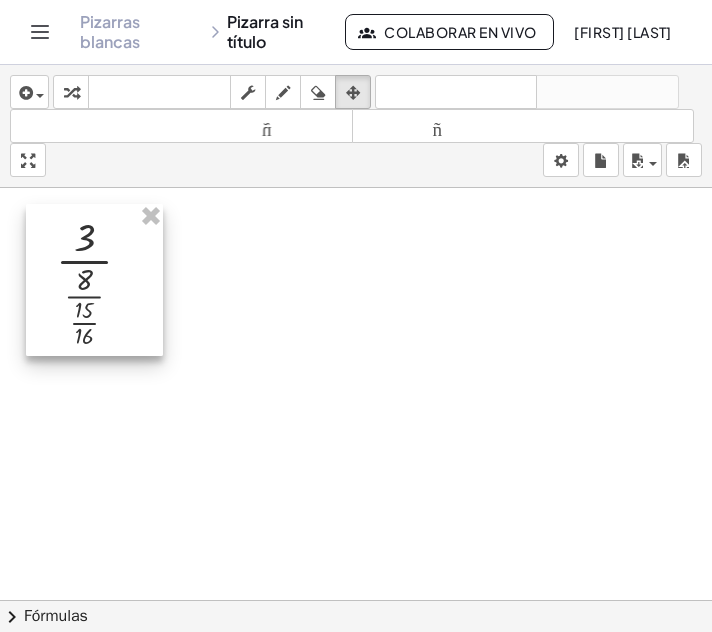 drag, startPoint x: 196, startPoint y: 287, endPoint x: 47, endPoint y: 227, distance: 160.62689 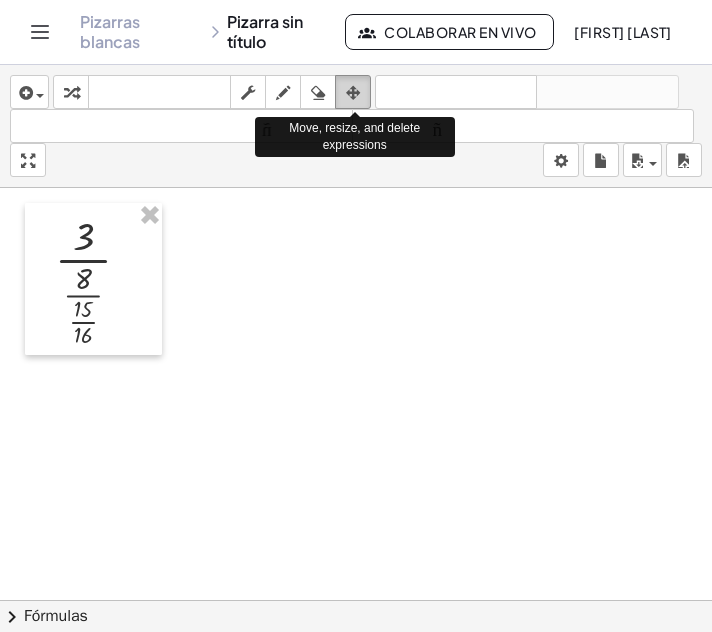 click at bounding box center (353, 93) 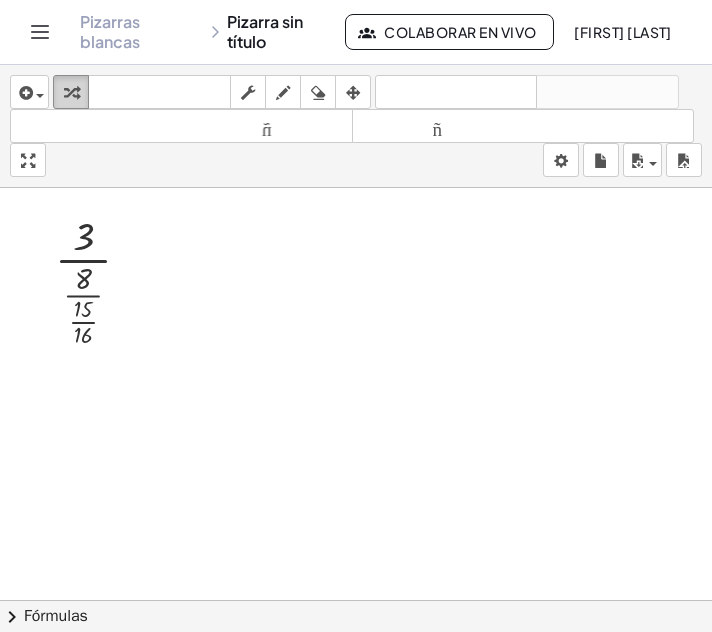 click at bounding box center (71, 93) 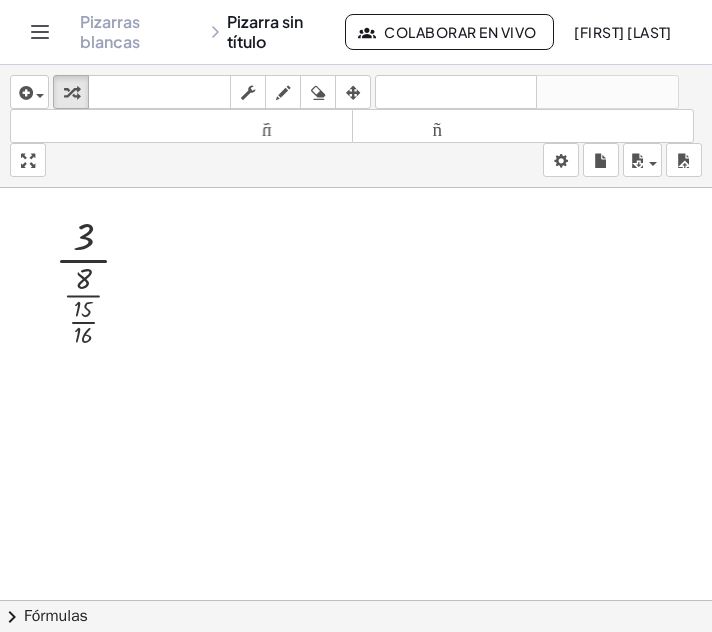 click at bounding box center (356, 714) 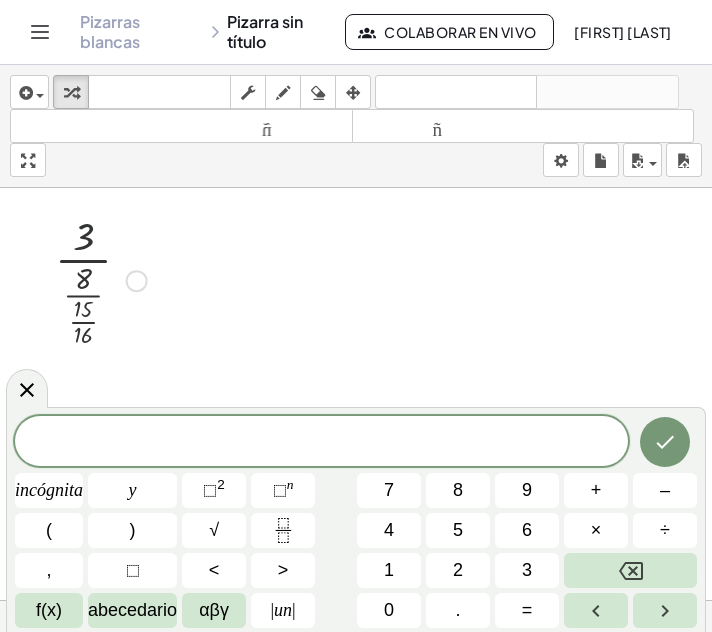 drag, startPoint x: 82, startPoint y: 235, endPoint x: 184, endPoint y: 261, distance: 105.26158 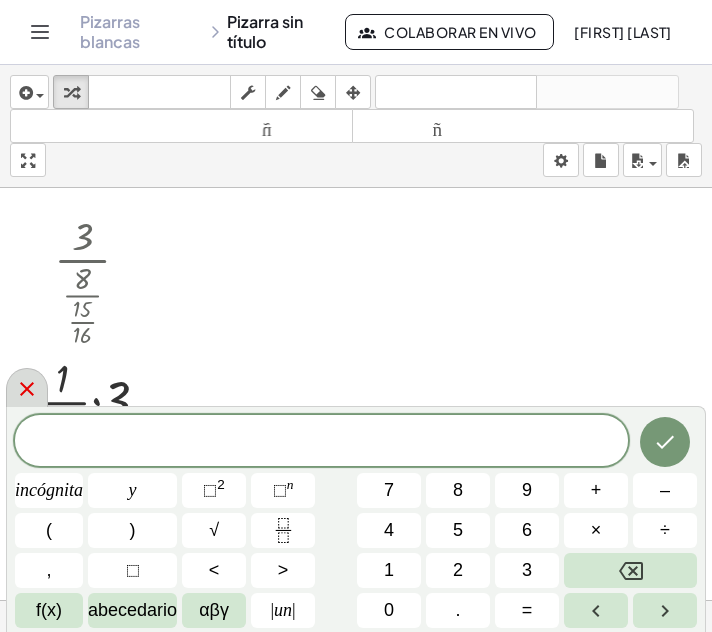 click 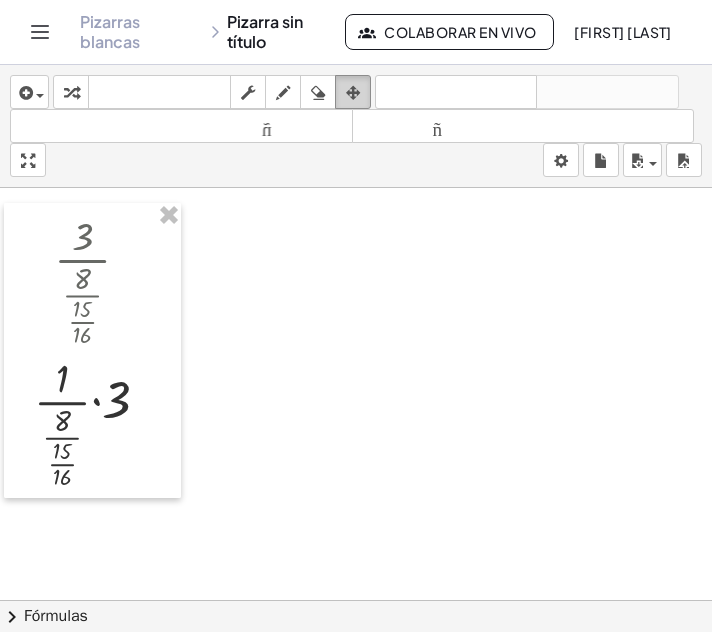 click at bounding box center [353, 93] 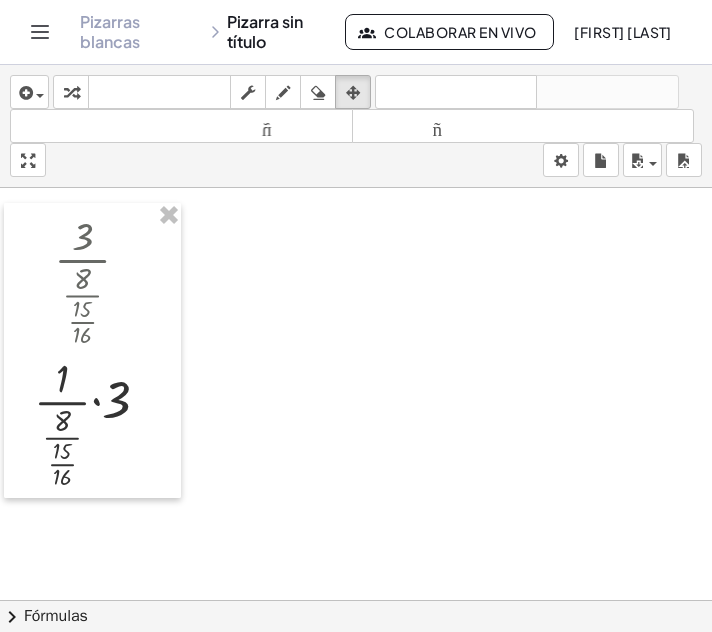 click at bounding box center [356, 714] 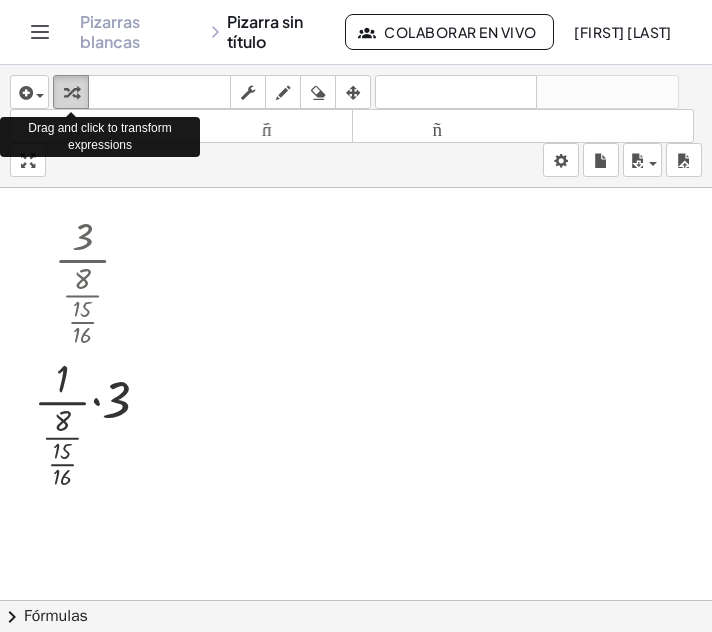 click at bounding box center [71, 93] 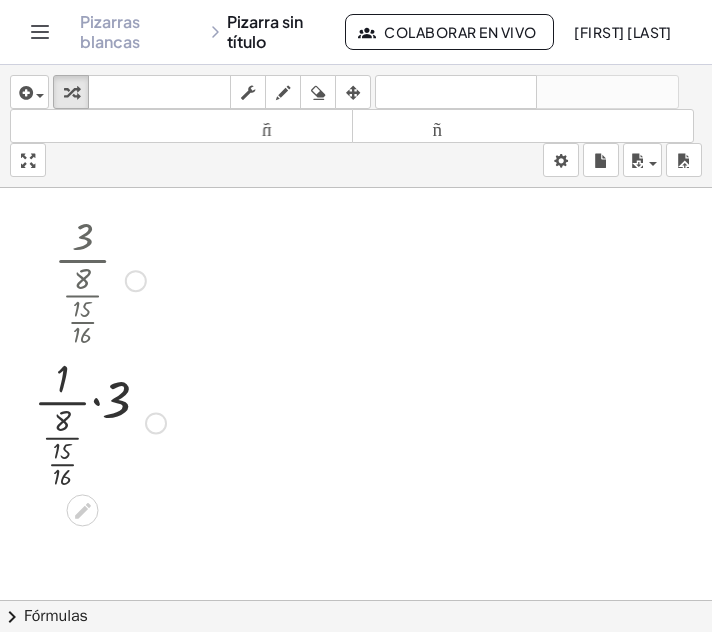 click at bounding box center (100, 421) 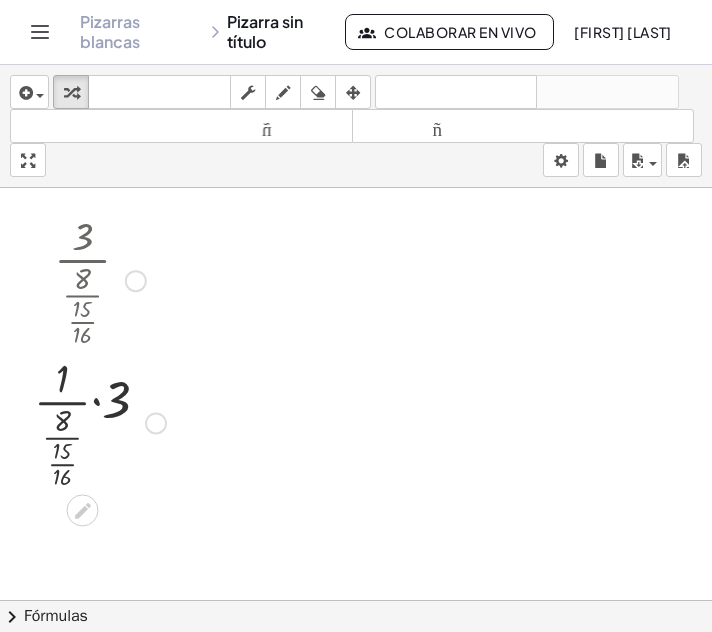 drag, startPoint x: 84, startPoint y: 276, endPoint x: 180, endPoint y: 274, distance: 96.02083 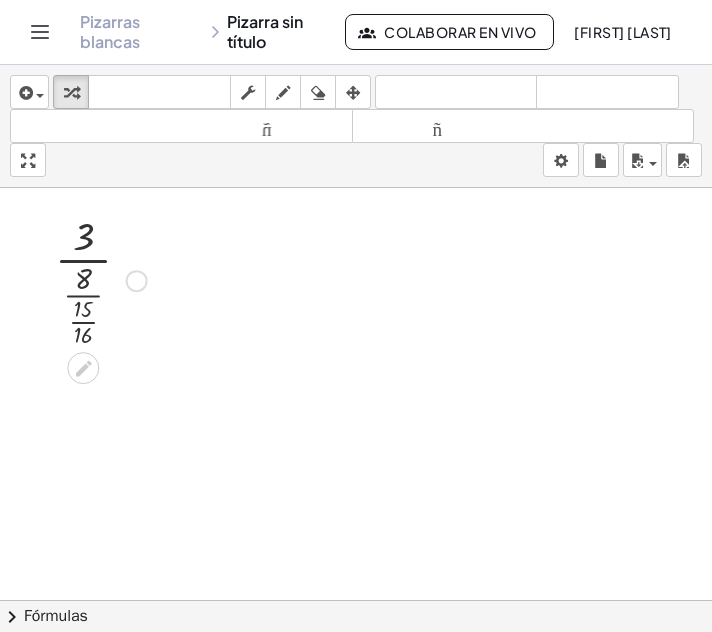 click at bounding box center (101, 279) 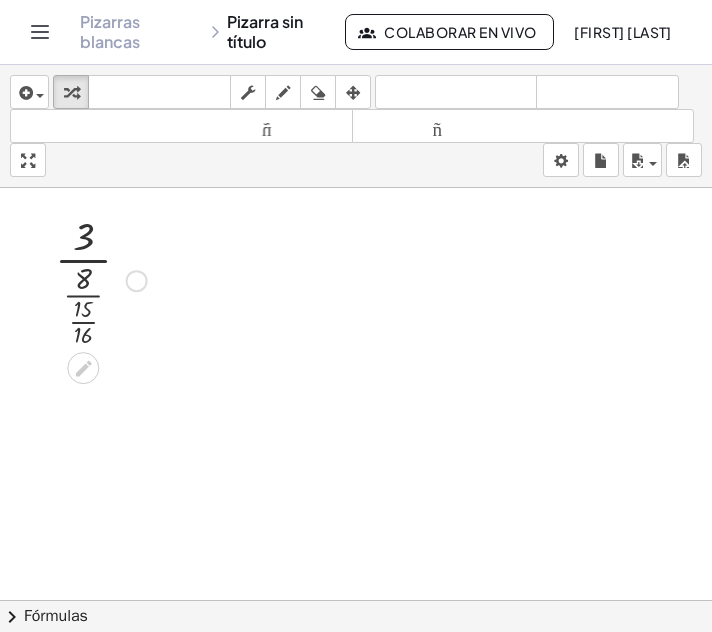 click at bounding box center (101, 279) 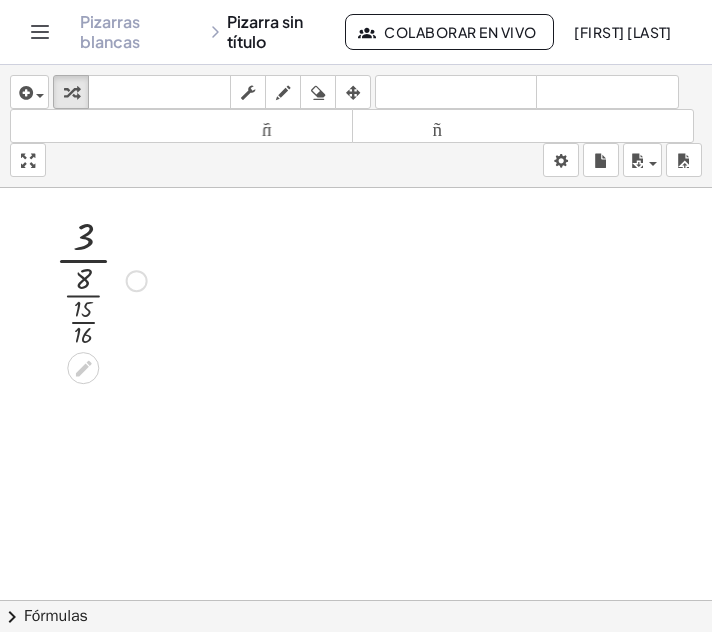 click at bounding box center [101, 279] 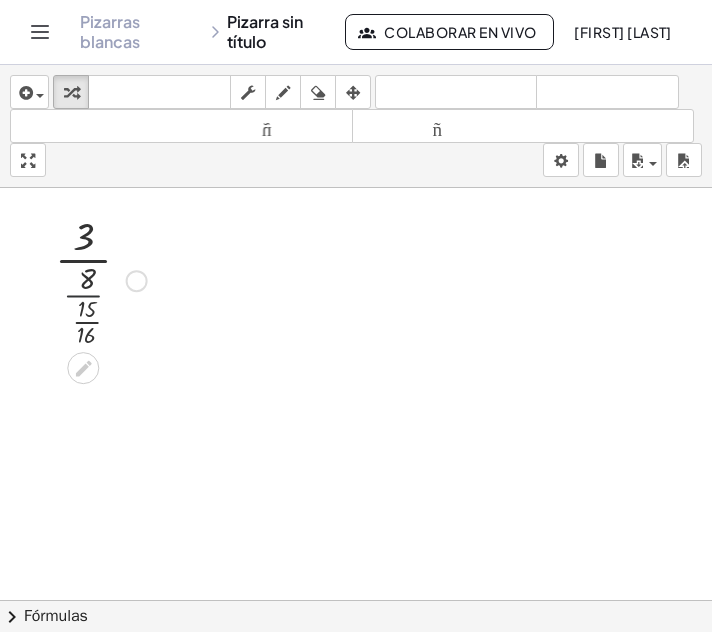 click at bounding box center [101, 279] 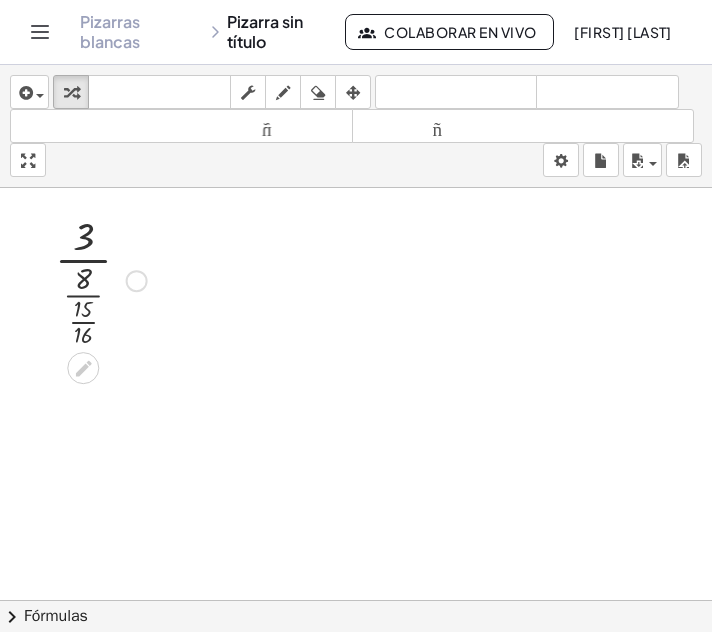click at bounding box center [101, 279] 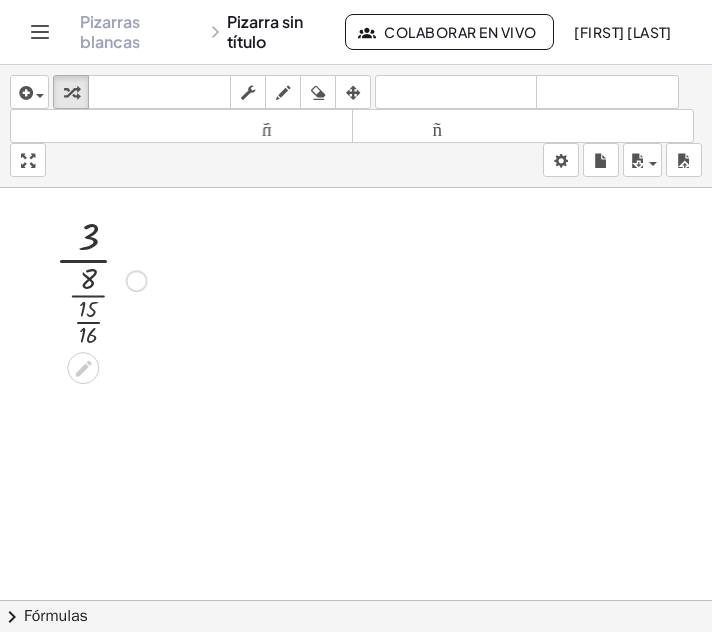 click at bounding box center [101, 279] 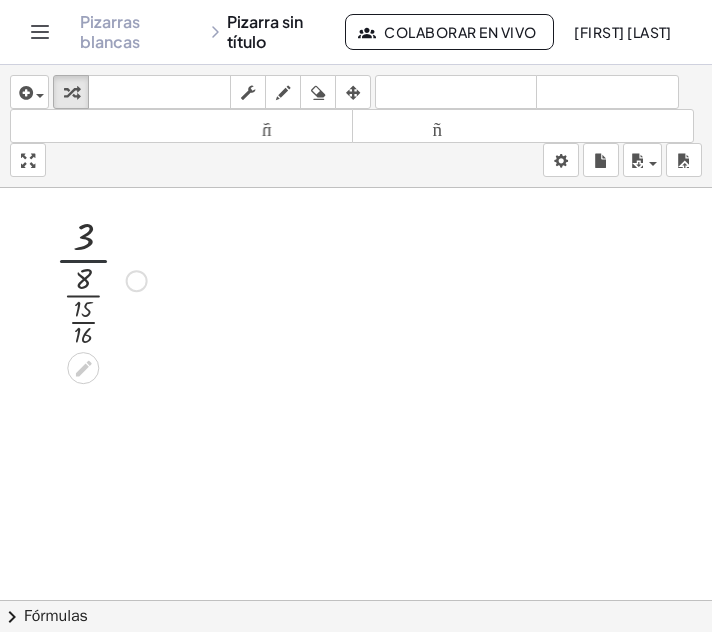 click at bounding box center (101, 279) 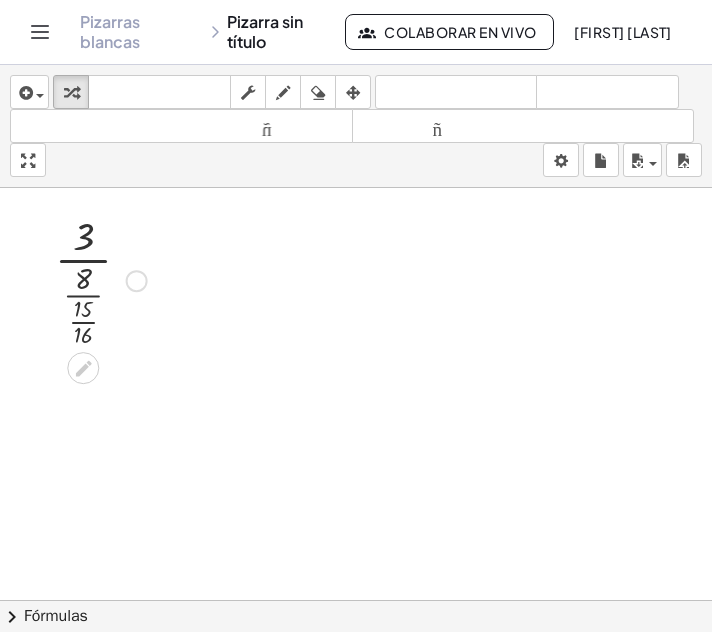 click at bounding box center (101, 279) 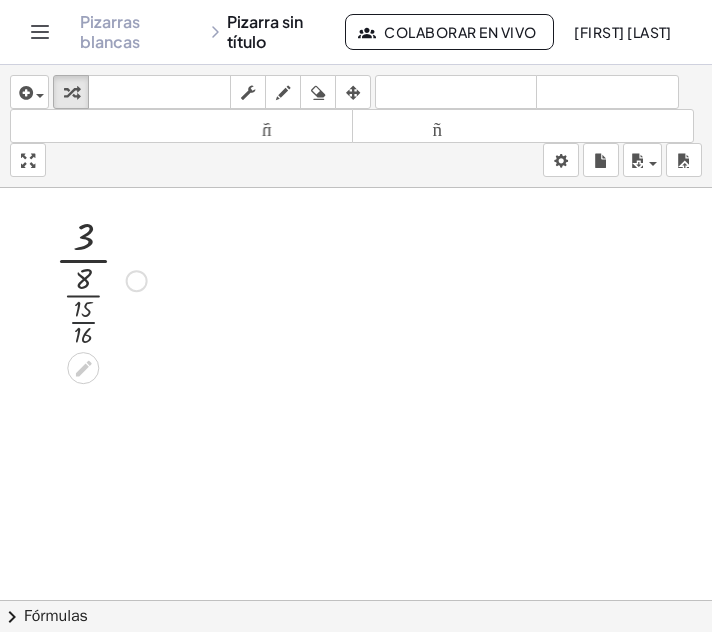 click at bounding box center (101, 279) 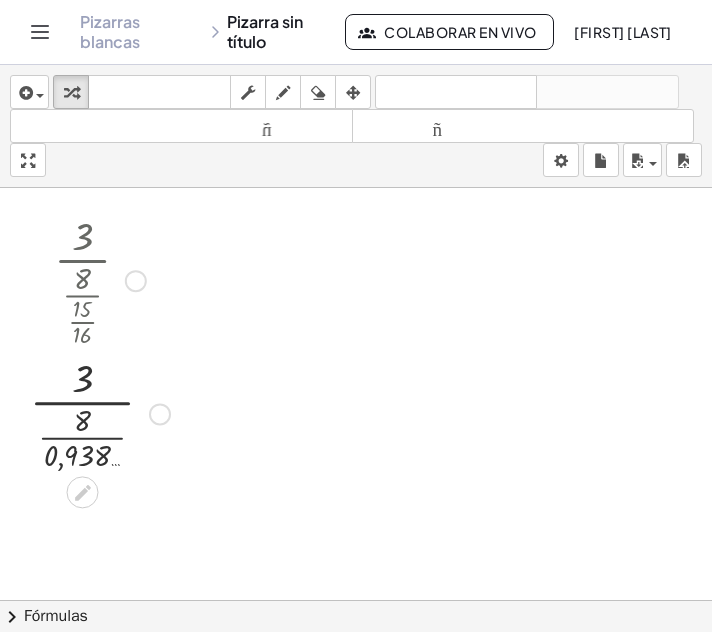 click at bounding box center [100, 412] 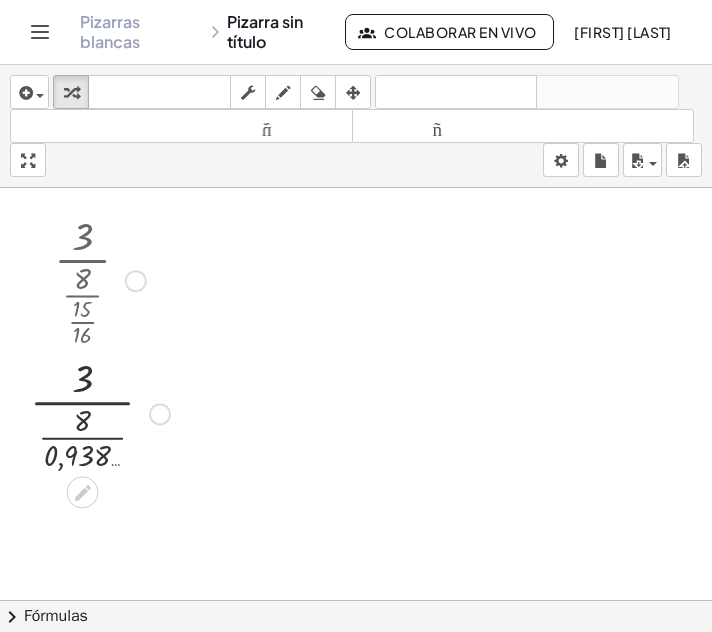 click at bounding box center [100, 412] 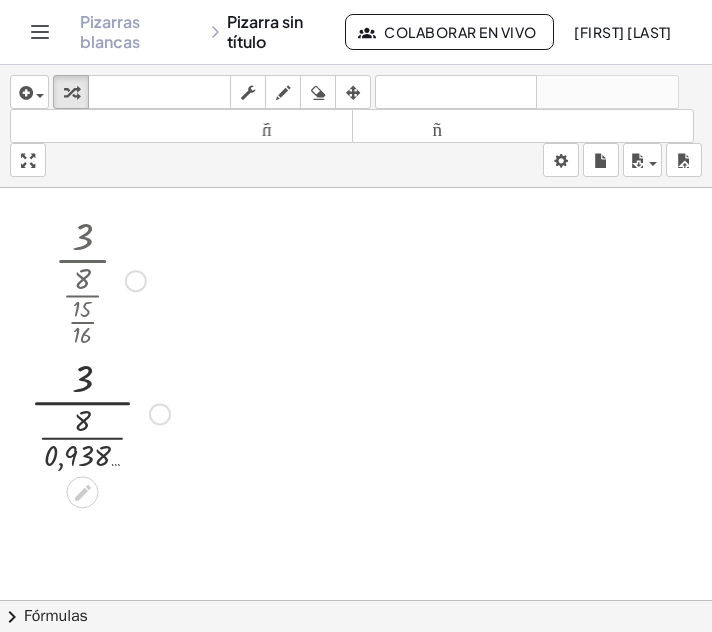 click at bounding box center (100, 412) 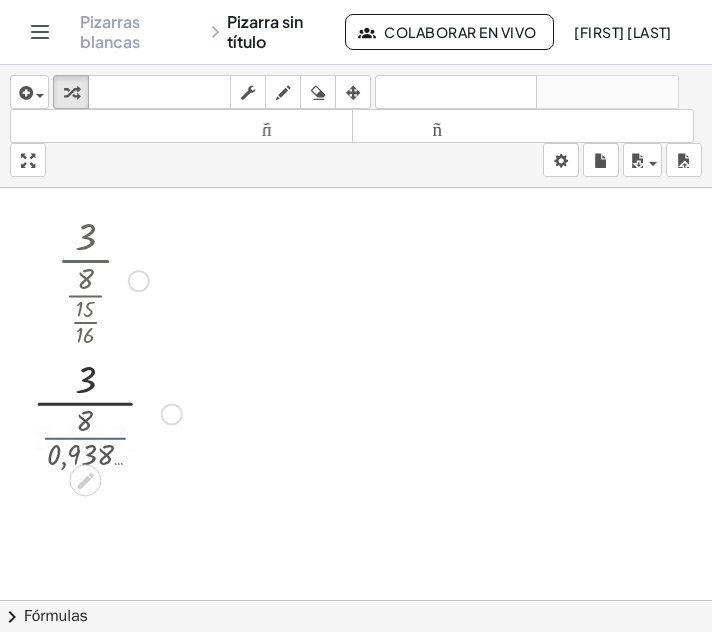 click at bounding box center [103, 412] 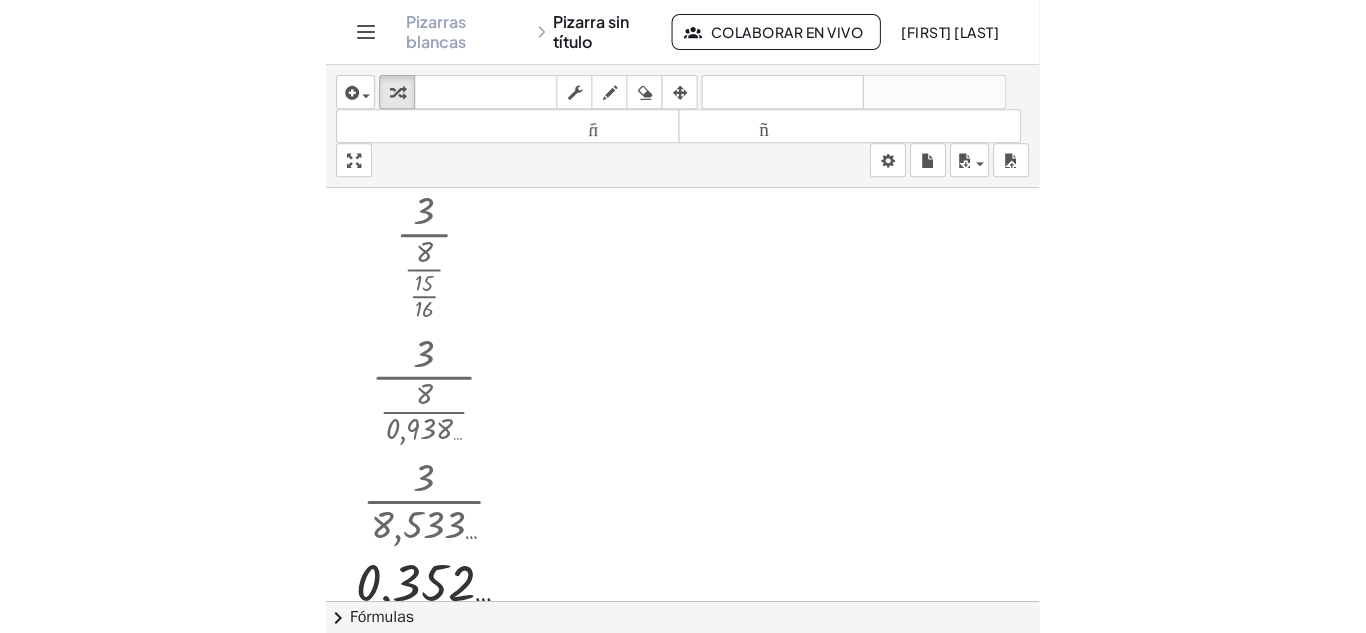 scroll, scrollTop: 0, scrollLeft: 0, axis: both 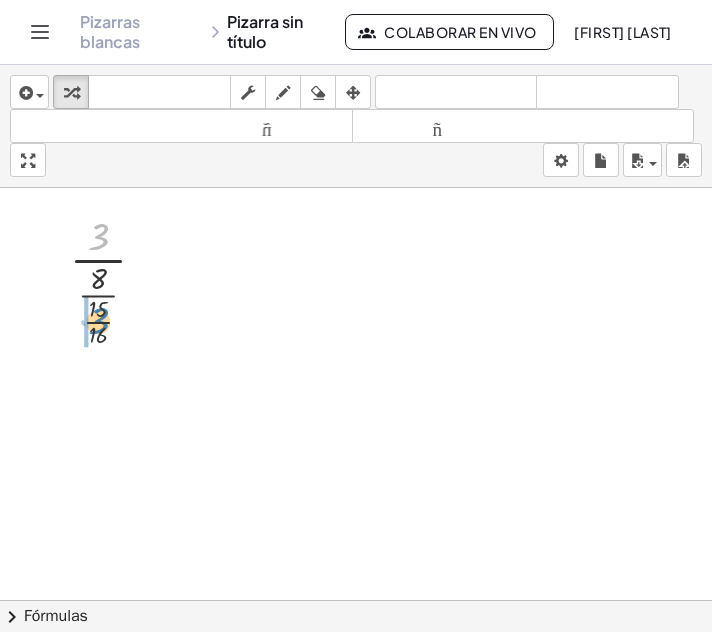 drag, startPoint x: 107, startPoint y: 240, endPoint x: 107, endPoint y: 324, distance: 84 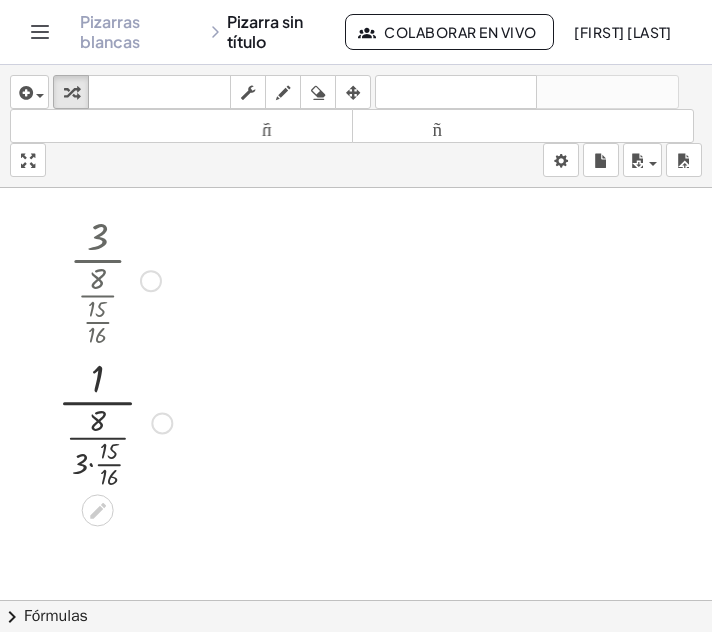 click at bounding box center [115, 421] 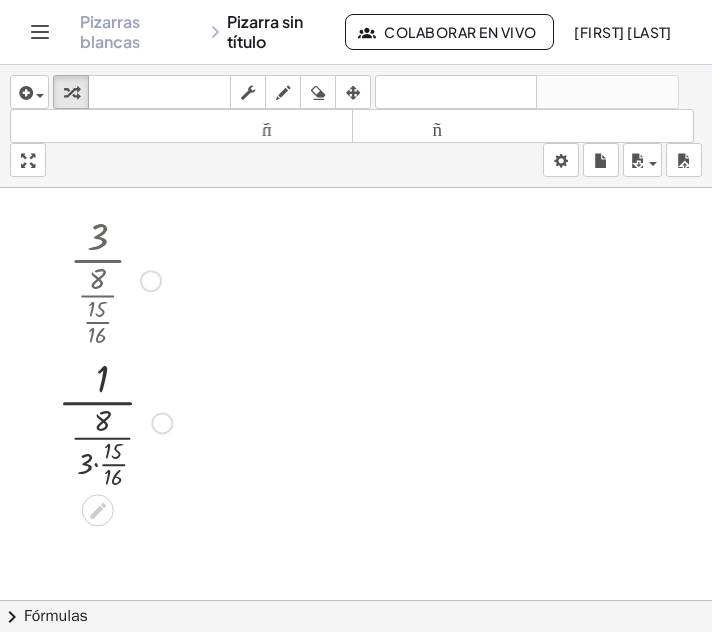 click at bounding box center (115, 421) 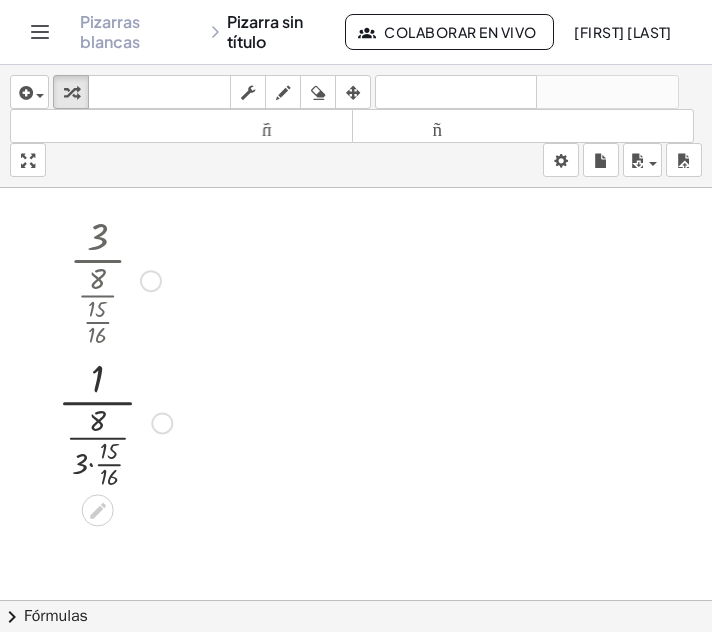 click at bounding box center (115, 421) 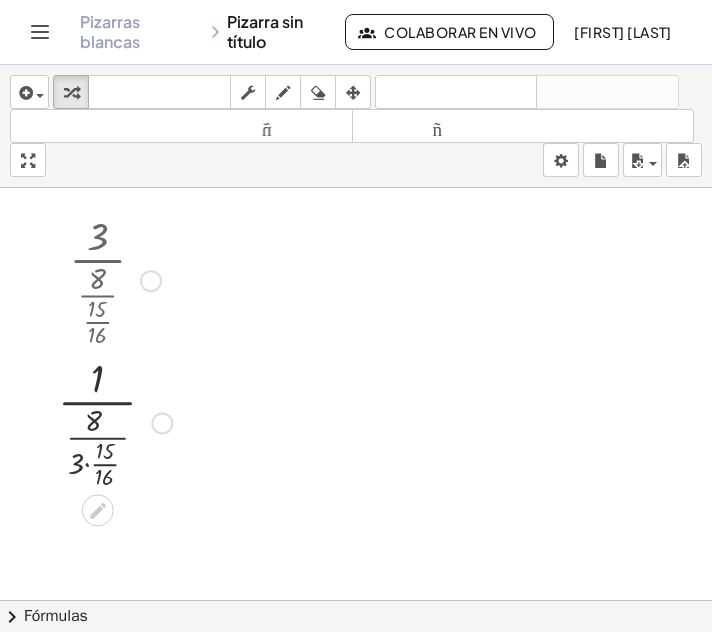 click at bounding box center [115, 421] 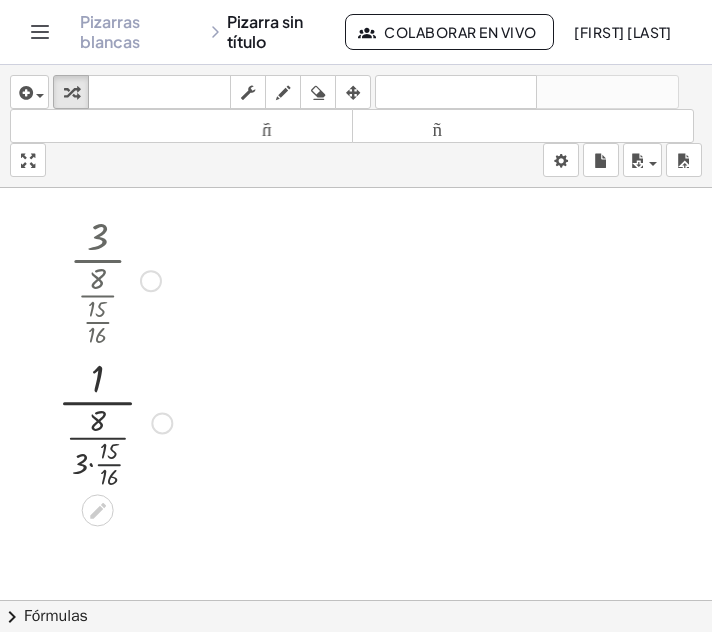 click at bounding box center [115, 421] 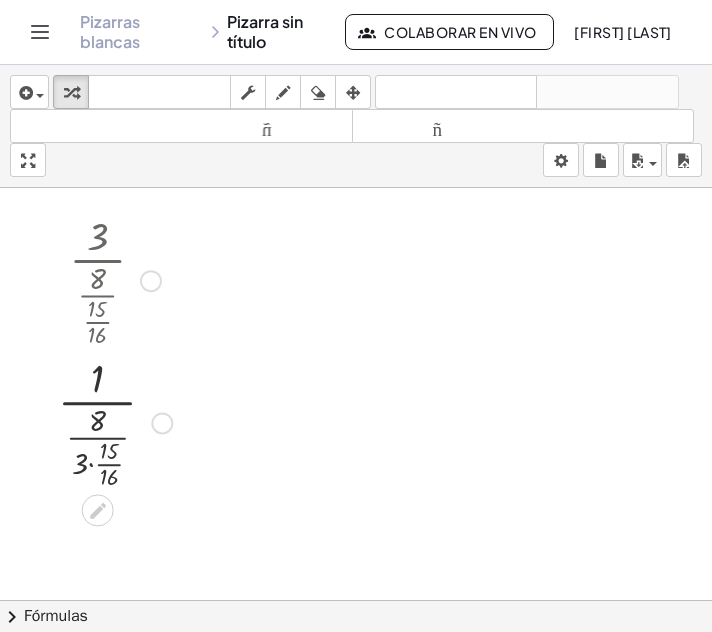 click at bounding box center [115, 421] 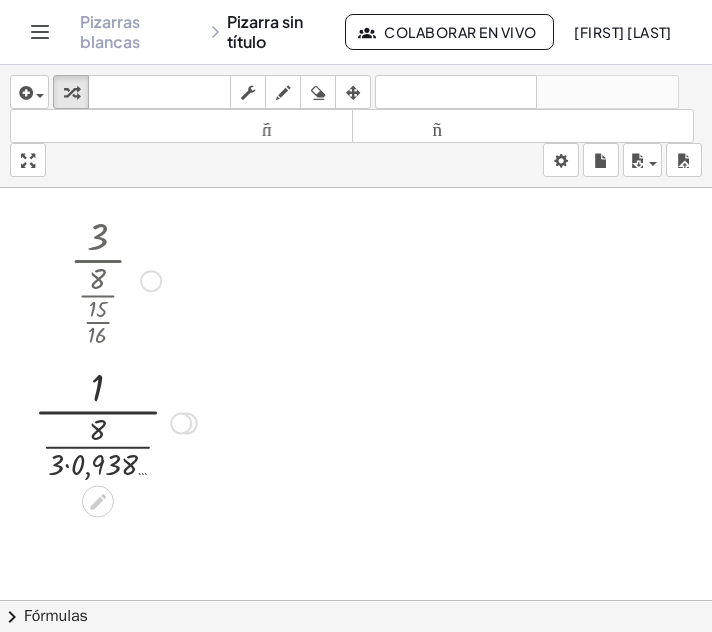 click at bounding box center [115, 421] 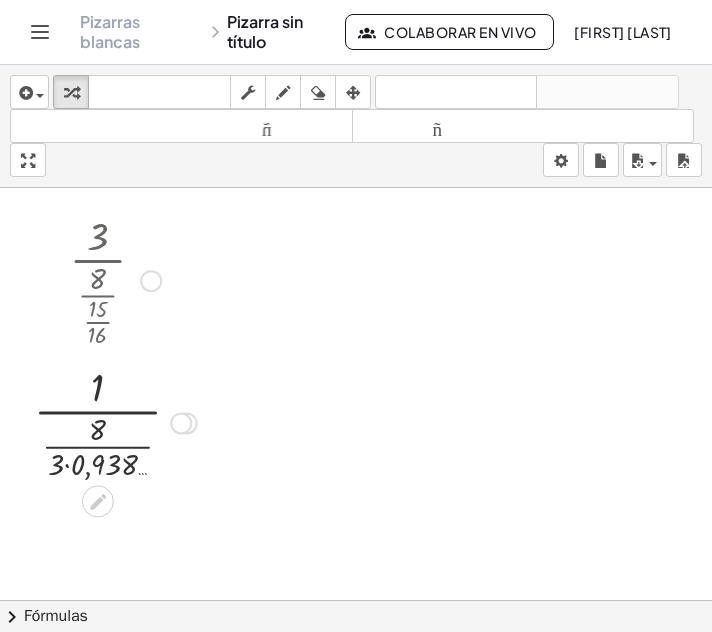 click at bounding box center [115, 421] 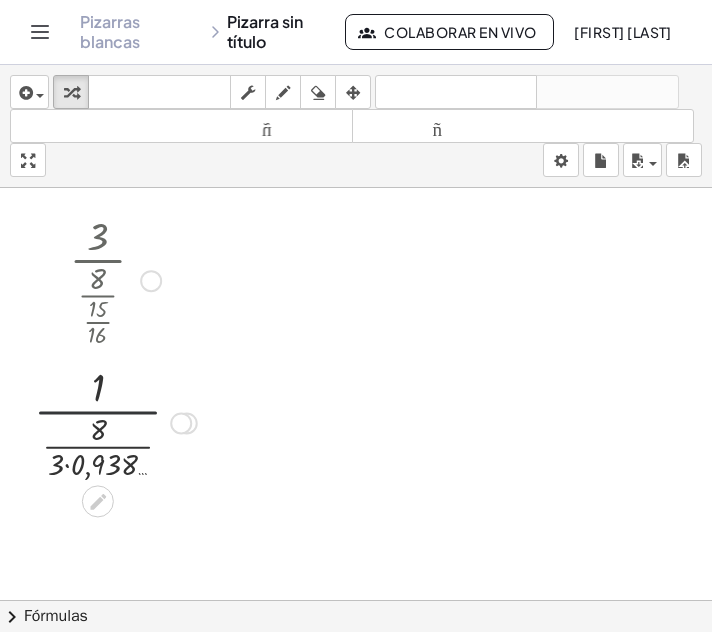click at bounding box center [115, 421] 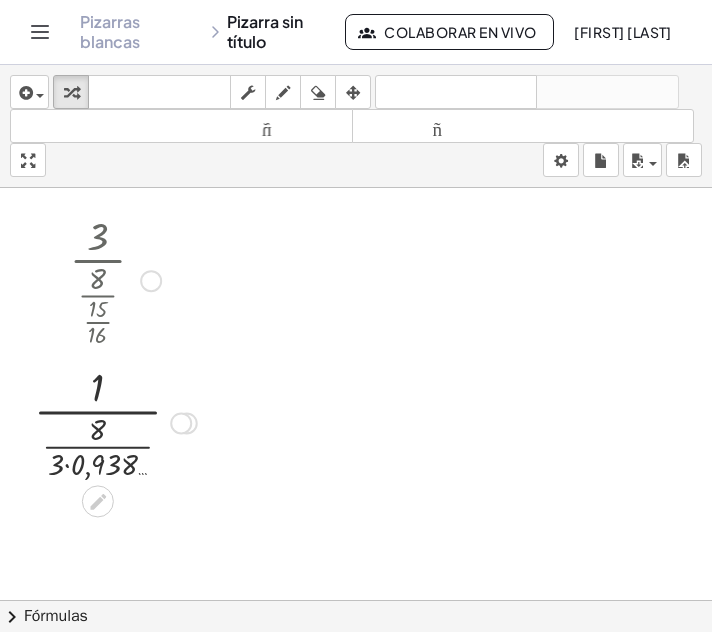 click at bounding box center [115, 421] 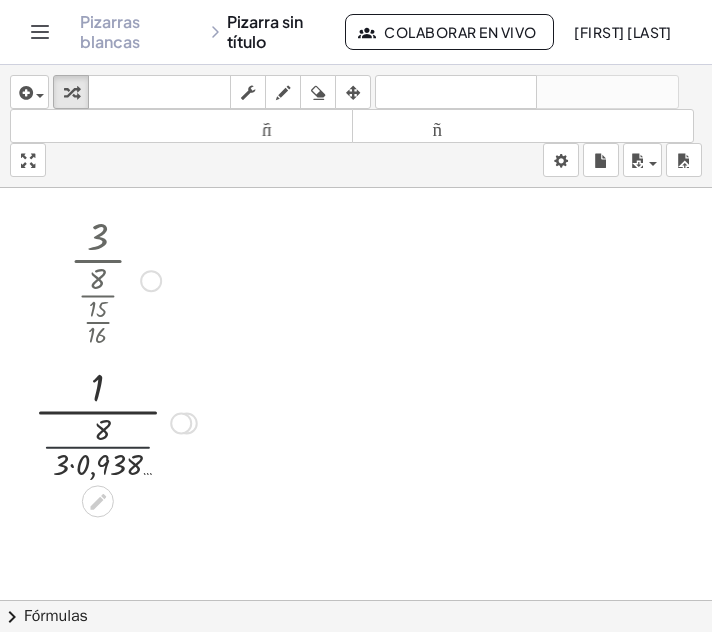 click at bounding box center (115, 421) 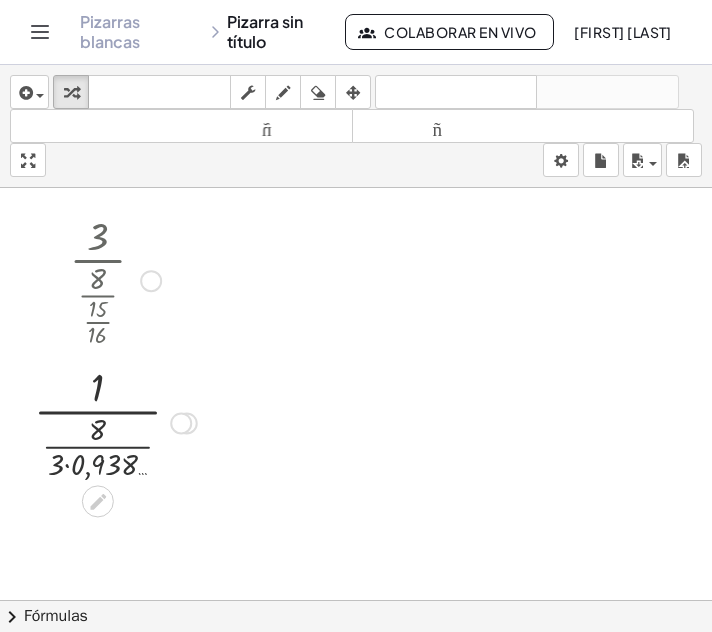 click at bounding box center [115, 421] 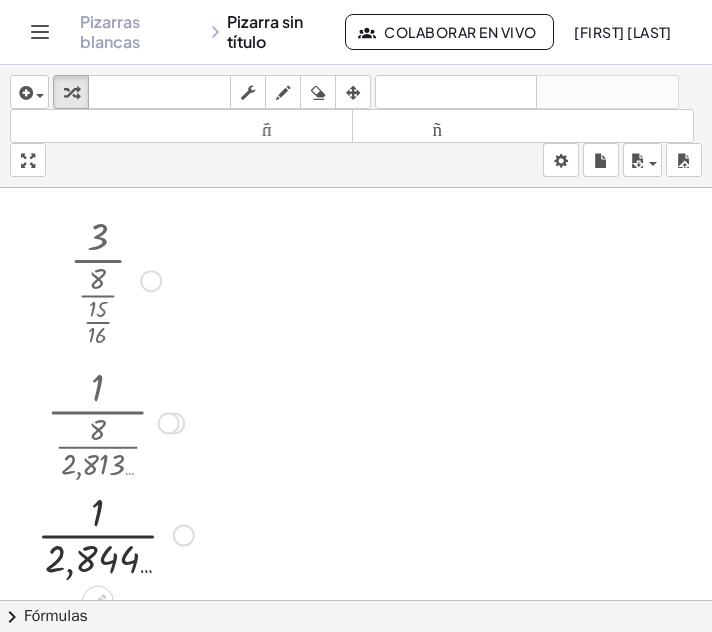 click at bounding box center [115, 534] 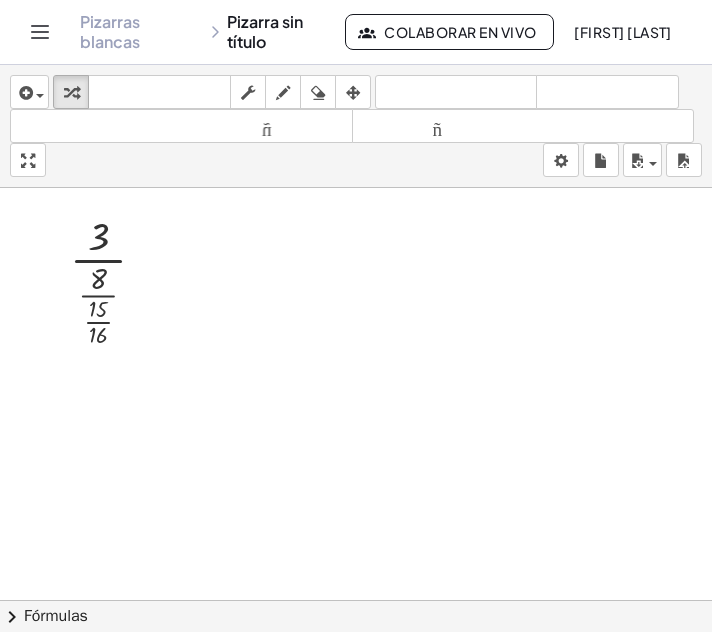 click at bounding box center (356, 600) 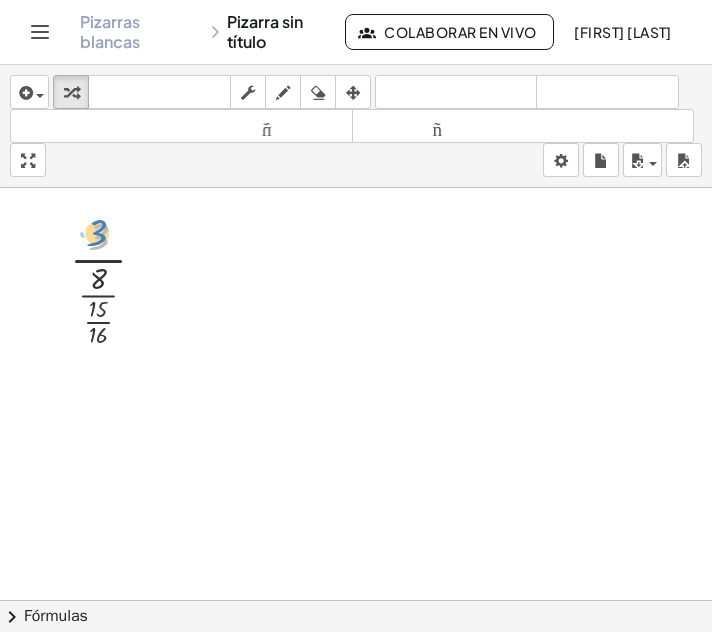click at bounding box center [116, 279] 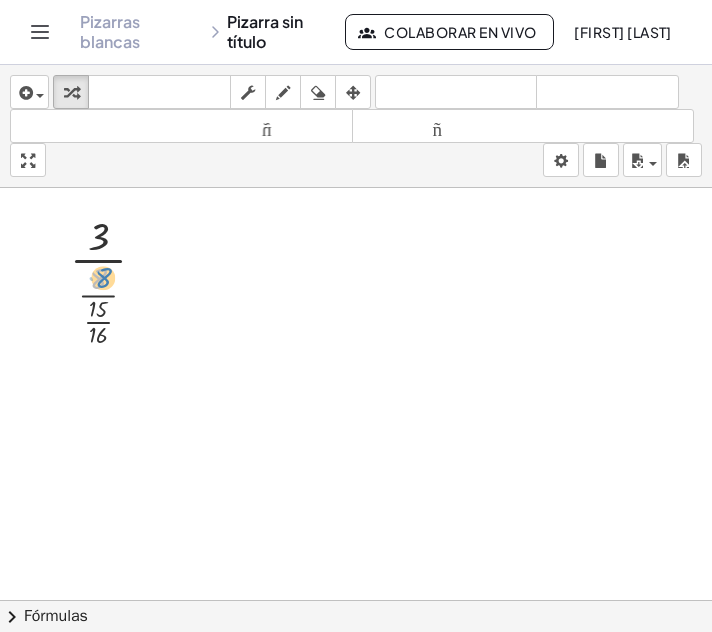 click at bounding box center [116, 279] 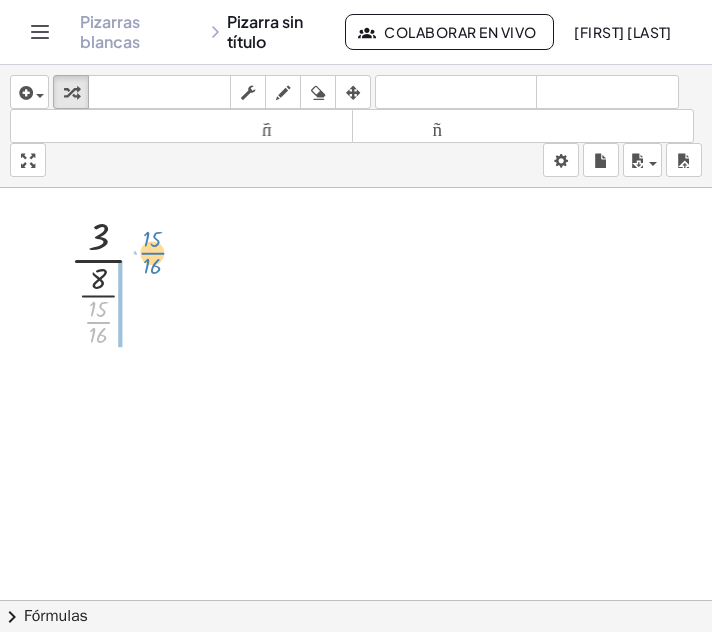 drag, startPoint x: 101, startPoint y: 318, endPoint x: 156, endPoint y: 245, distance: 91.400215 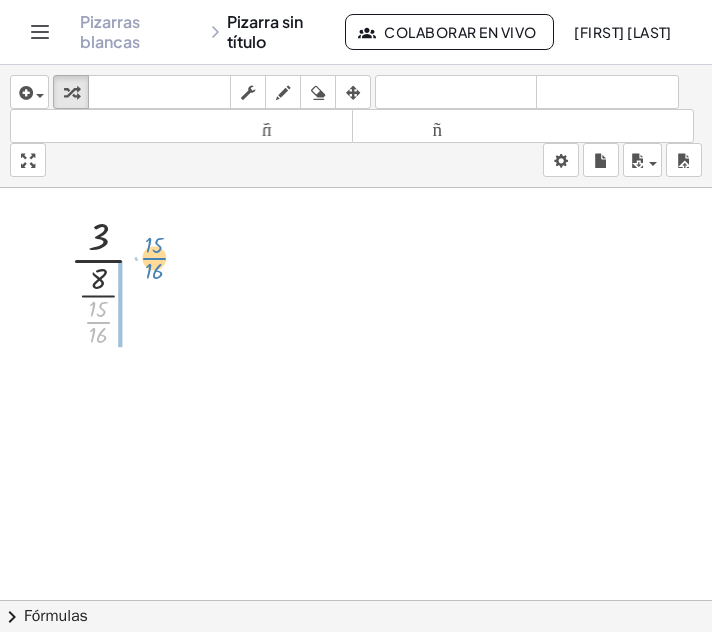 drag, startPoint x: 101, startPoint y: 317, endPoint x: 157, endPoint y: 254, distance: 84.29116 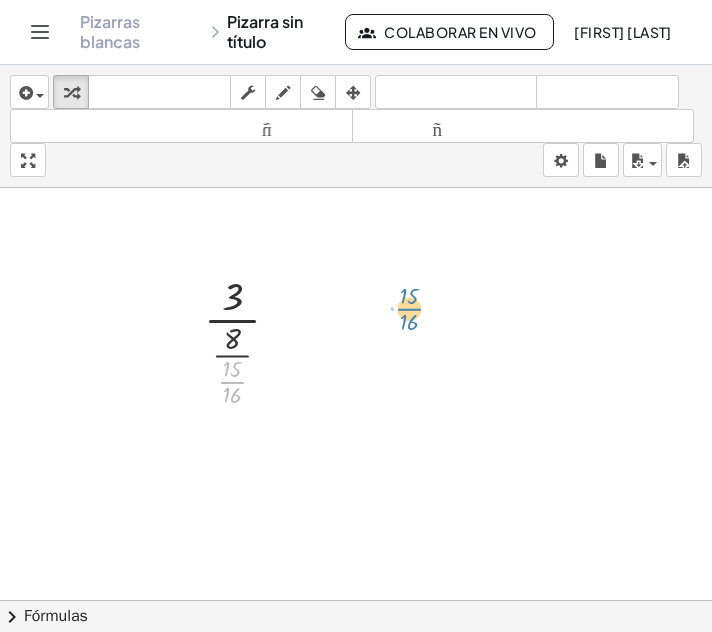 drag, startPoint x: 235, startPoint y: 379, endPoint x: 408, endPoint y: 303, distance: 188.95767 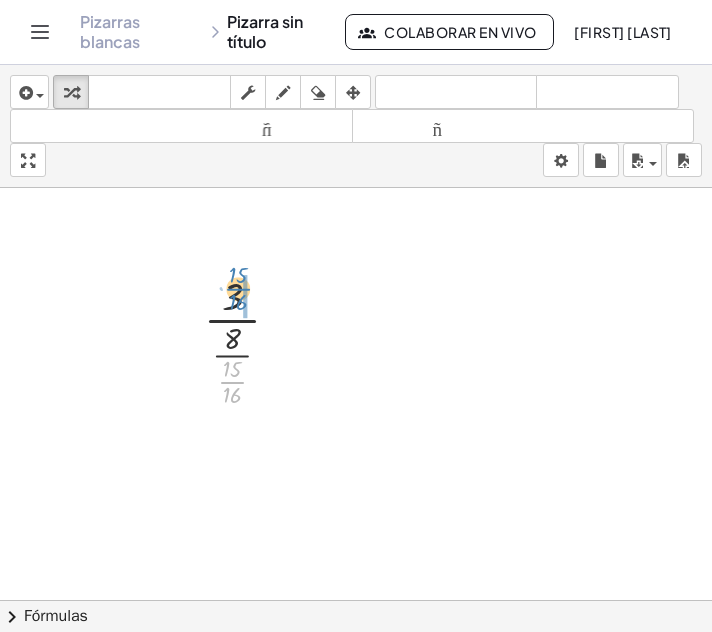 drag, startPoint x: 238, startPoint y: 378, endPoint x: 244, endPoint y: 285, distance: 93.193344 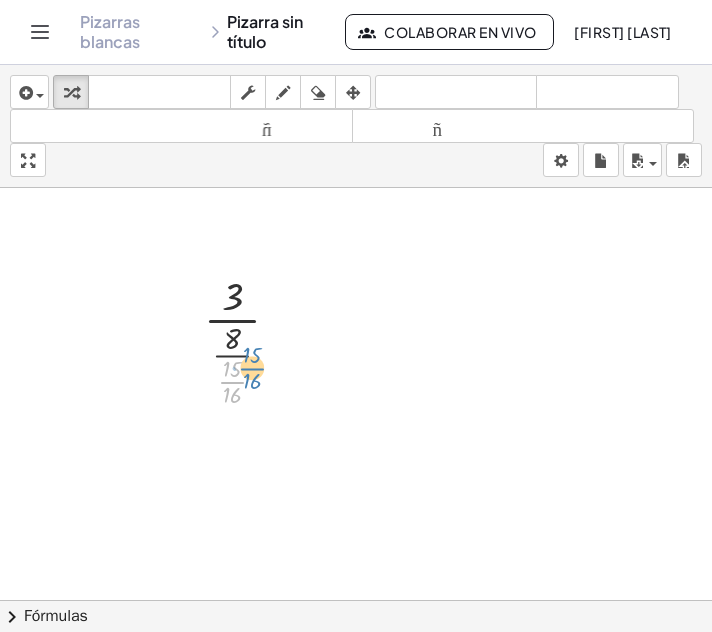 click at bounding box center [250, 339] 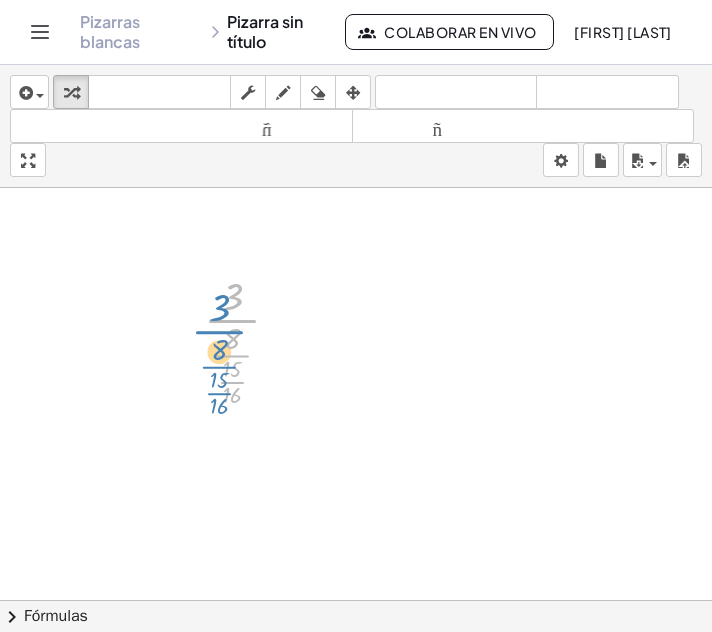 drag, startPoint x: 233, startPoint y: 323, endPoint x: 223, endPoint y: 326, distance: 10.440307 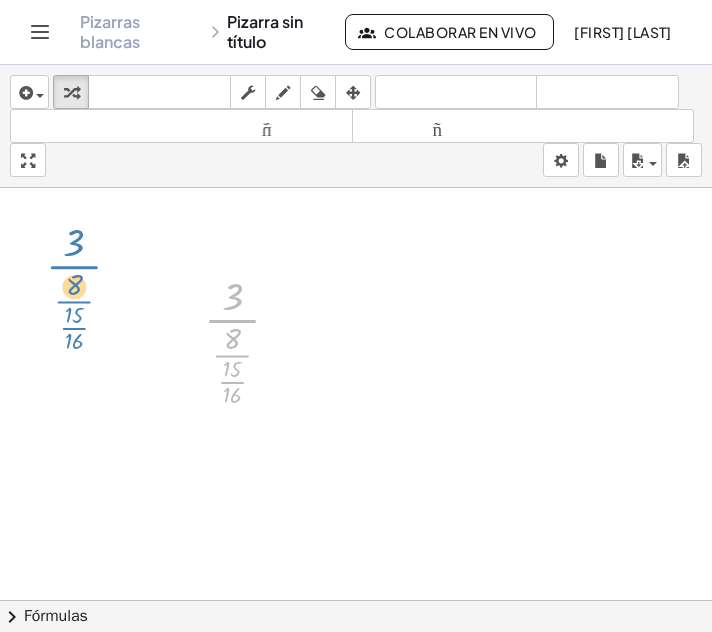 drag, startPoint x: 223, startPoint y: 326, endPoint x: 60, endPoint y: 268, distance: 173.01157 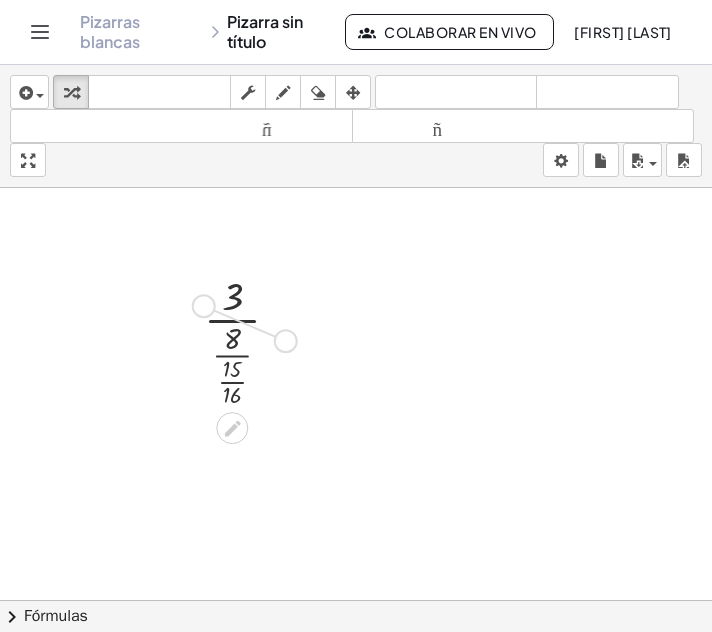 drag, startPoint x: 283, startPoint y: 345, endPoint x: 184, endPoint y: 302, distance: 107.935165 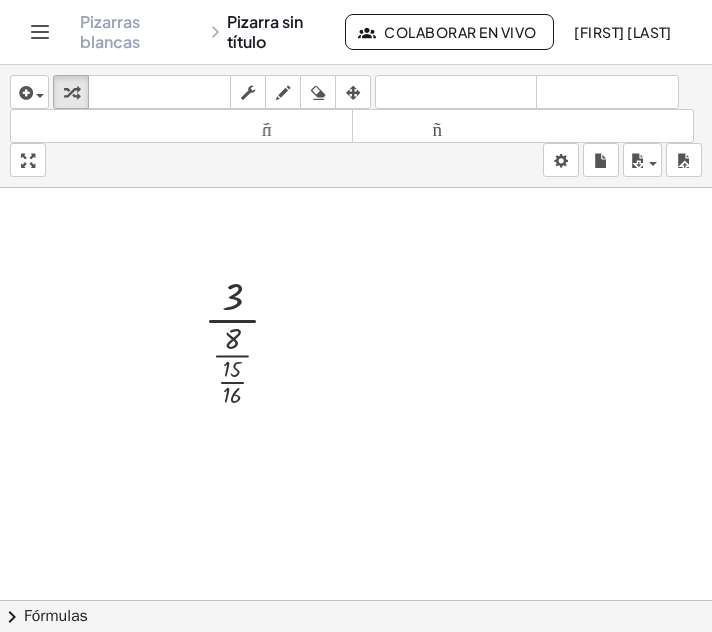 drag, startPoint x: 232, startPoint y: 426, endPoint x: 136, endPoint y: 368, distance: 112.1606 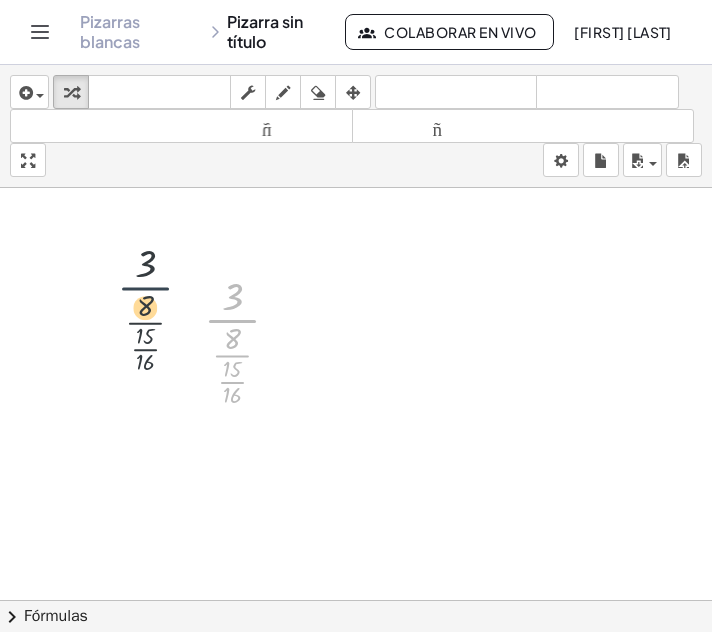 drag, startPoint x: 237, startPoint y: 315, endPoint x: 144, endPoint y: 280, distance: 99.368004 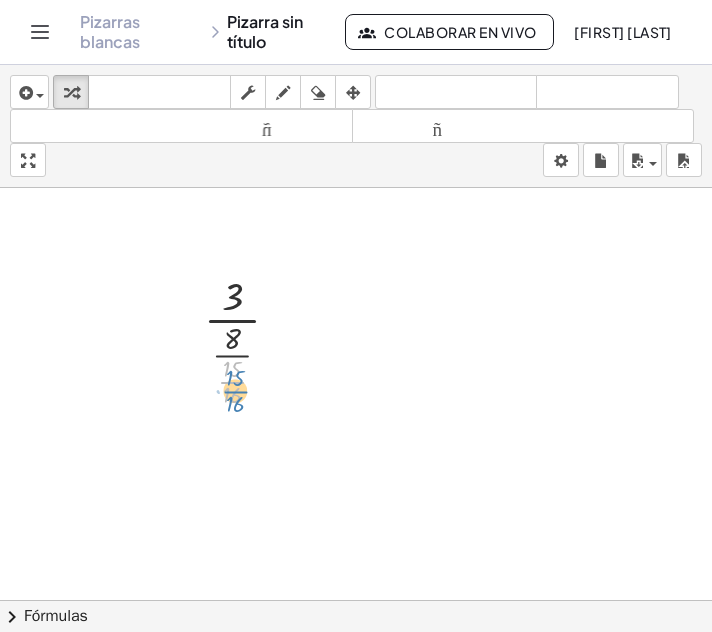drag, startPoint x: 229, startPoint y: 383, endPoint x: 228, endPoint y: 398, distance: 15.033297 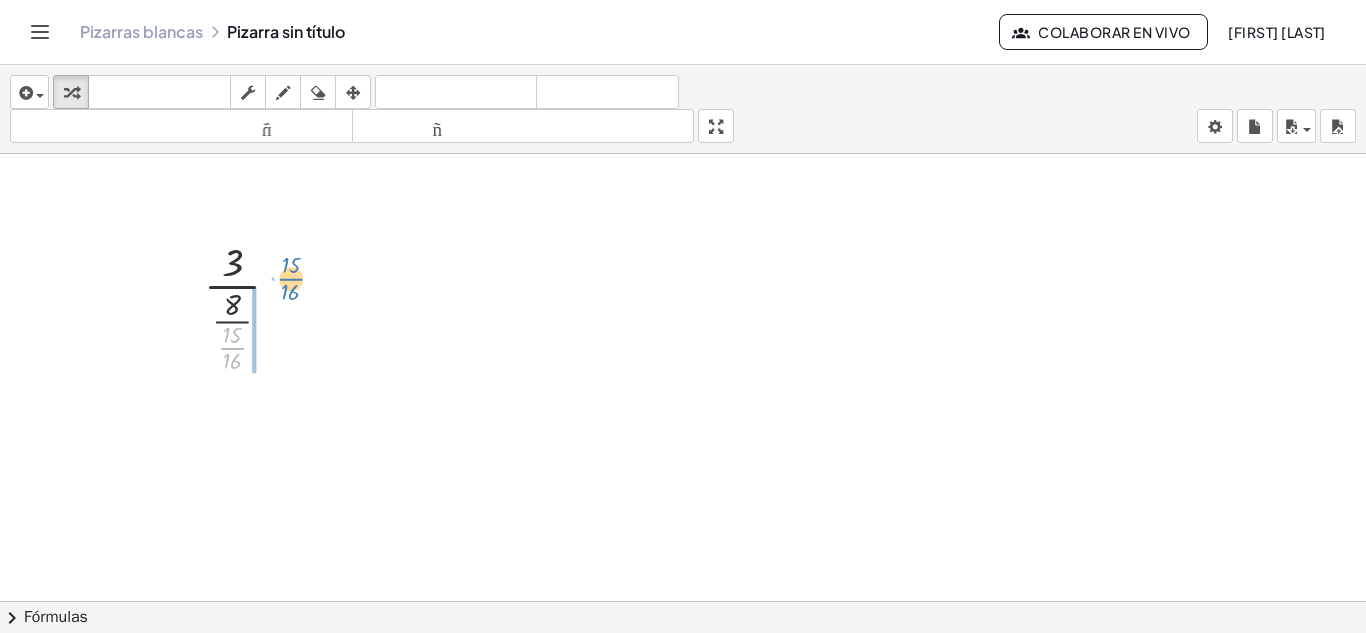 drag, startPoint x: 231, startPoint y: 343, endPoint x: 290, endPoint y: 273, distance: 91.5478 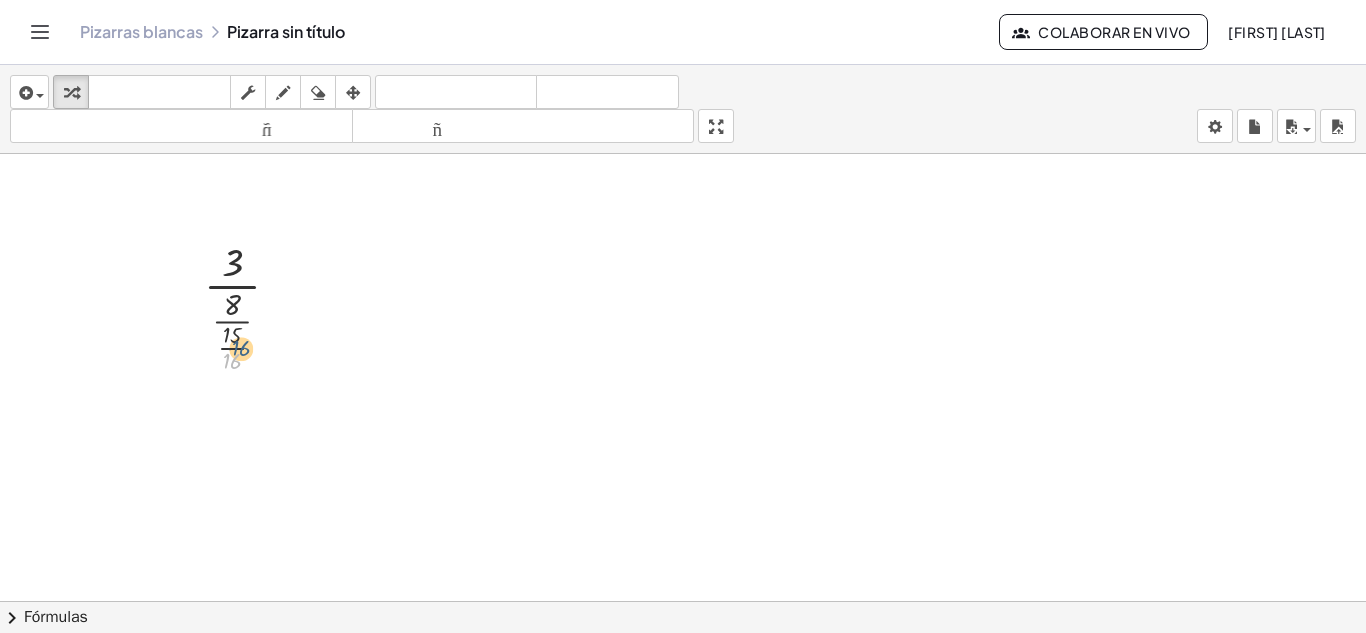 click at bounding box center [250, 305] 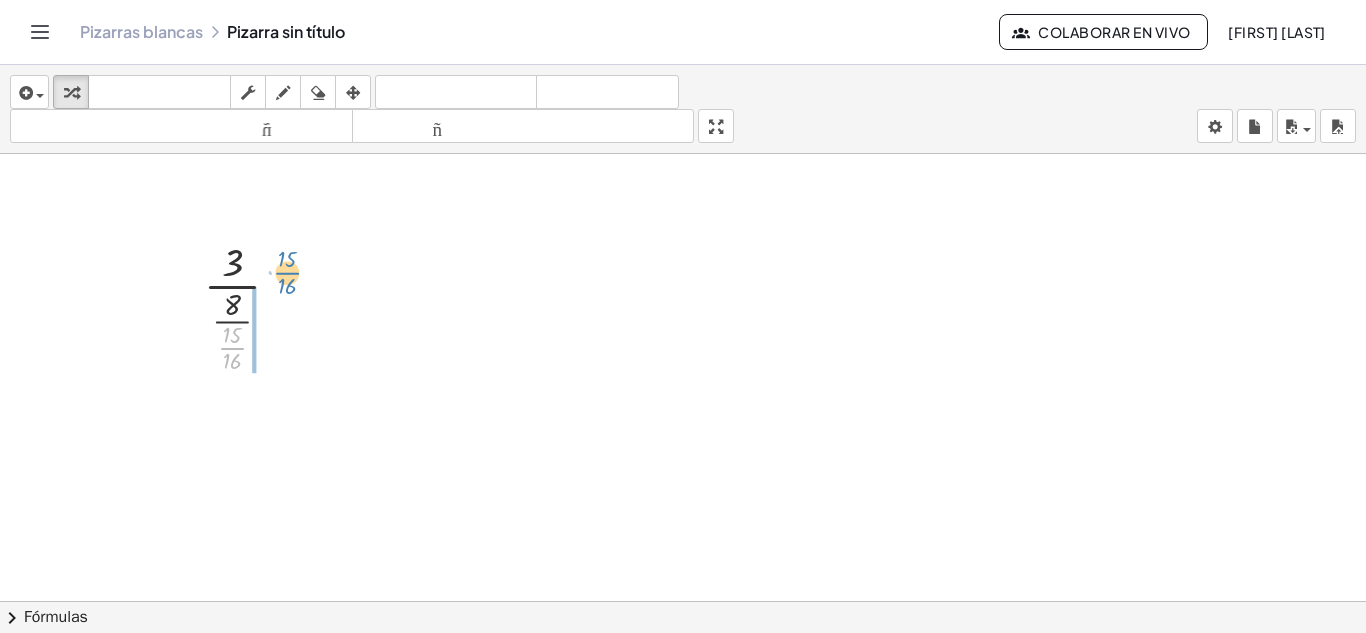 drag, startPoint x: 234, startPoint y: 344, endPoint x: 289, endPoint y: 269, distance: 93.00538 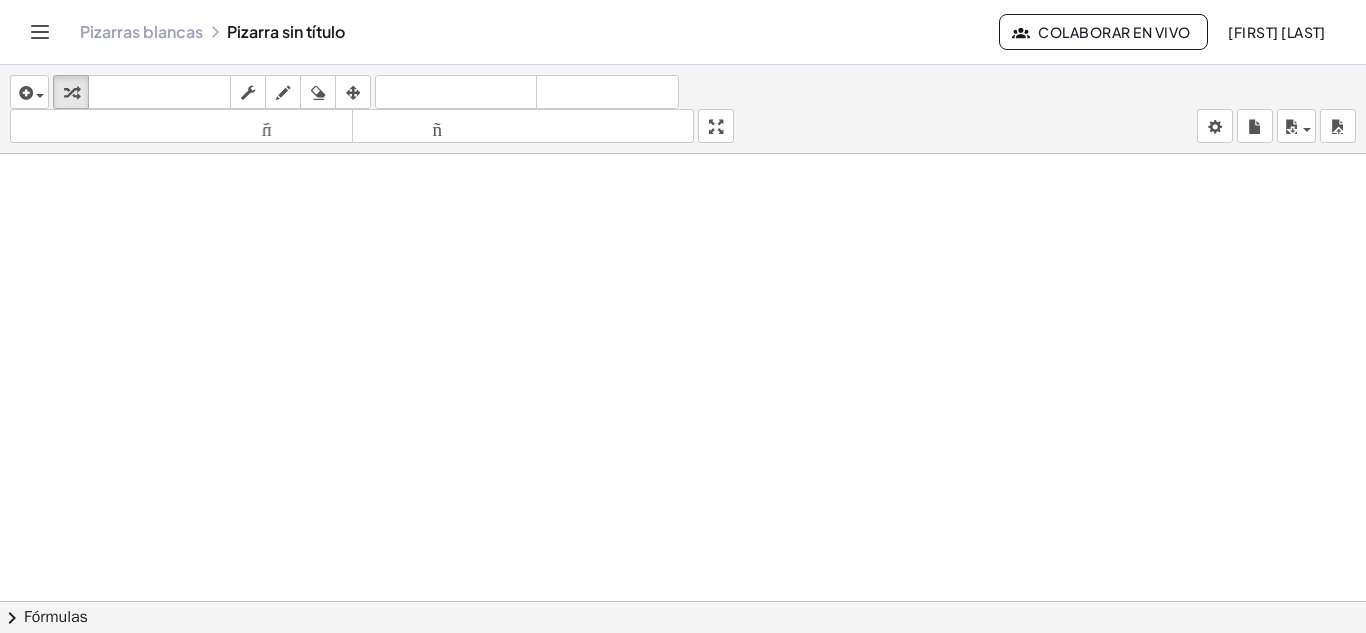 click at bounding box center [683, 601] 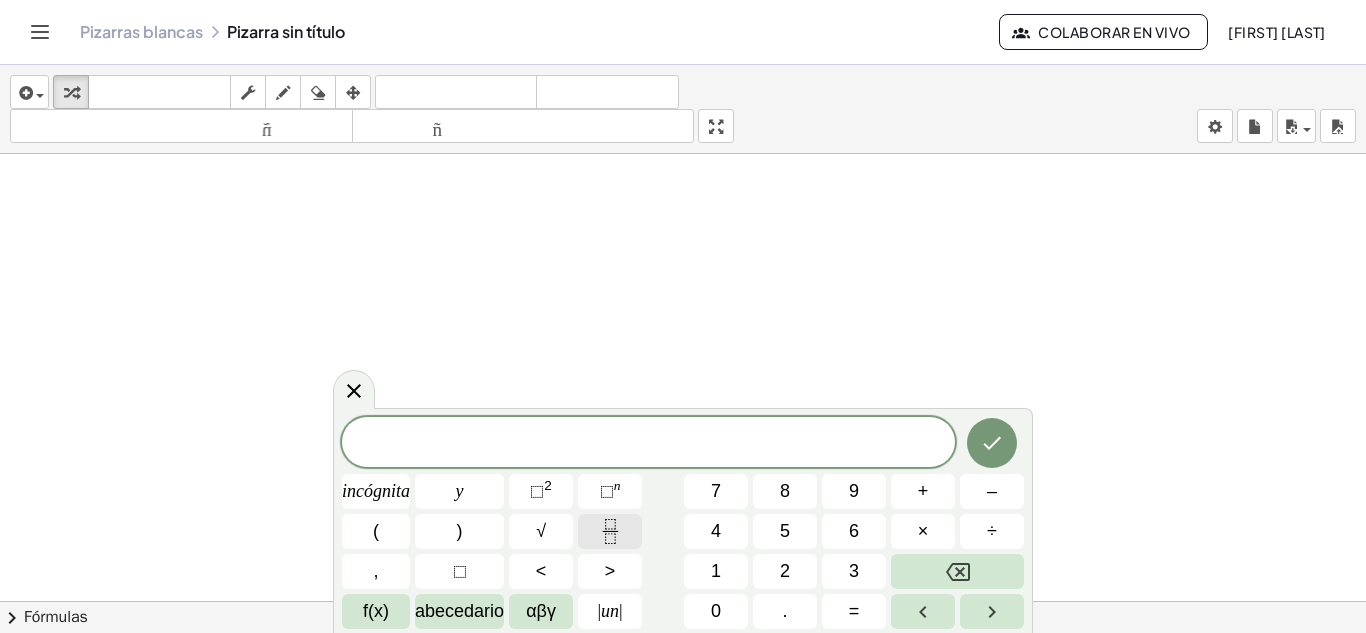 click 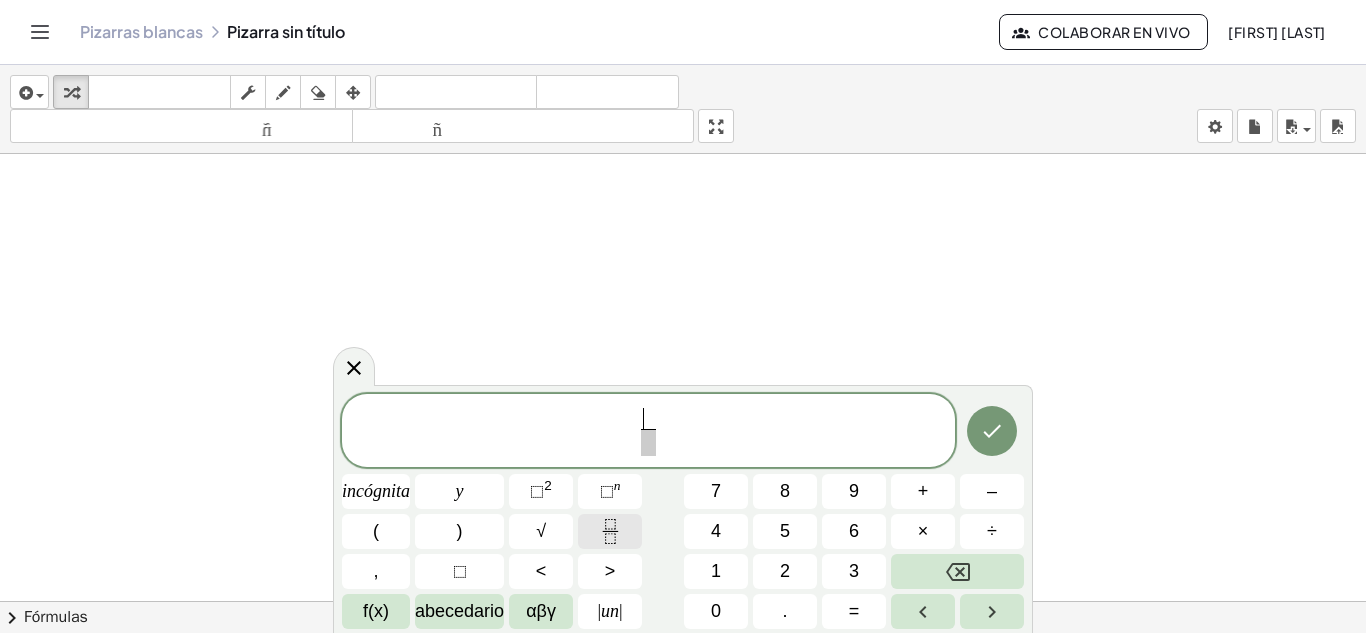 click 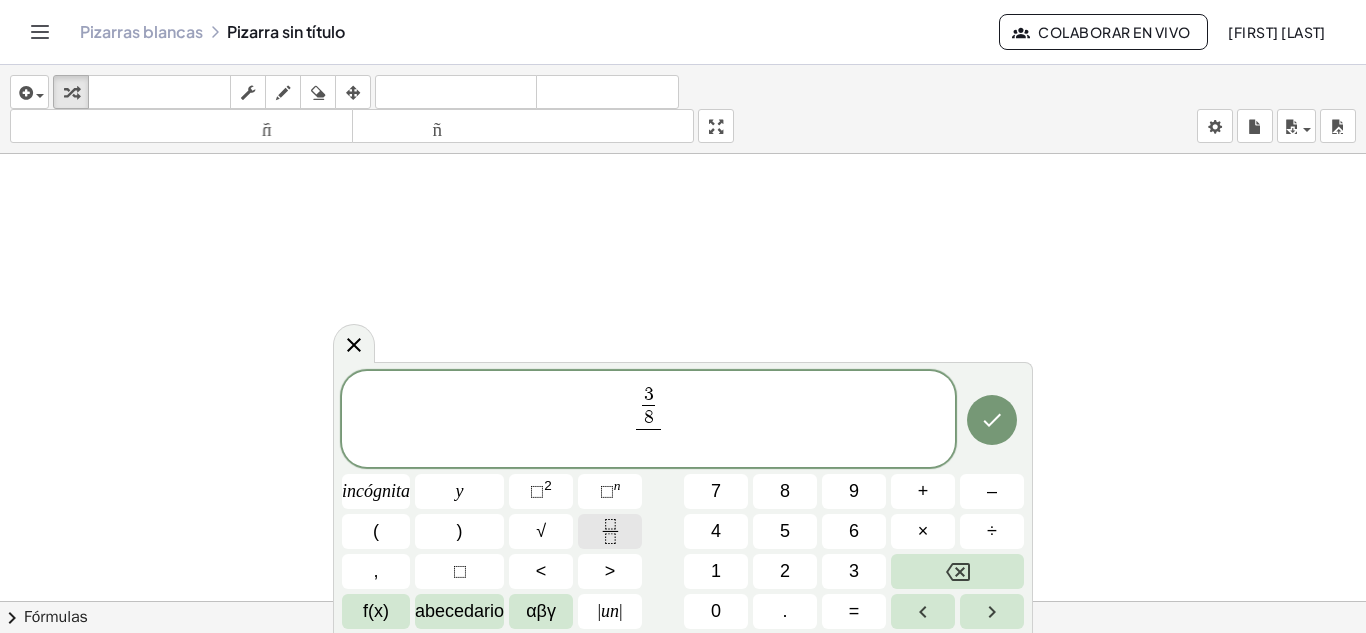 click 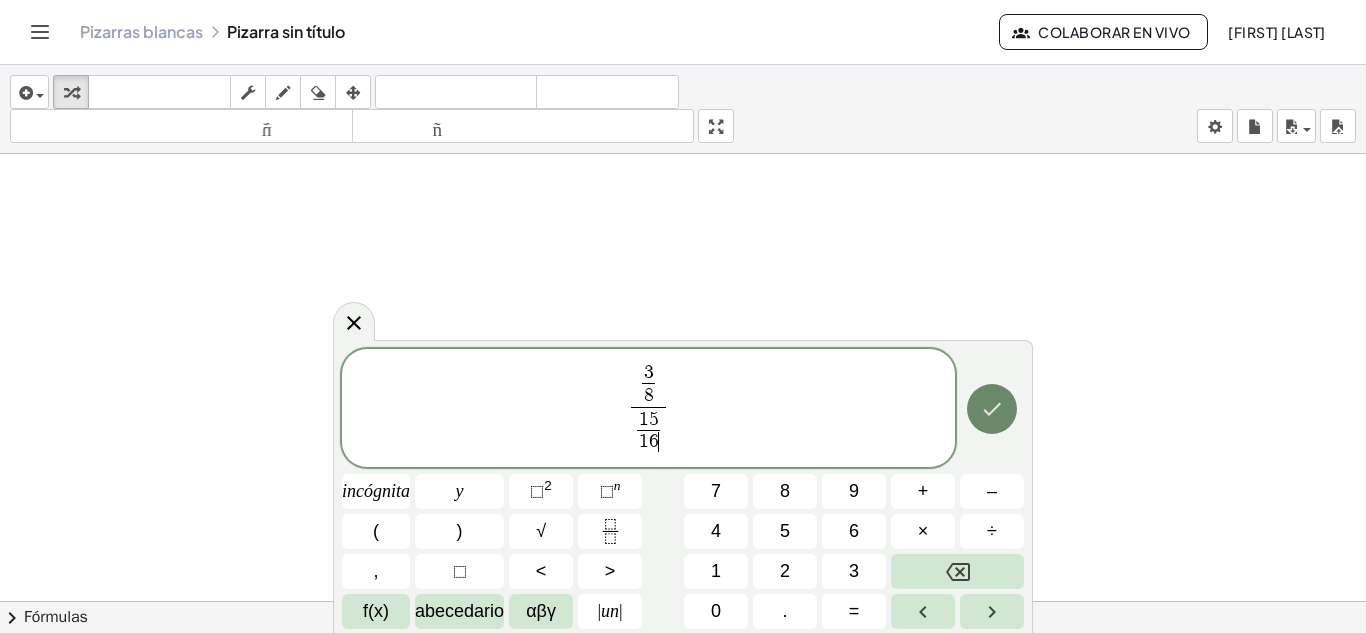 click 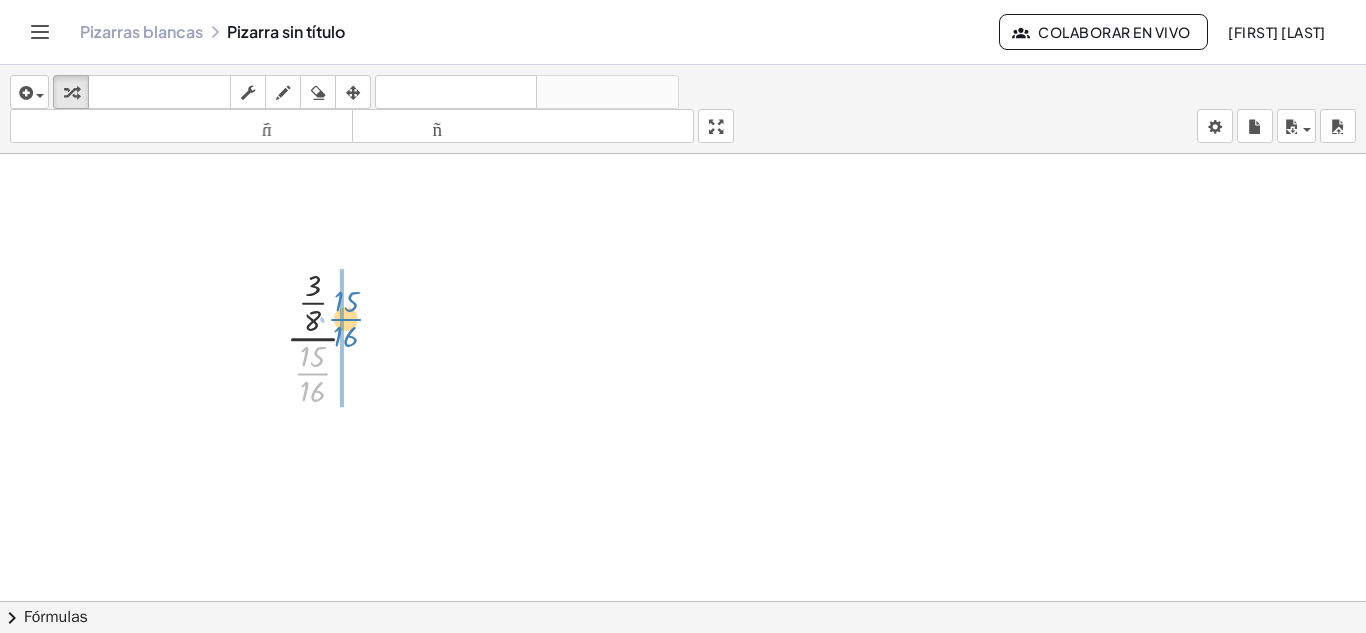 drag, startPoint x: 311, startPoint y: 376, endPoint x: 345, endPoint y: 320, distance: 65.51336 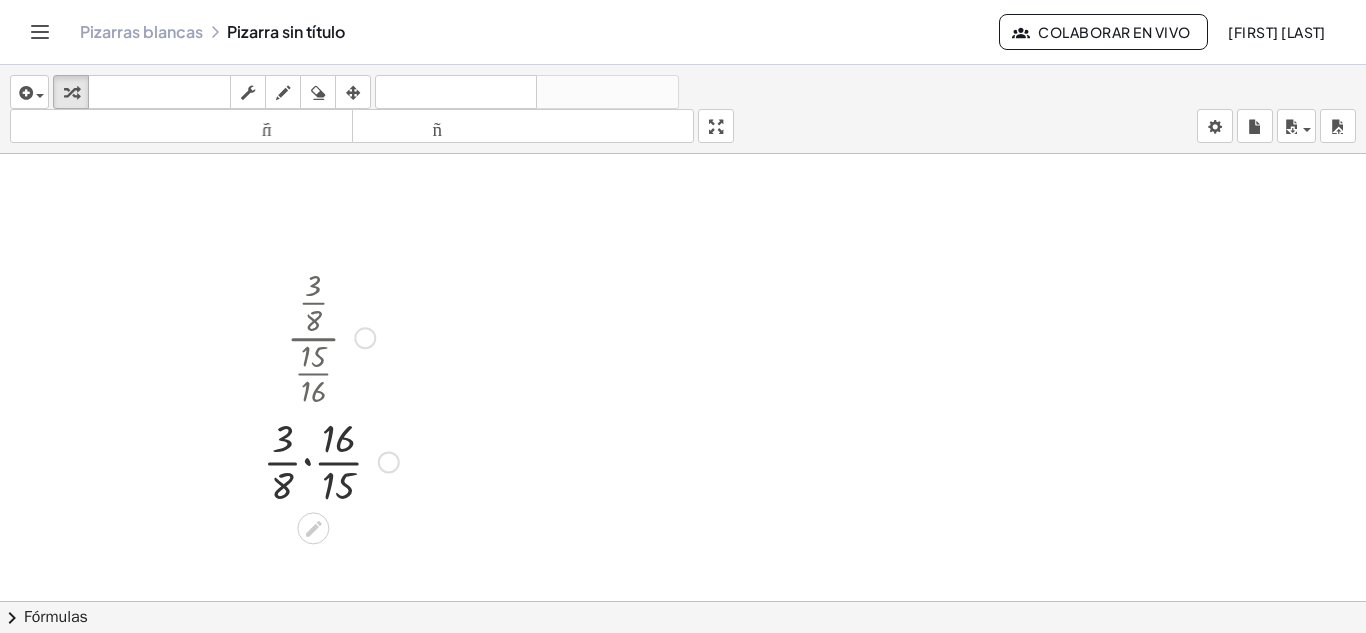 click at bounding box center [331, 460] 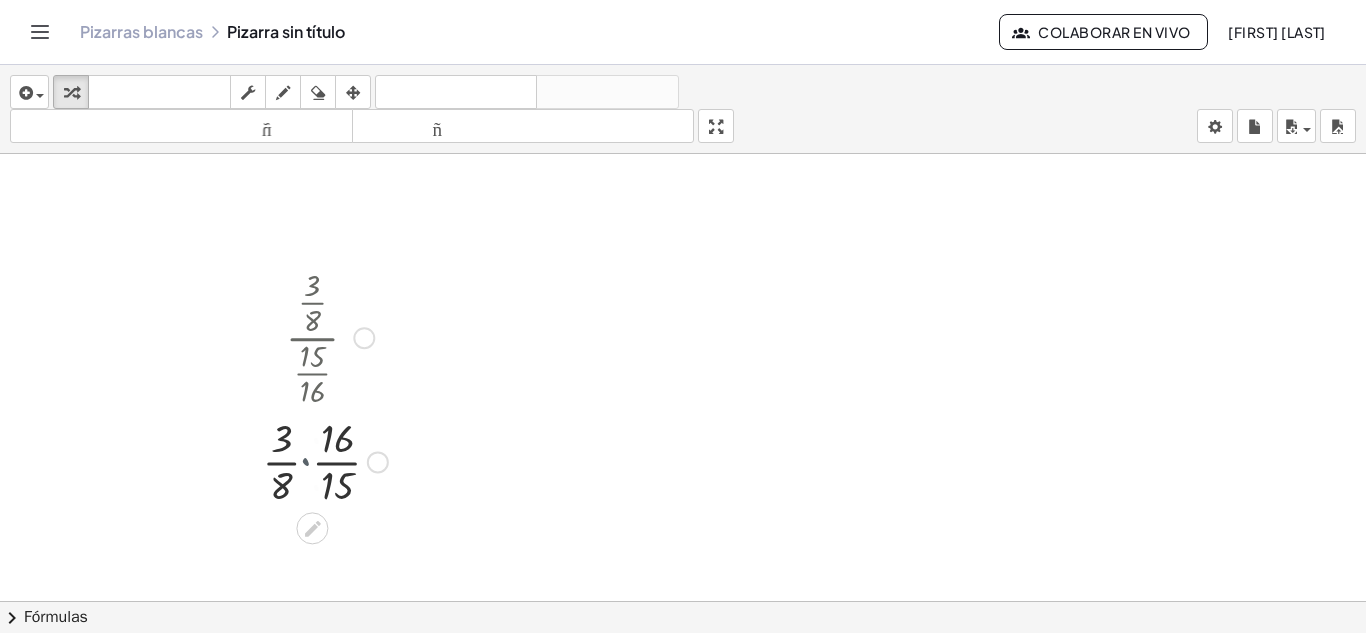click at bounding box center [330, 460] 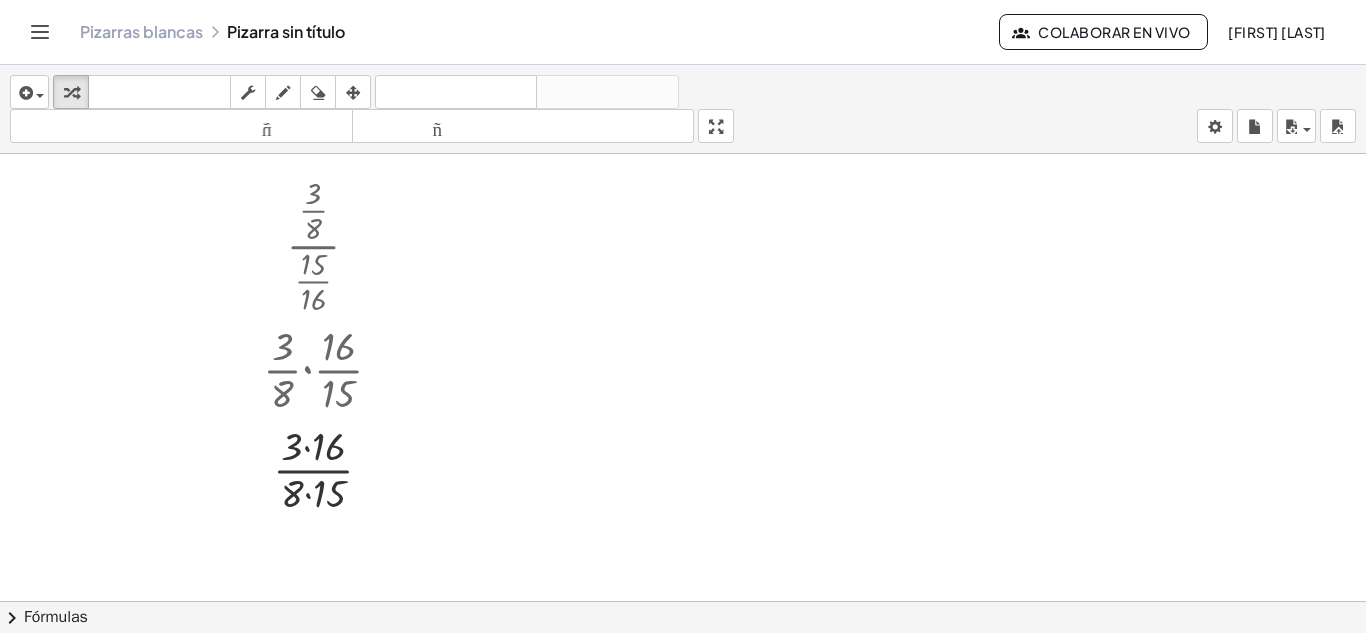 scroll, scrollTop: 113, scrollLeft: 0, axis: vertical 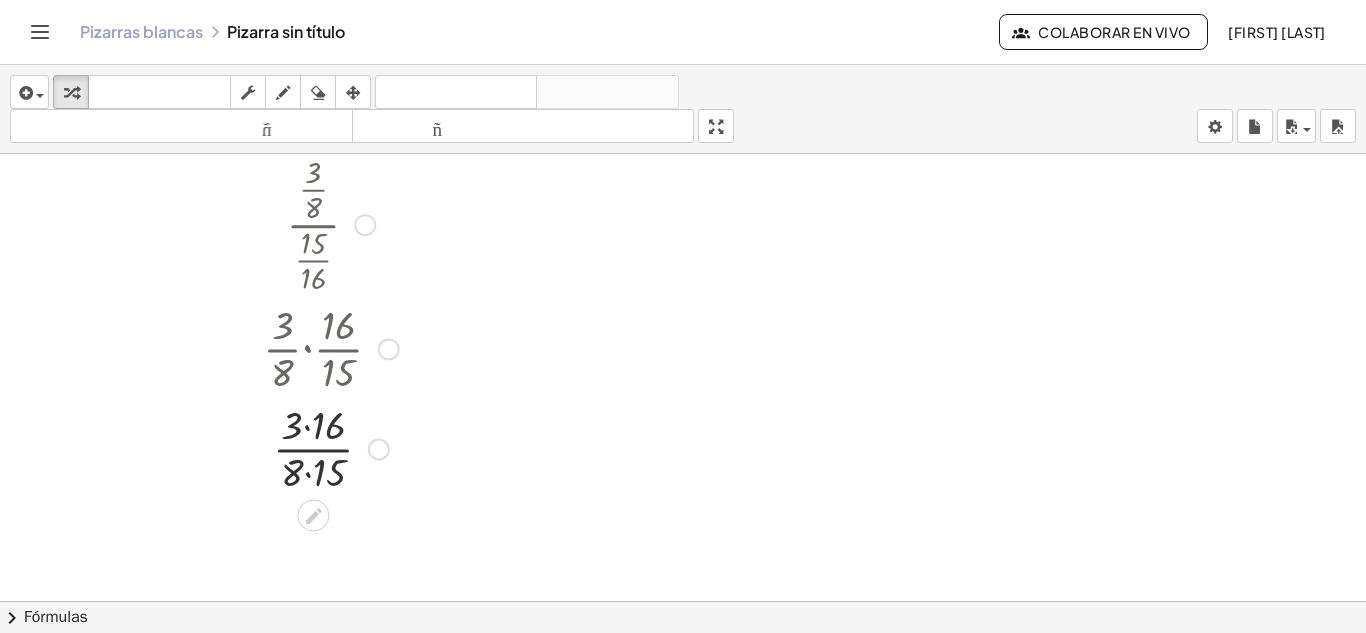 click at bounding box center [331, 447] 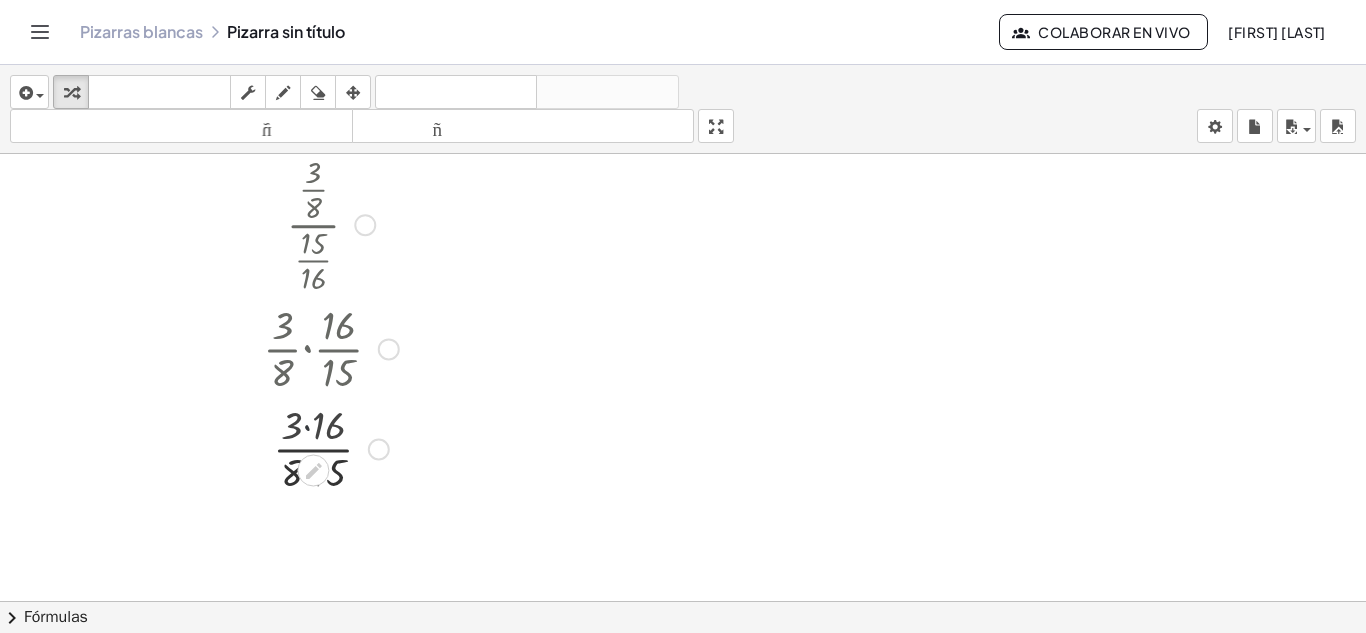 click at bounding box center (331, 447) 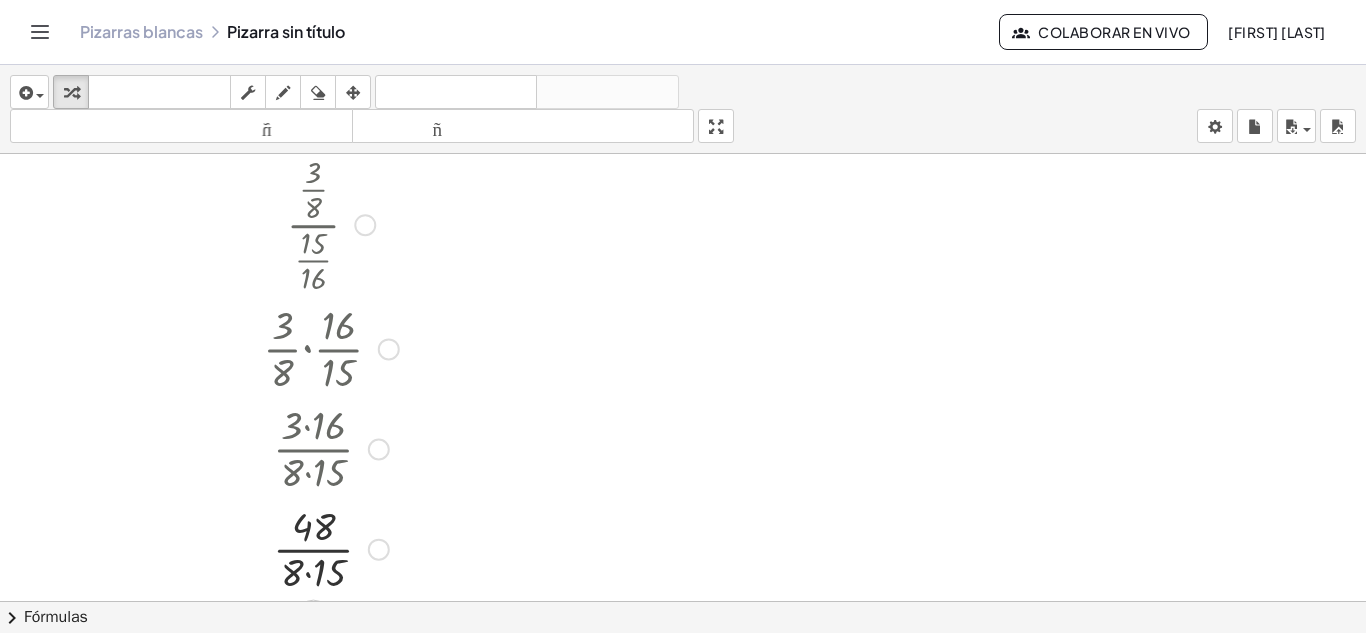 click at bounding box center [331, 548] 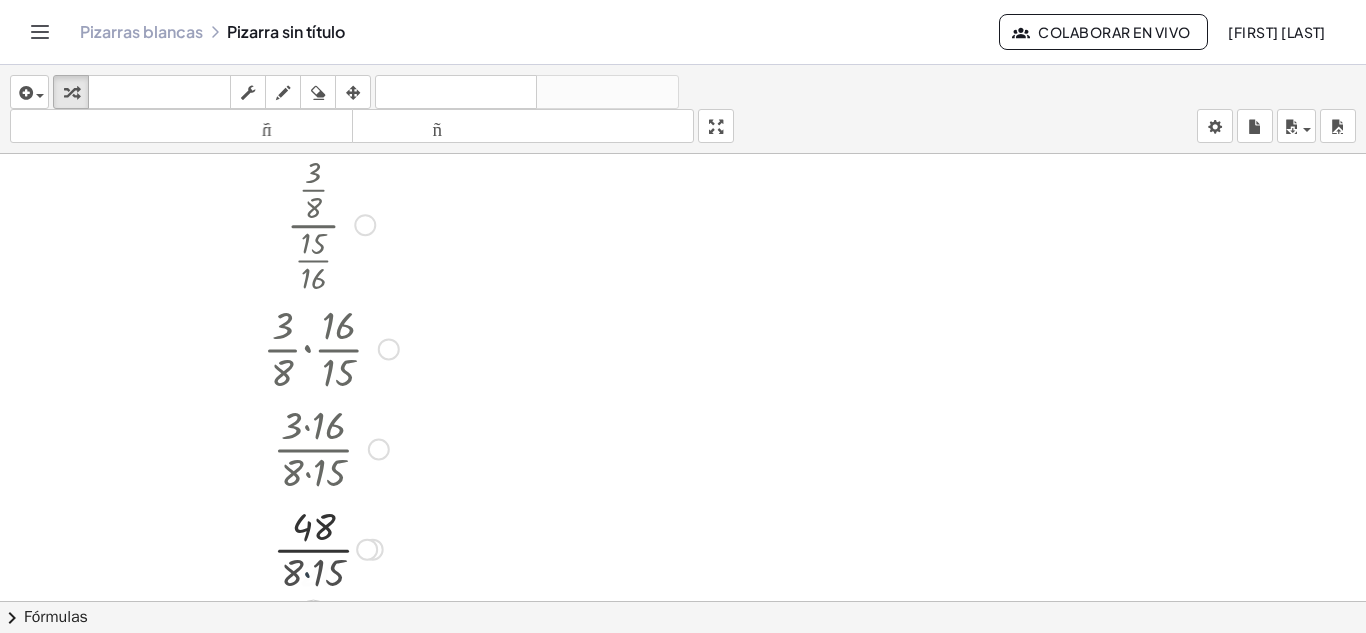 click at bounding box center (331, 548) 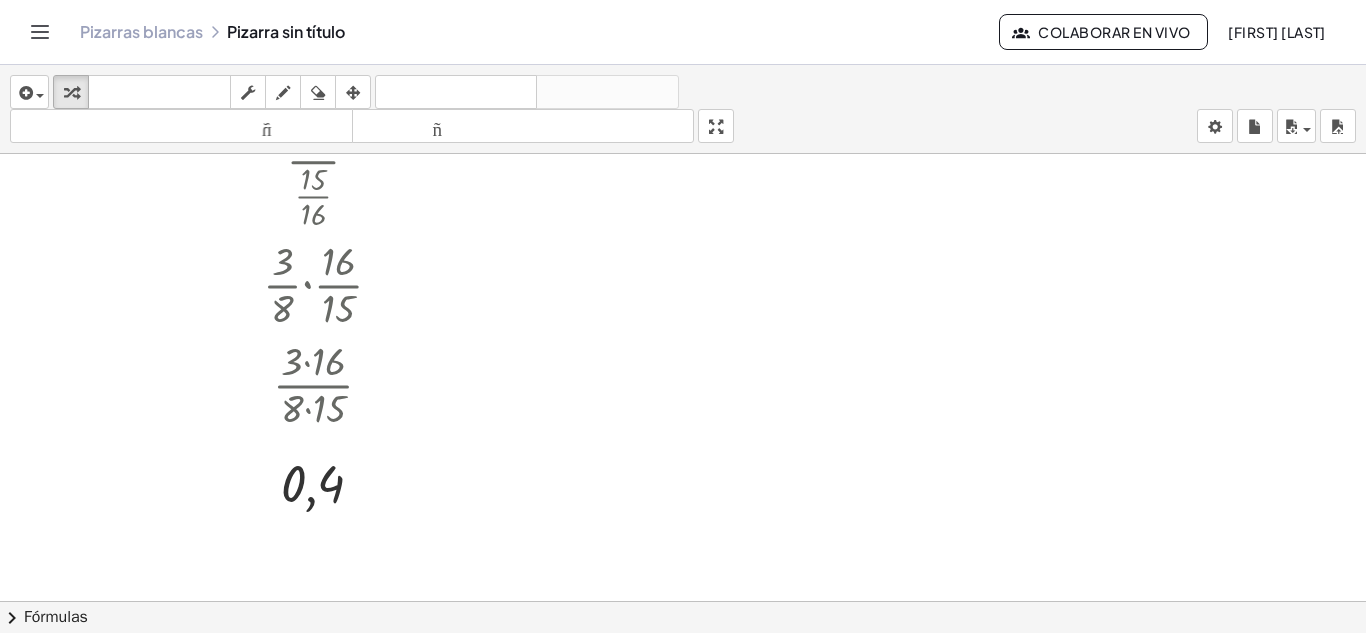scroll, scrollTop: 192, scrollLeft: 0, axis: vertical 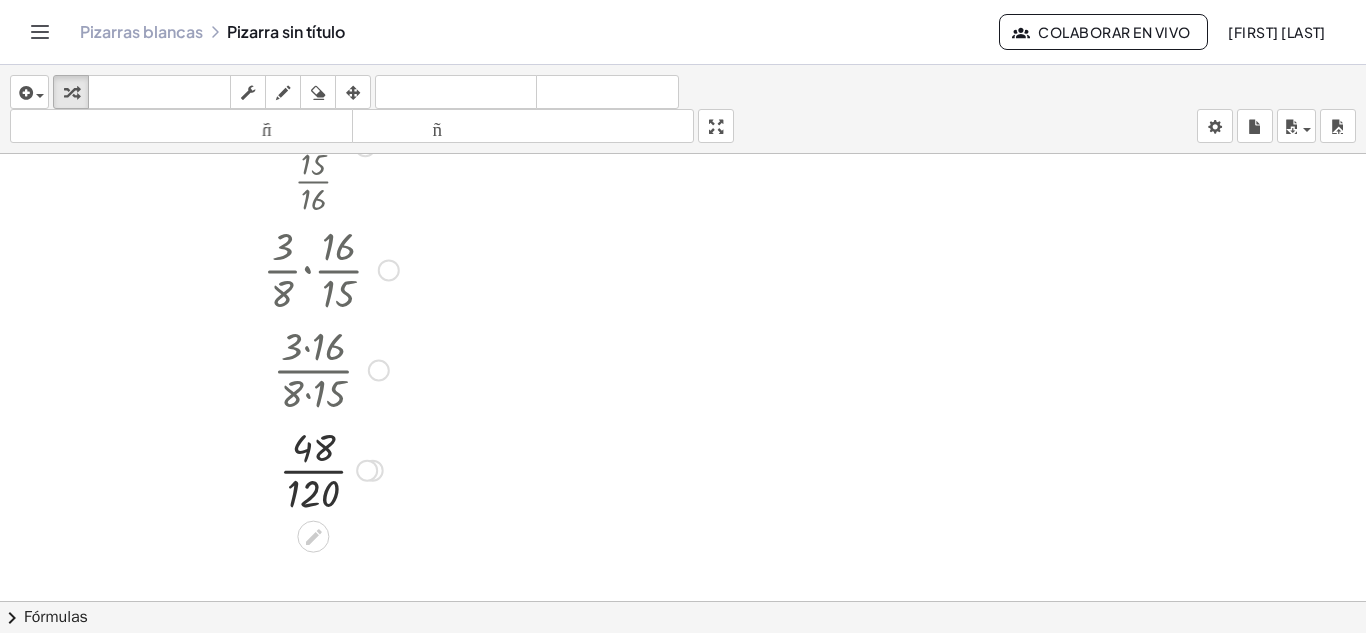 click at bounding box center (331, 469) 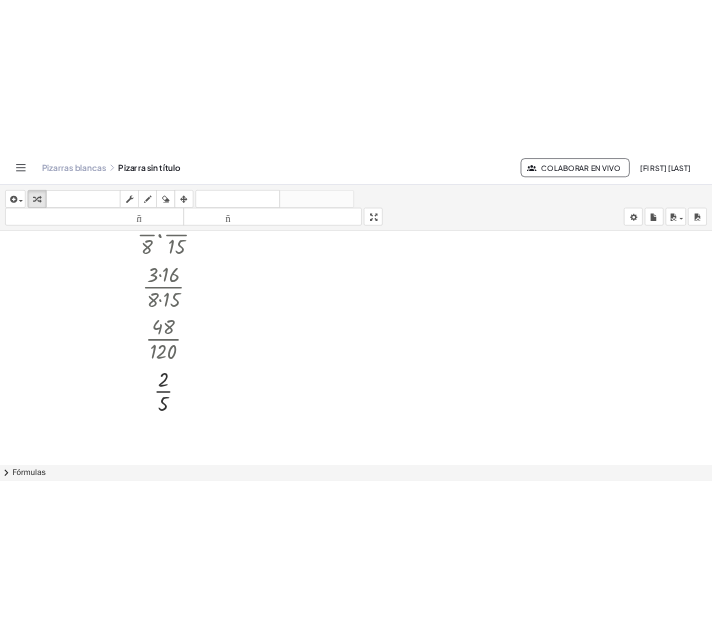 scroll, scrollTop: 307, scrollLeft: 0, axis: vertical 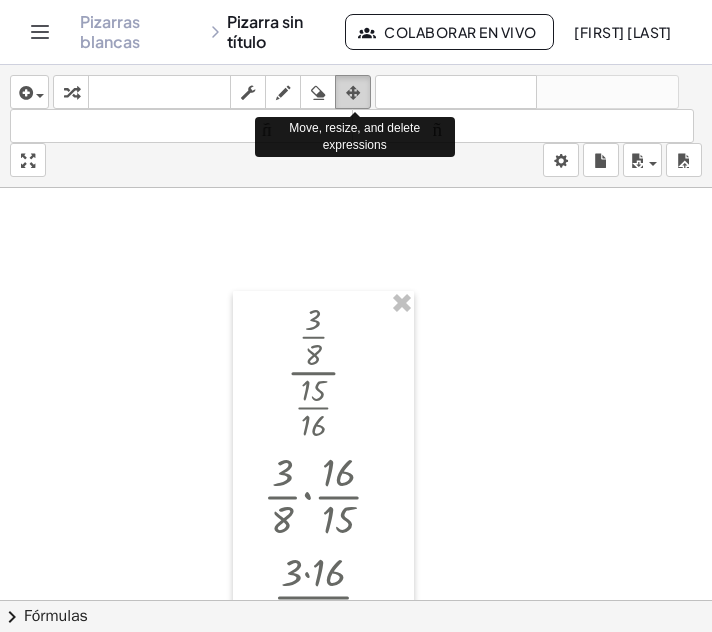 click at bounding box center (353, 93) 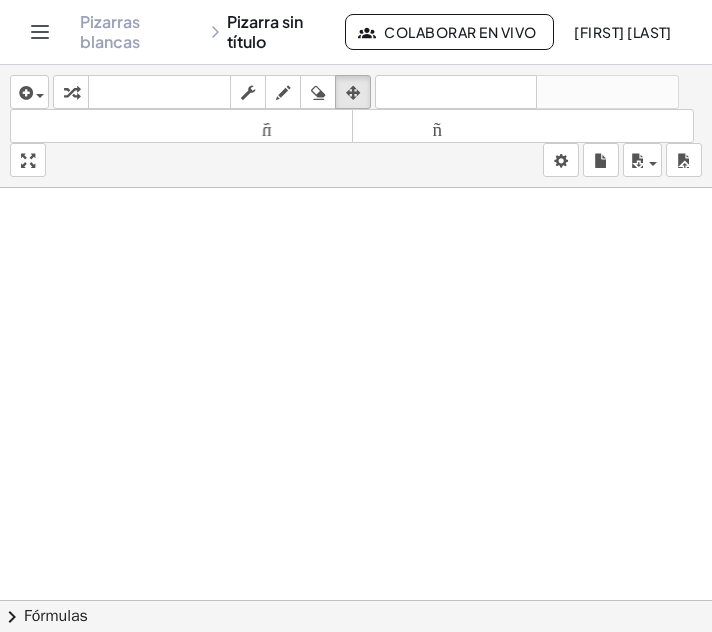 click at bounding box center [356, 600] 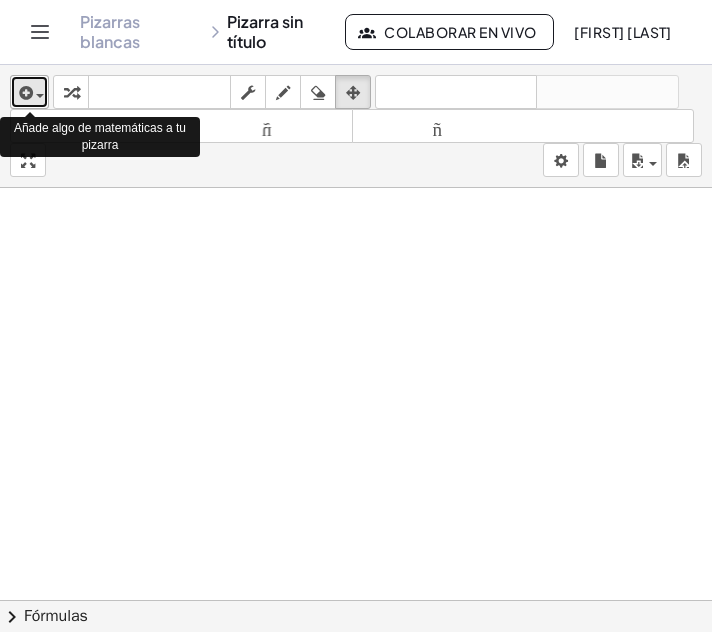 click at bounding box center [35, 95] 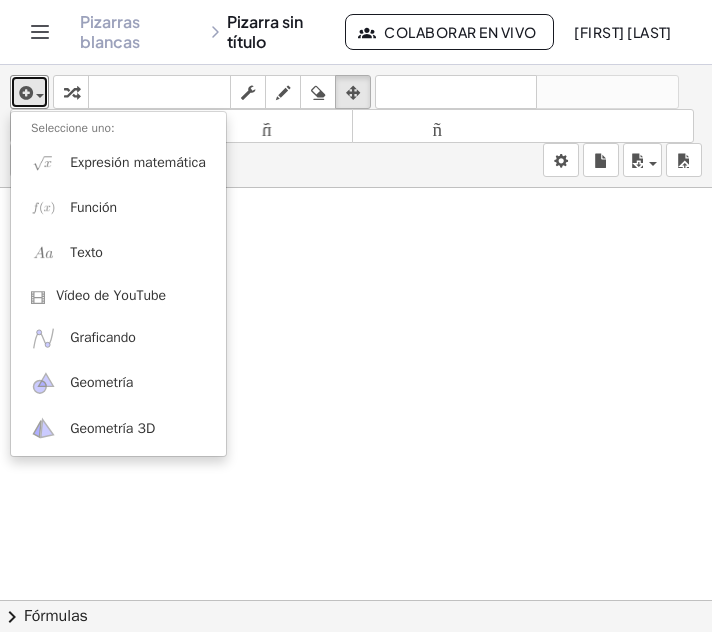 click at bounding box center [356, 600] 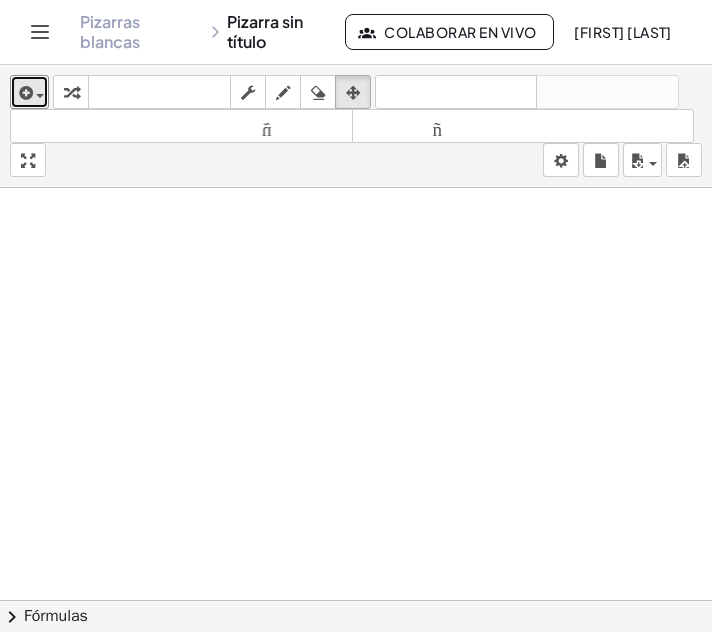 click at bounding box center [356, 600] 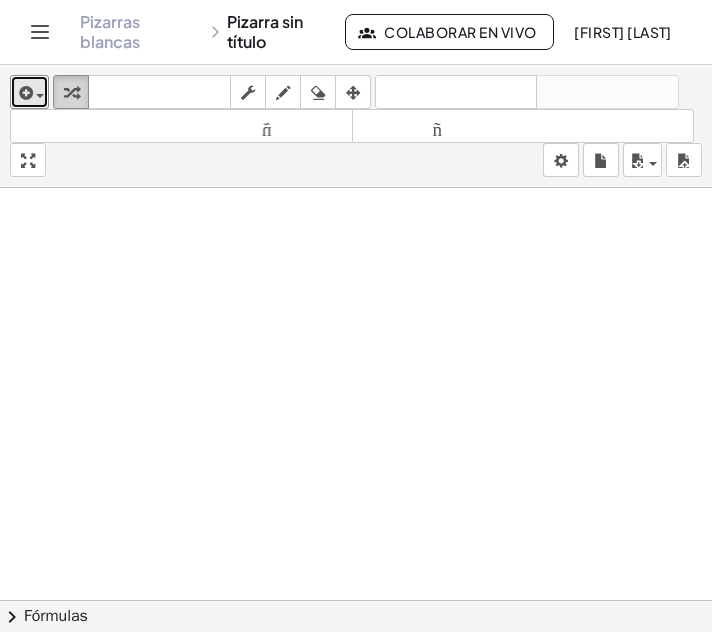 click at bounding box center (71, 93) 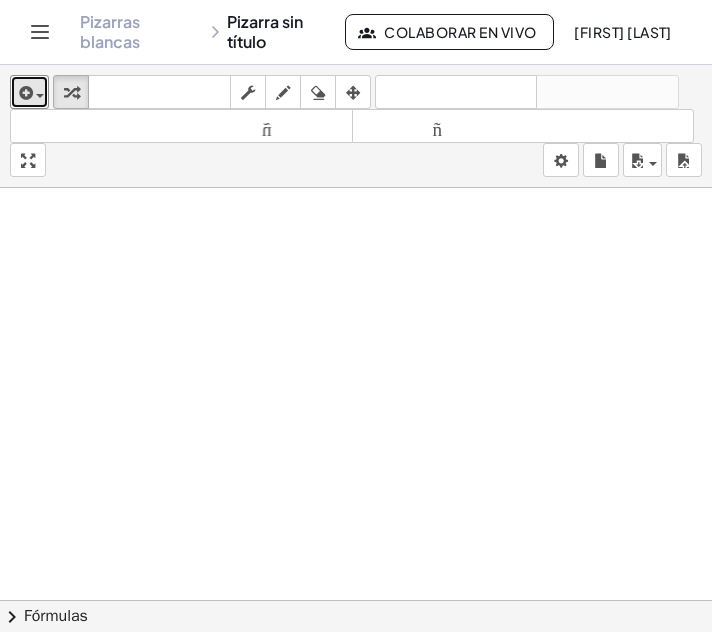 click at bounding box center (356, 600) 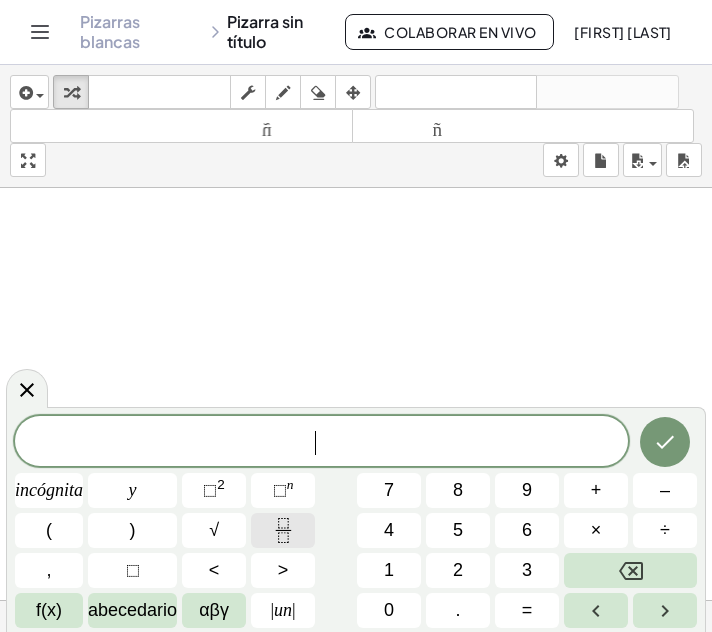 click 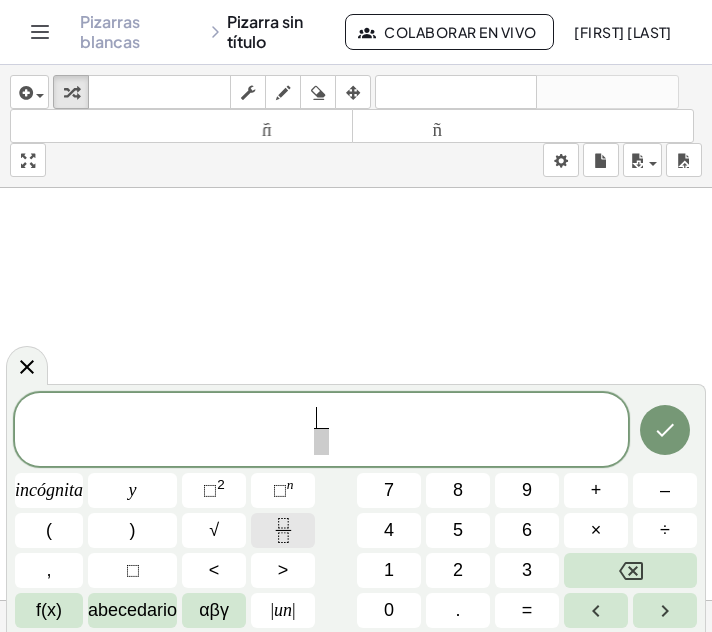 click 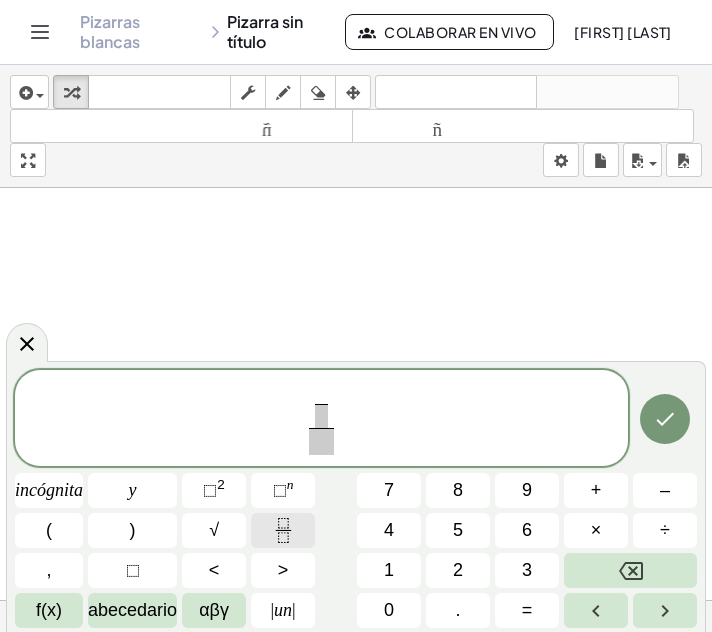 click 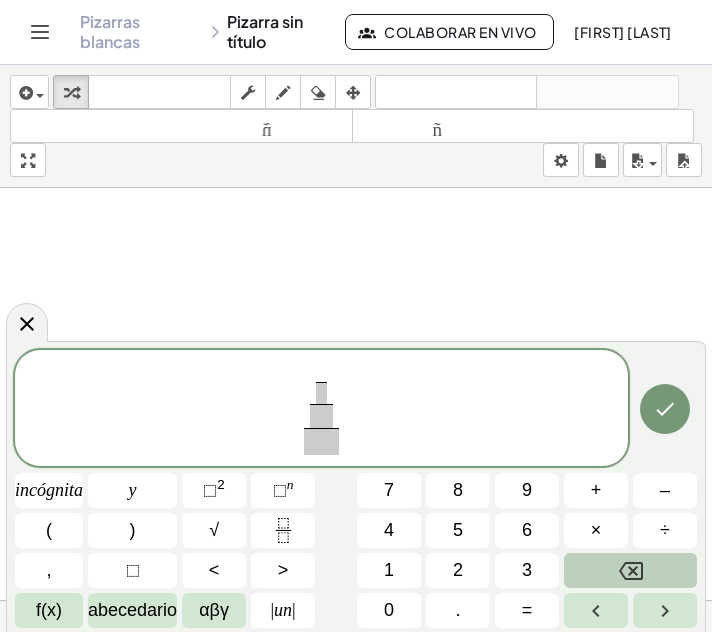 click at bounding box center (630, 570) 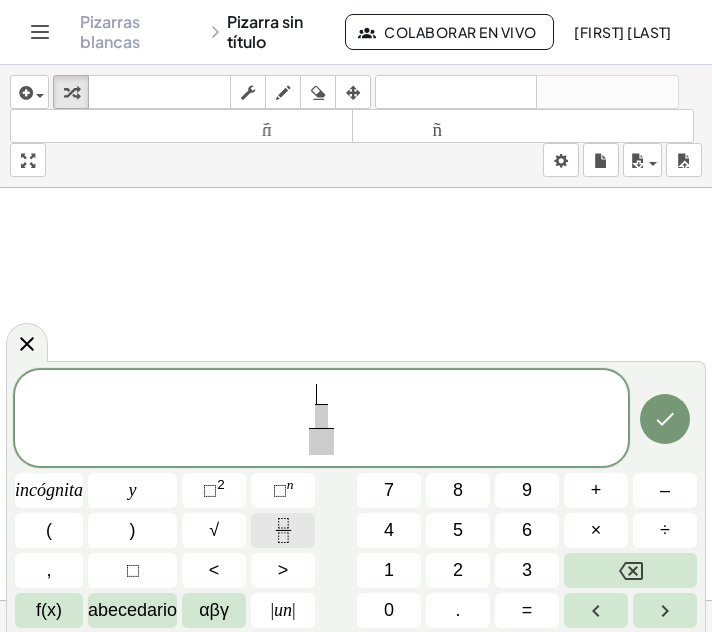 click 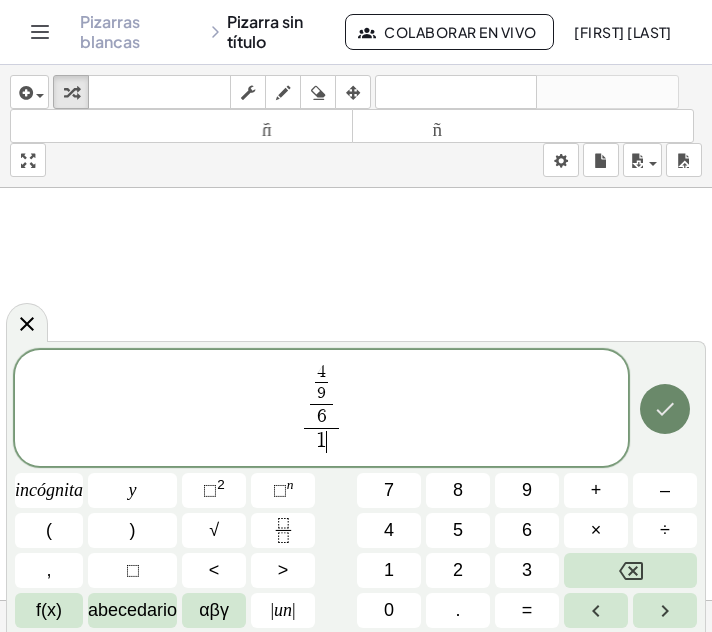 click 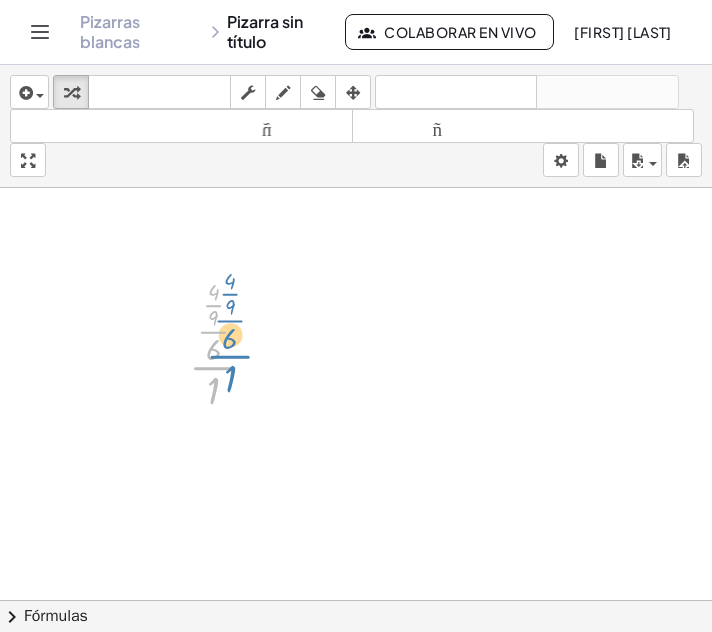 click at bounding box center [231, 344] 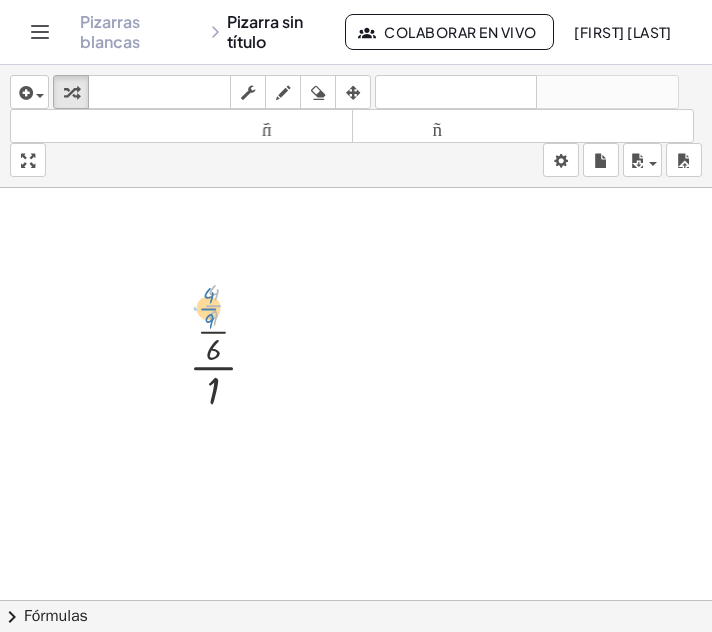 click at bounding box center (231, 344) 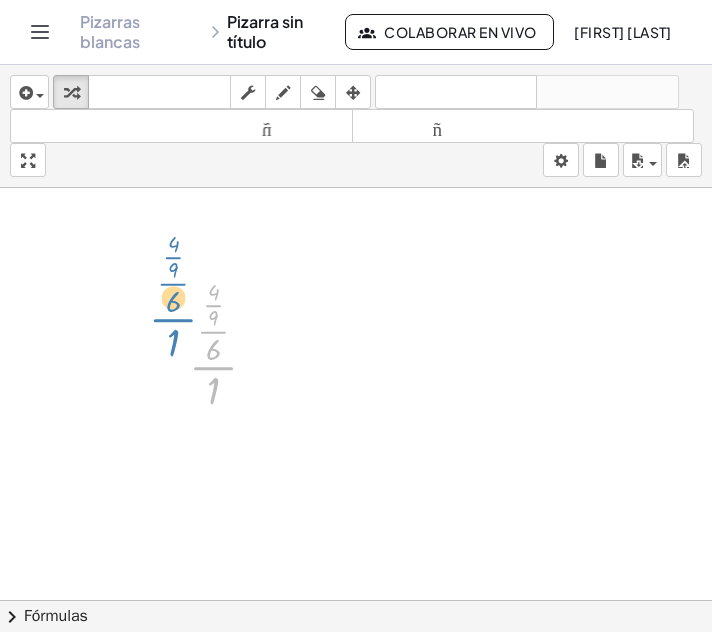 drag, startPoint x: 218, startPoint y: 366, endPoint x: 170, endPoint y: 316, distance: 69.31089 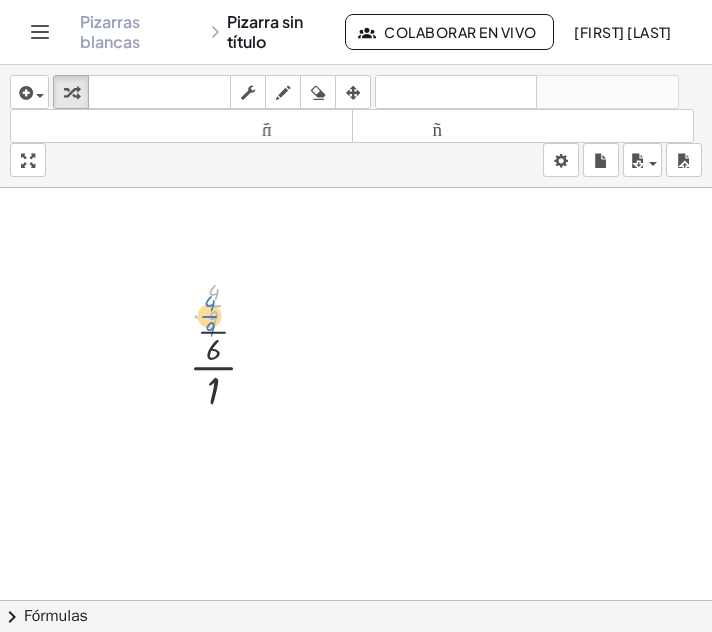 click at bounding box center [231, 344] 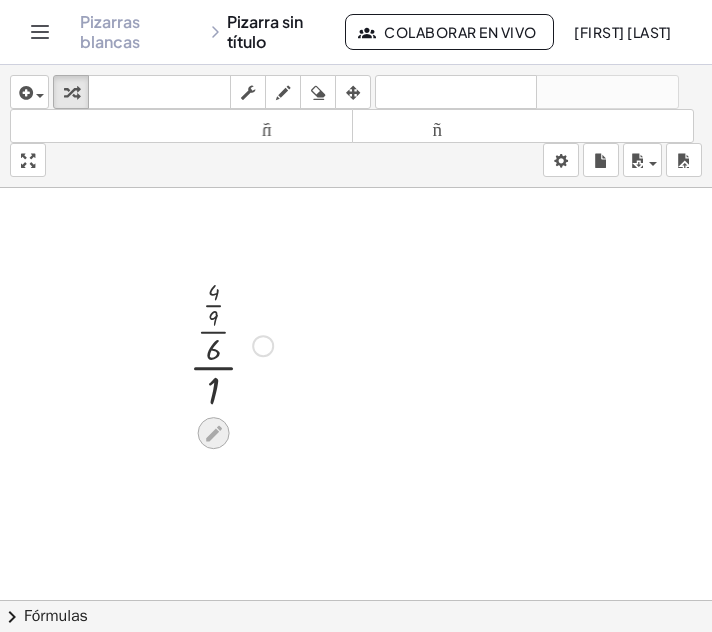 click 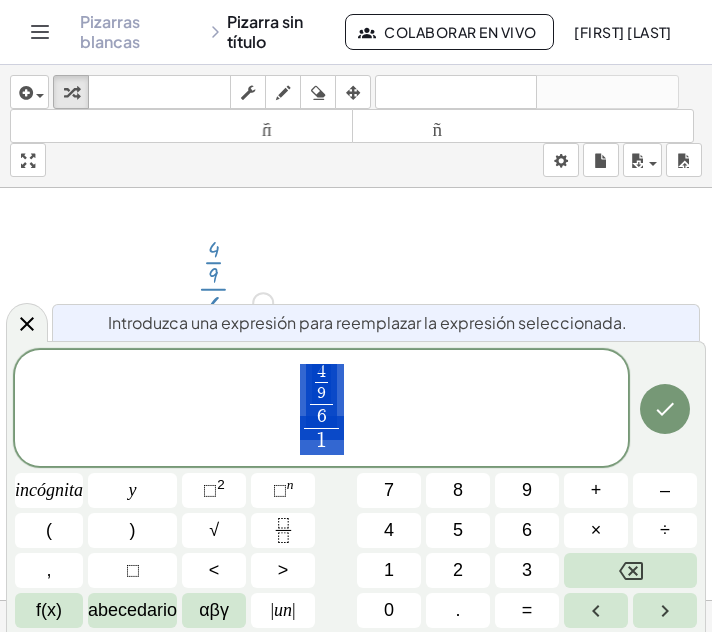 scroll, scrollTop: 63, scrollLeft: 0, axis: vertical 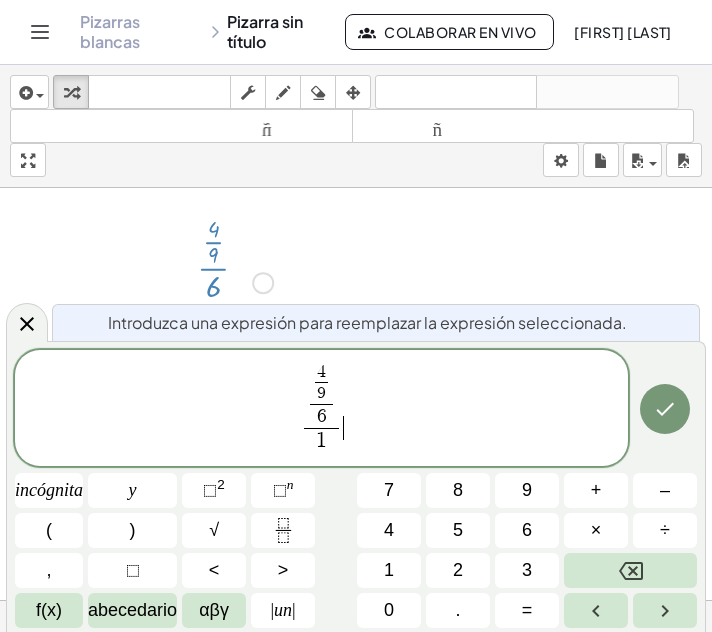 click on "4 9 ​ 6 ​ 1 ​ ​" at bounding box center (321, 409) 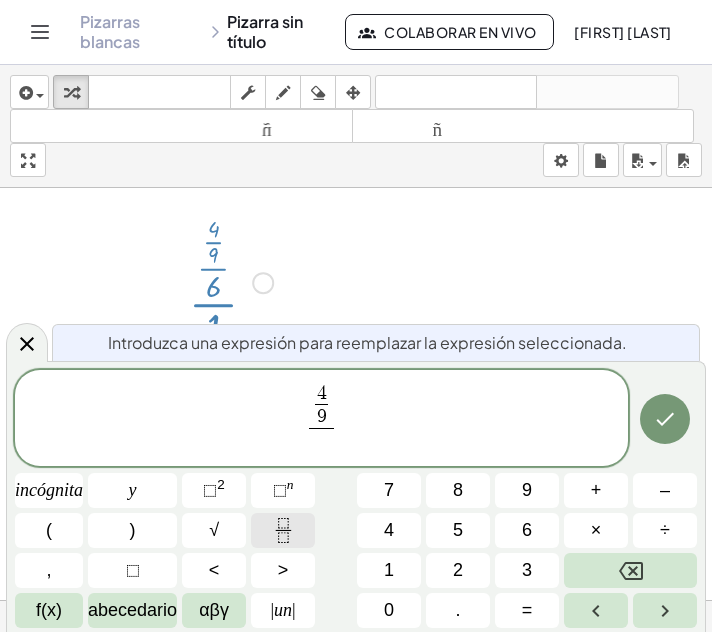 click 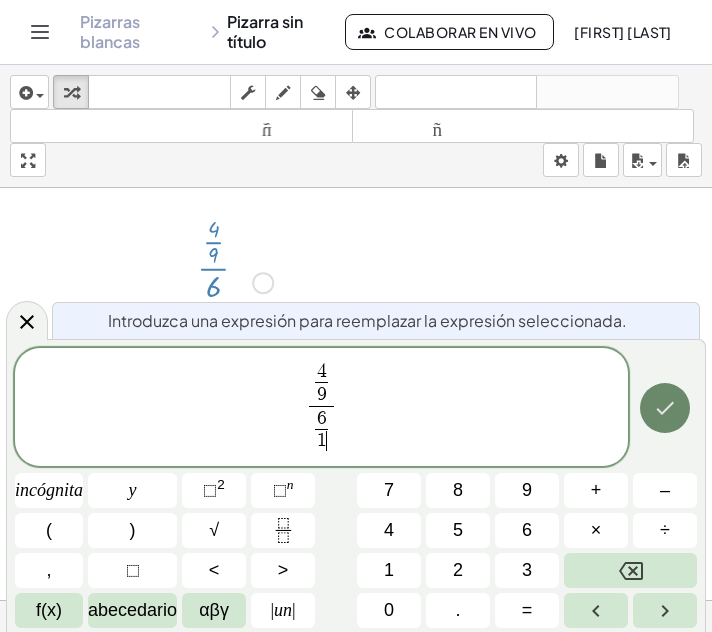 click 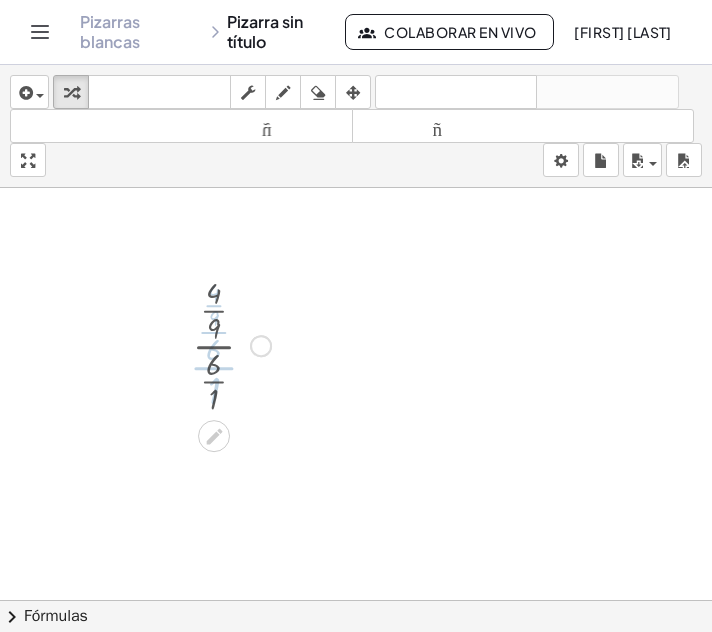 scroll, scrollTop: 0, scrollLeft: 0, axis: both 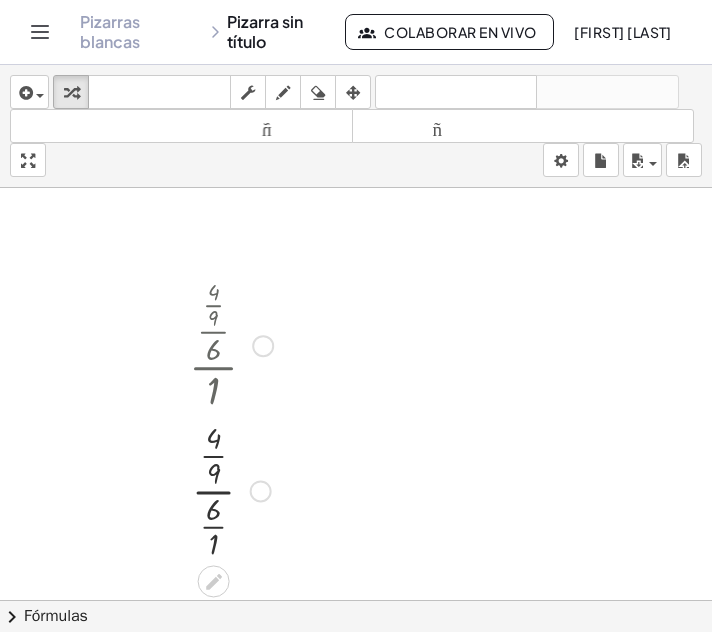 drag, startPoint x: 220, startPoint y: 348, endPoint x: 193, endPoint y: 299, distance: 55.946404 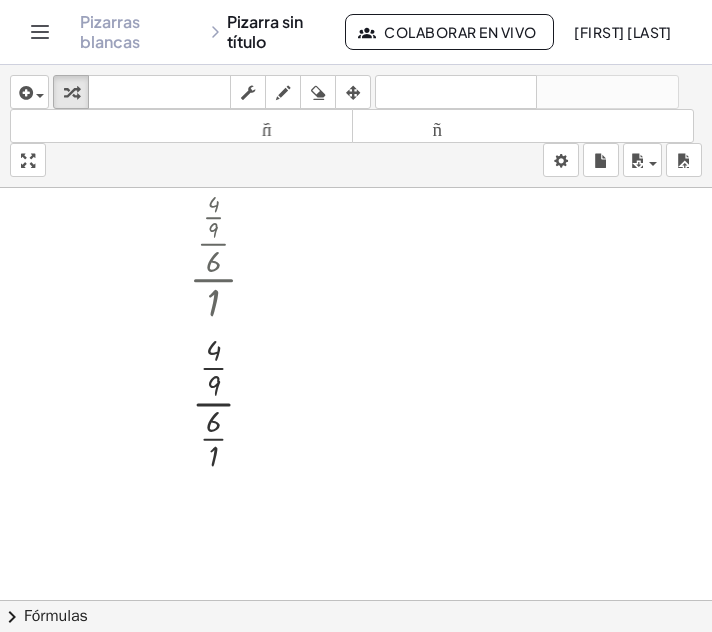 scroll, scrollTop: 139, scrollLeft: 0, axis: vertical 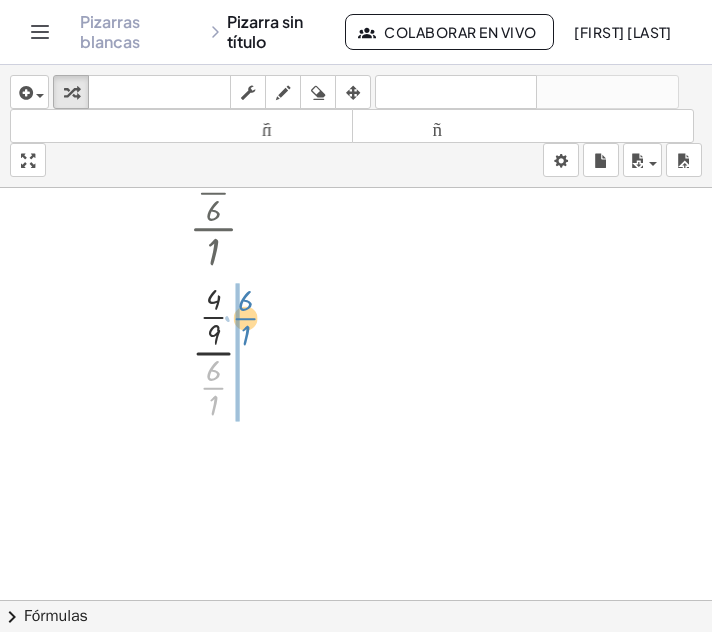 drag, startPoint x: 216, startPoint y: 388, endPoint x: 263, endPoint y: 318, distance: 84.31489 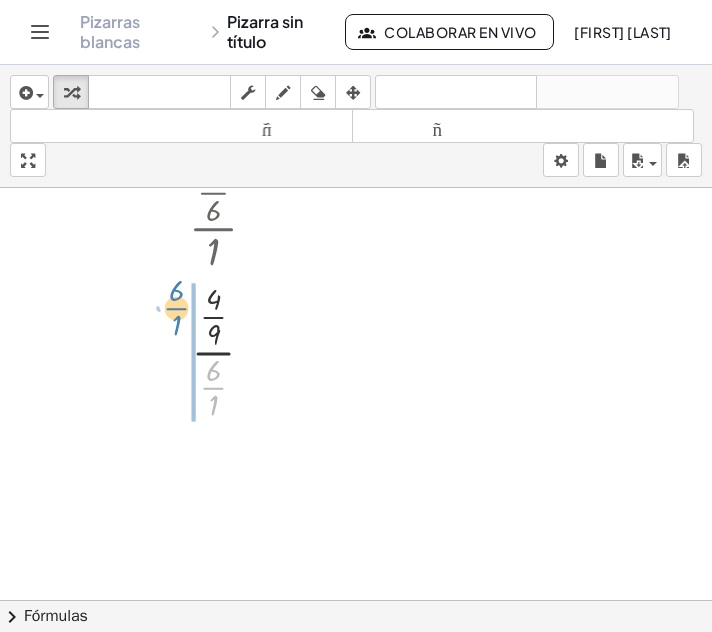 drag, startPoint x: 211, startPoint y: 390, endPoint x: 175, endPoint y: 312, distance: 85.90693 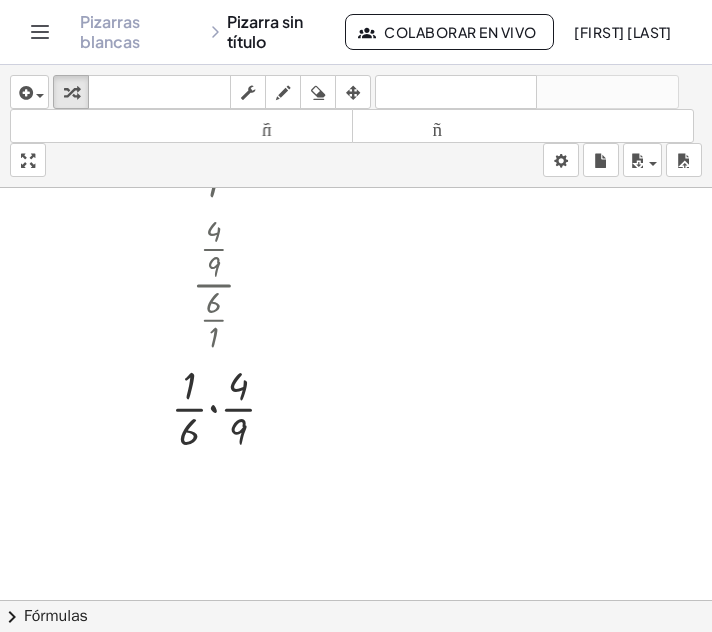 scroll, scrollTop: 227, scrollLeft: 0, axis: vertical 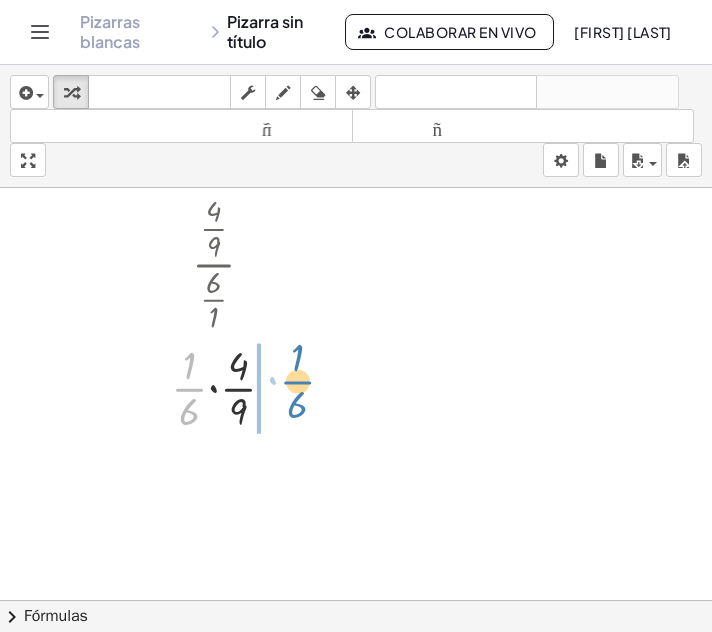 drag, startPoint x: 189, startPoint y: 387, endPoint x: 296, endPoint y: 379, distance: 107.298645 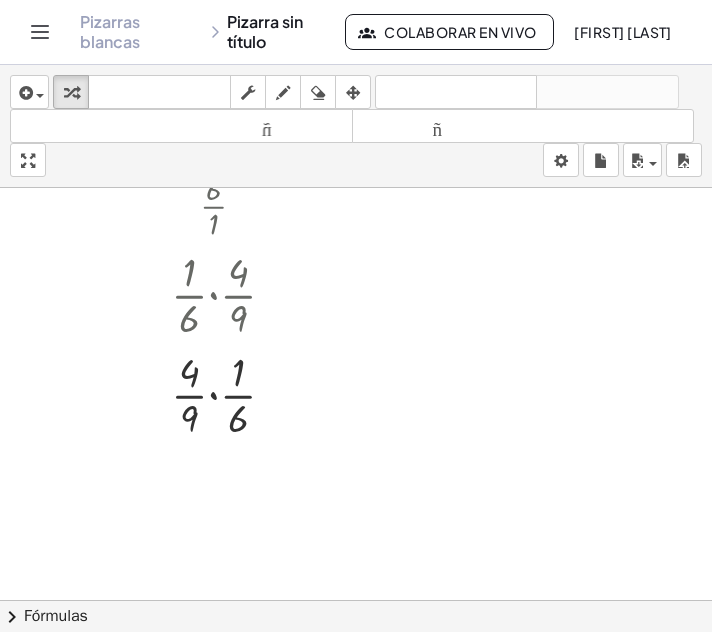scroll, scrollTop: 371, scrollLeft: 0, axis: vertical 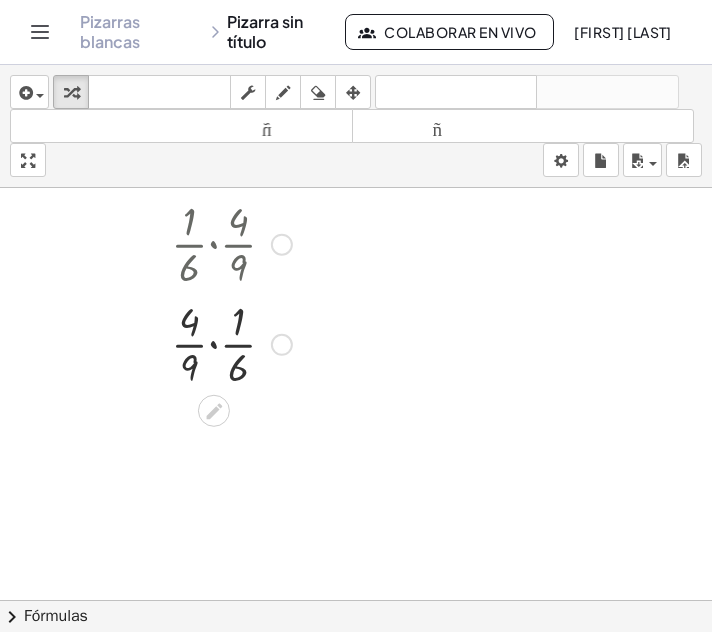 click at bounding box center [231, 343] 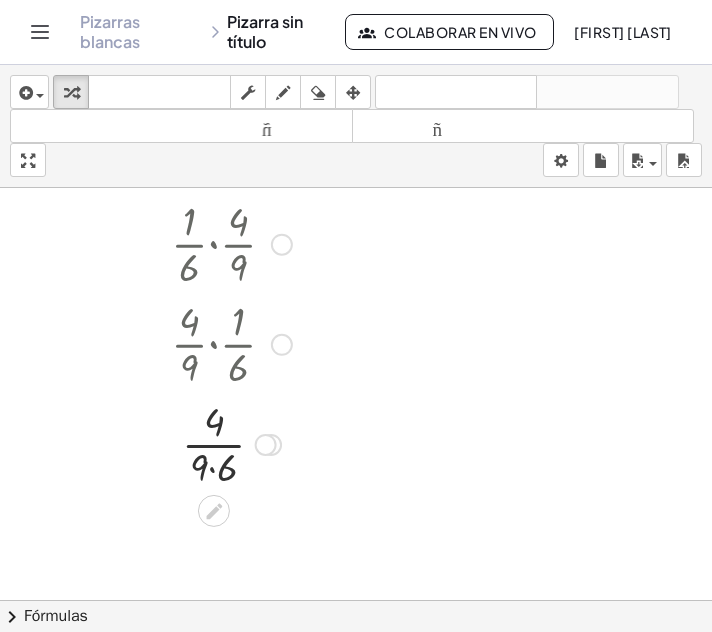 click at bounding box center (231, 443) 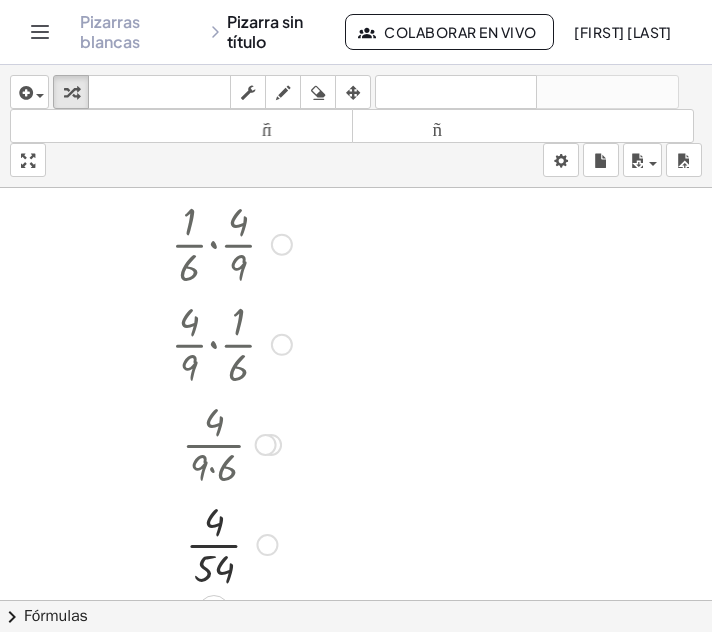 click at bounding box center (231, 543) 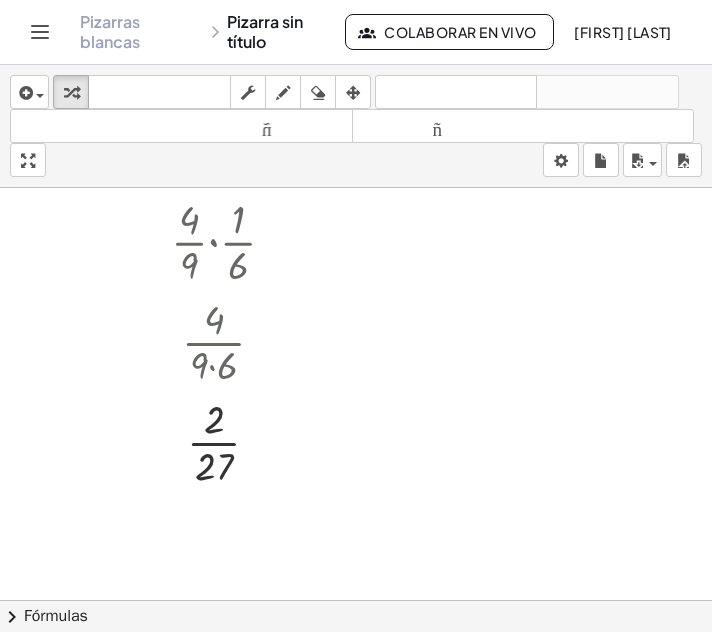 scroll, scrollTop: 494, scrollLeft: 0, axis: vertical 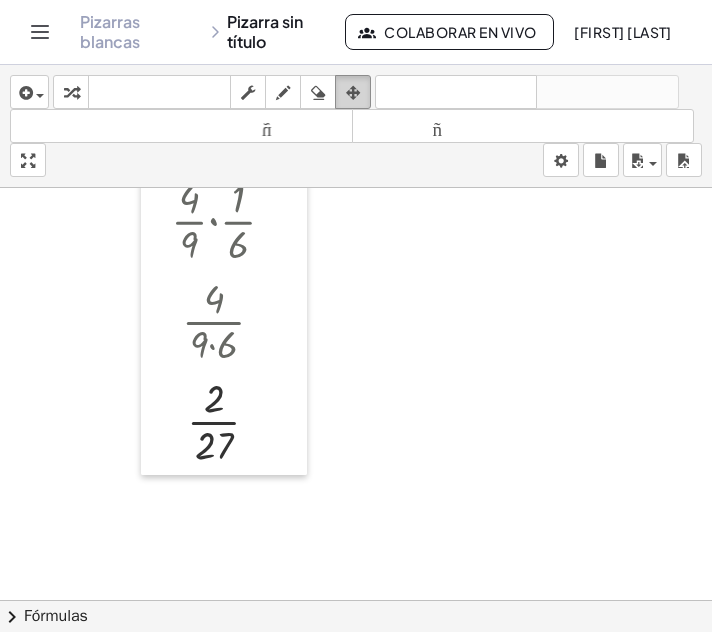 click at bounding box center (353, 93) 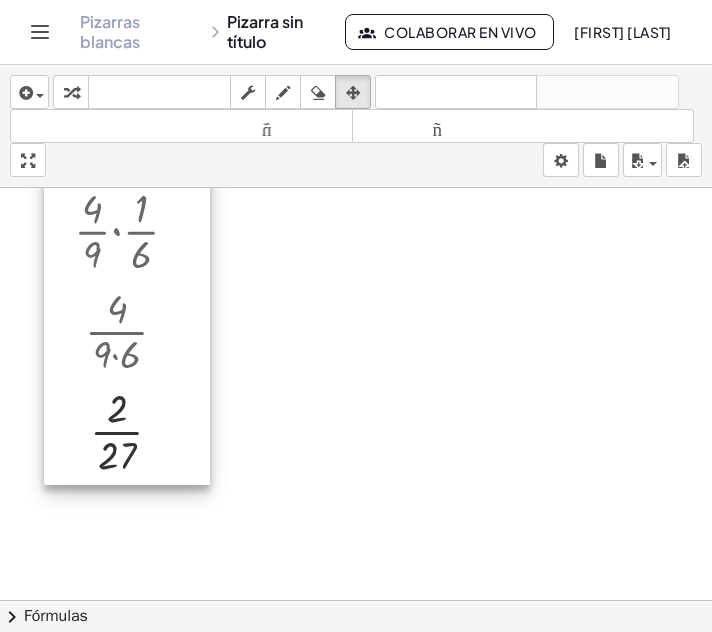 drag, startPoint x: 294, startPoint y: 219, endPoint x: 193, endPoint y: 229, distance: 101.49384 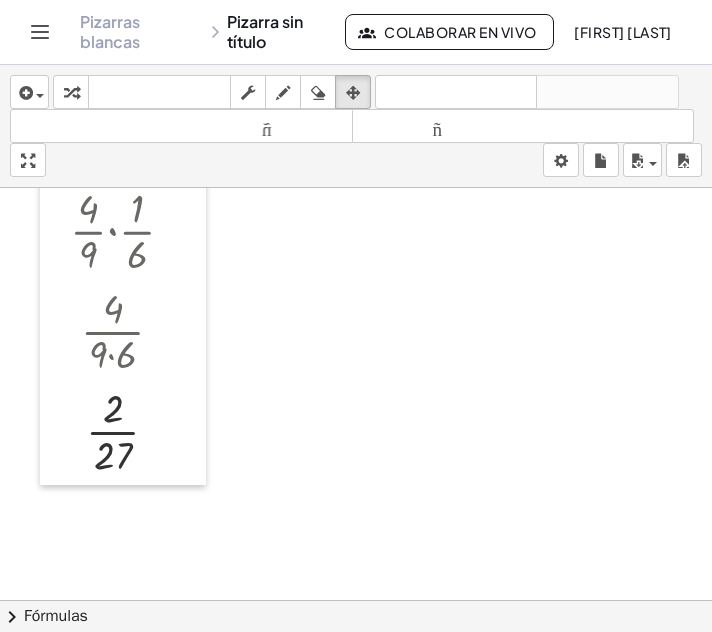 click at bounding box center (356, 312) 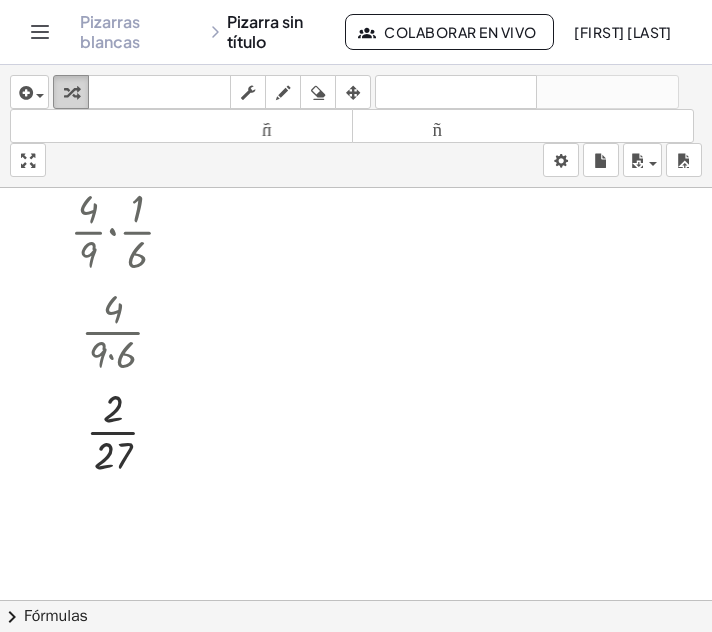 click at bounding box center (71, 93) 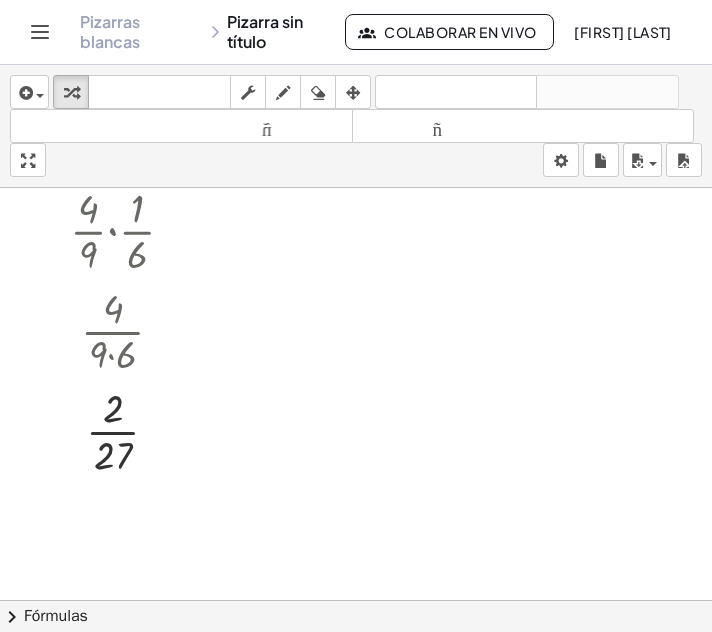 click at bounding box center [356, 312] 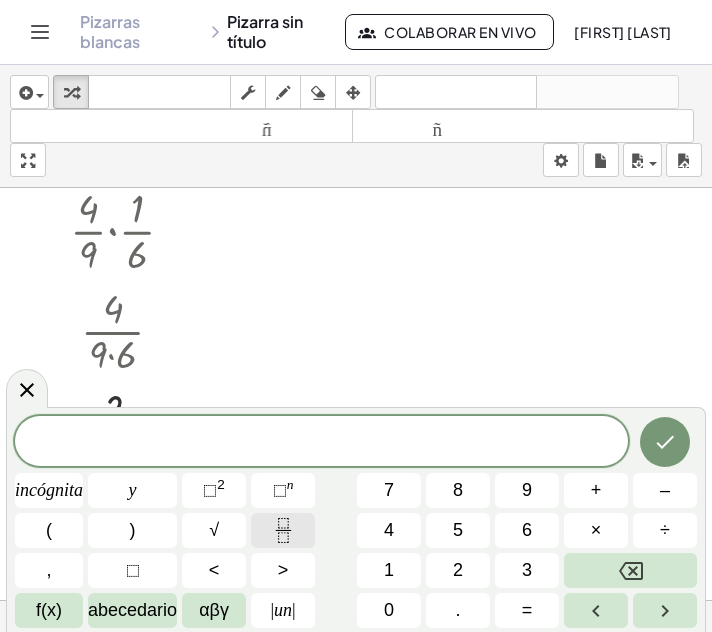 click 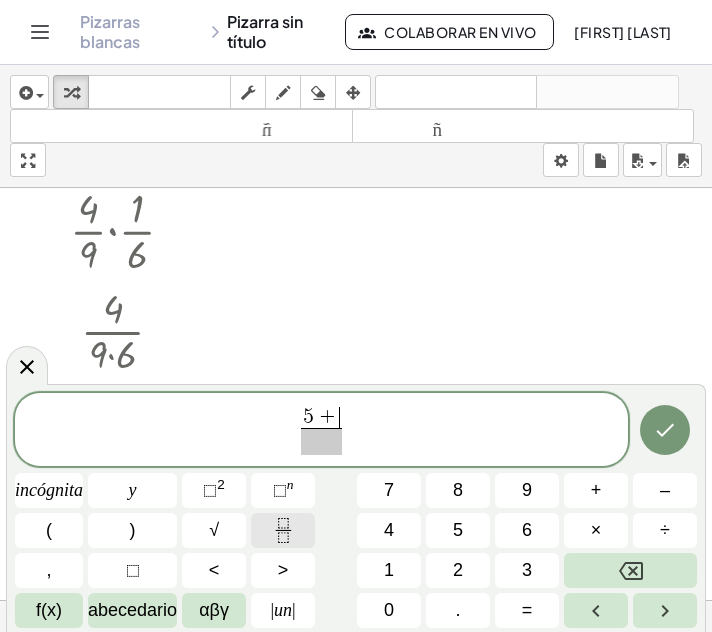 click 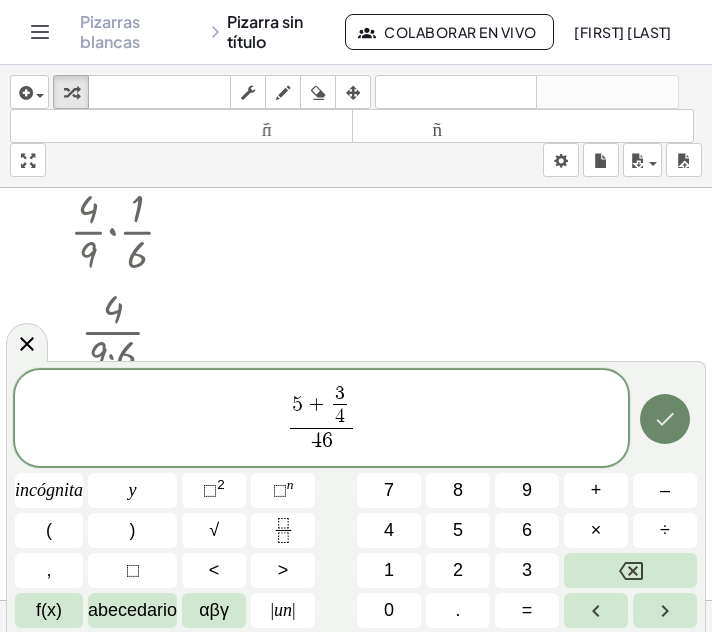 click 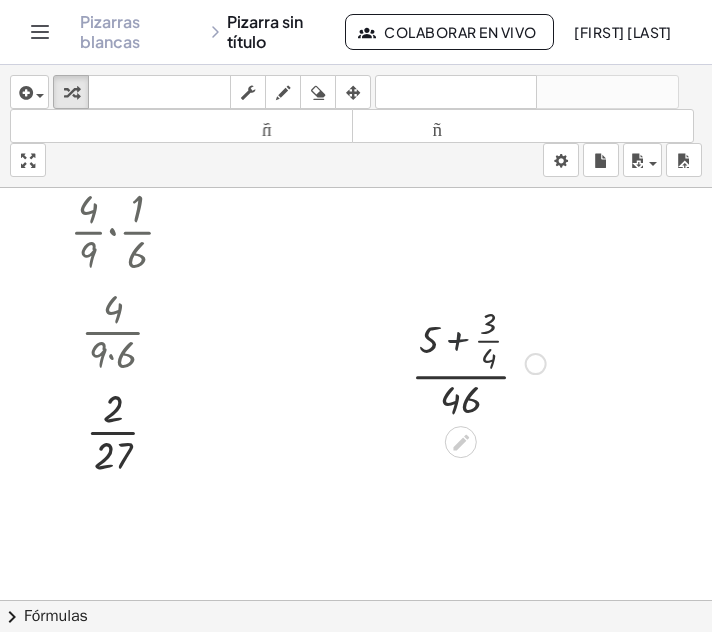 drag, startPoint x: 456, startPoint y: 344, endPoint x: 384, endPoint y: 274, distance: 100.41912 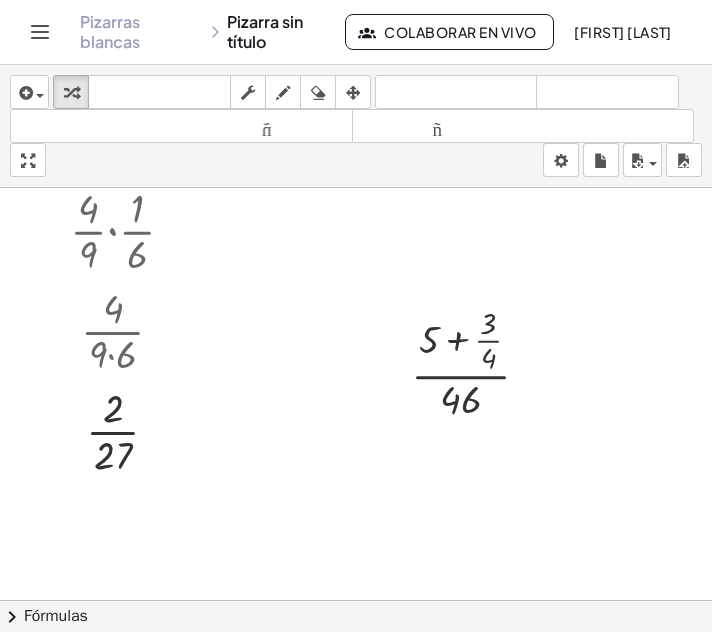 scroll, scrollTop: 494, scrollLeft: 16, axis: both 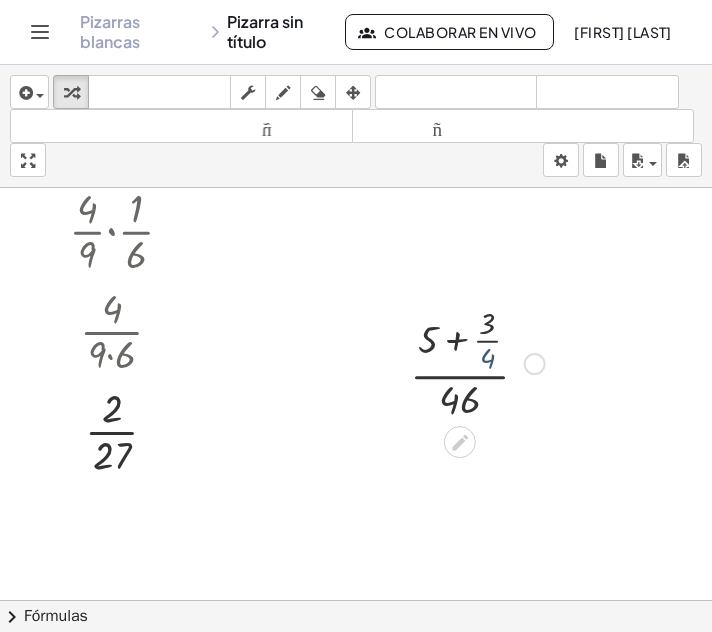 click at bounding box center [477, 362] 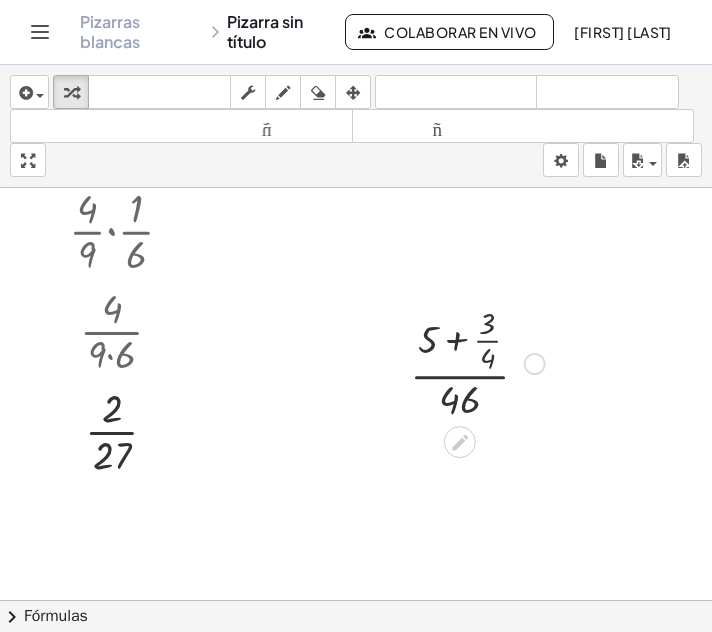 click at bounding box center (477, 362) 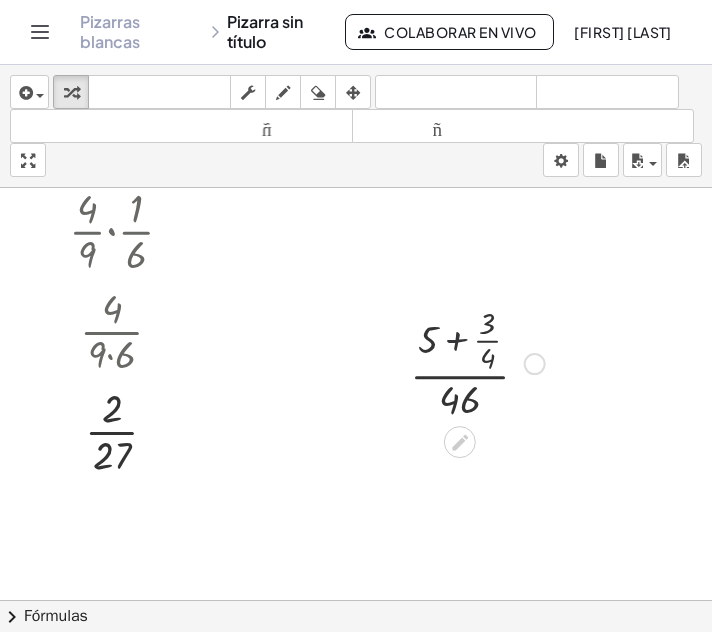 click at bounding box center (477, 362) 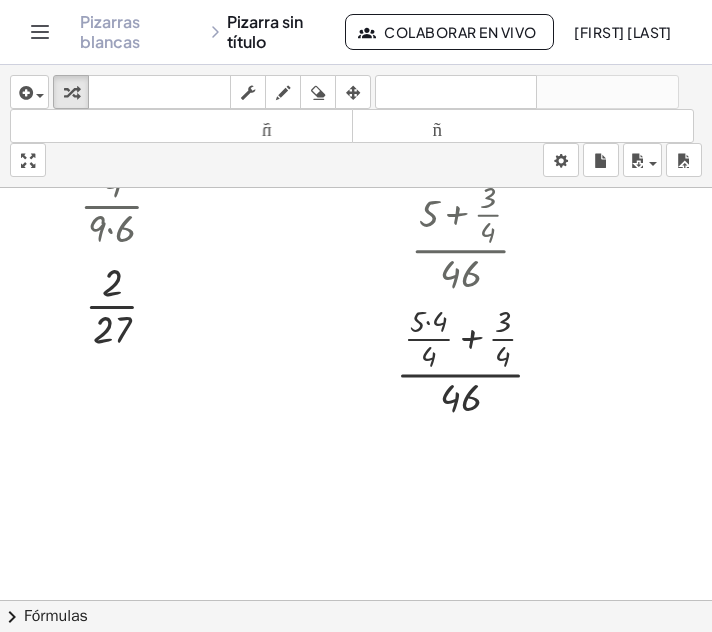 scroll, scrollTop: 627, scrollLeft: 16, axis: both 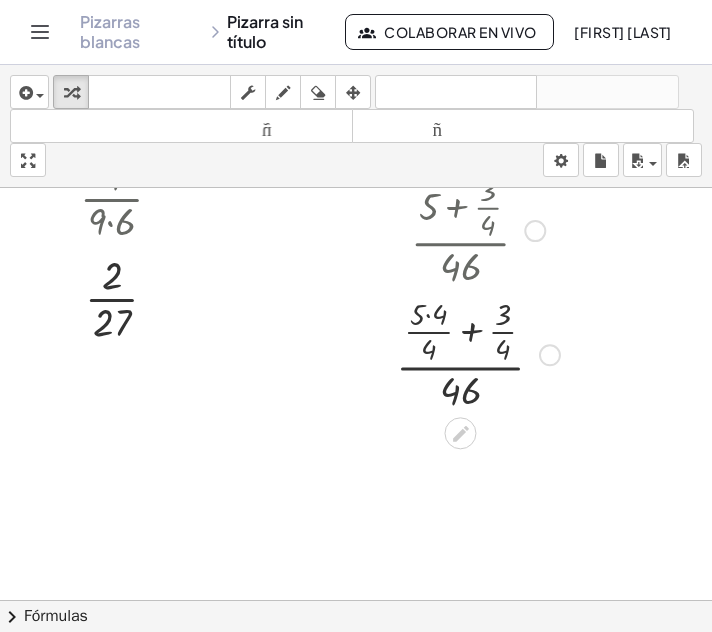 click at bounding box center (478, 353) 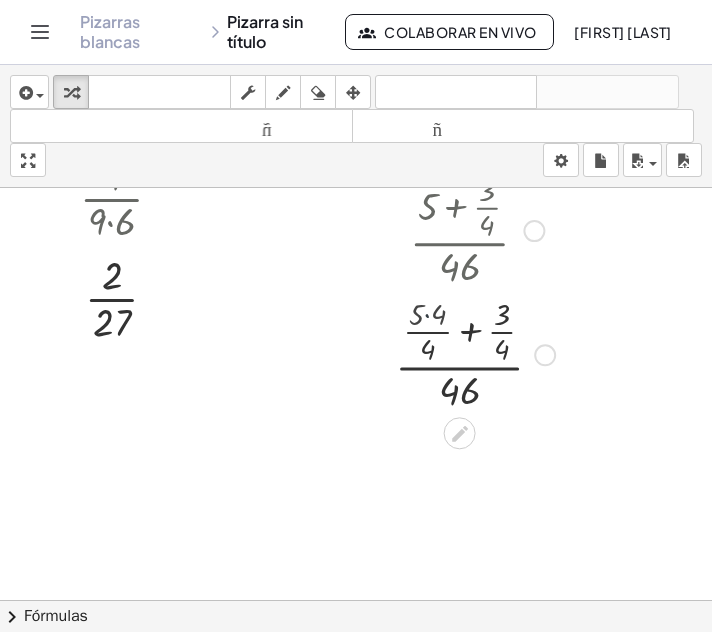 click at bounding box center (477, 353) 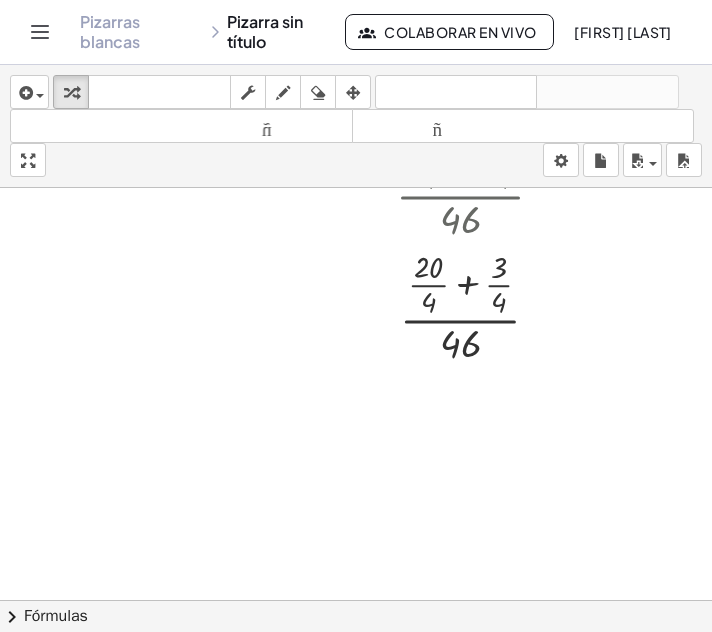 scroll, scrollTop: 842, scrollLeft: 16, axis: both 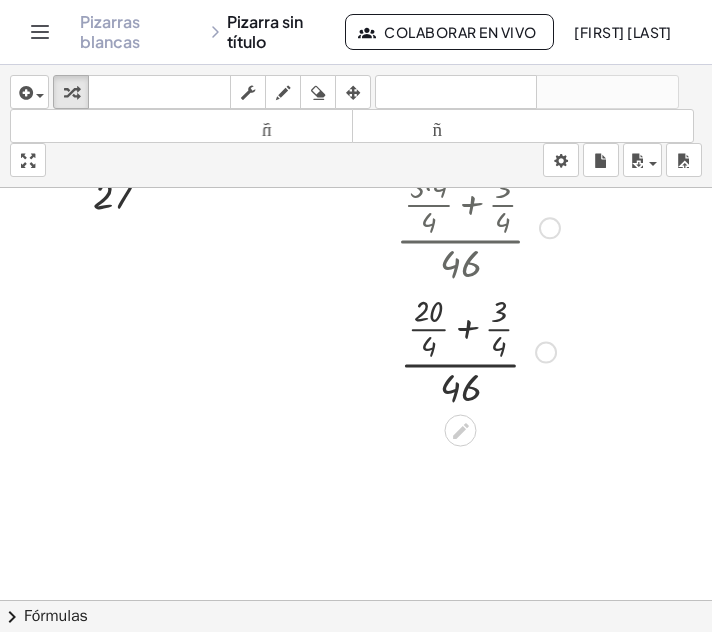 click at bounding box center (478, 350) 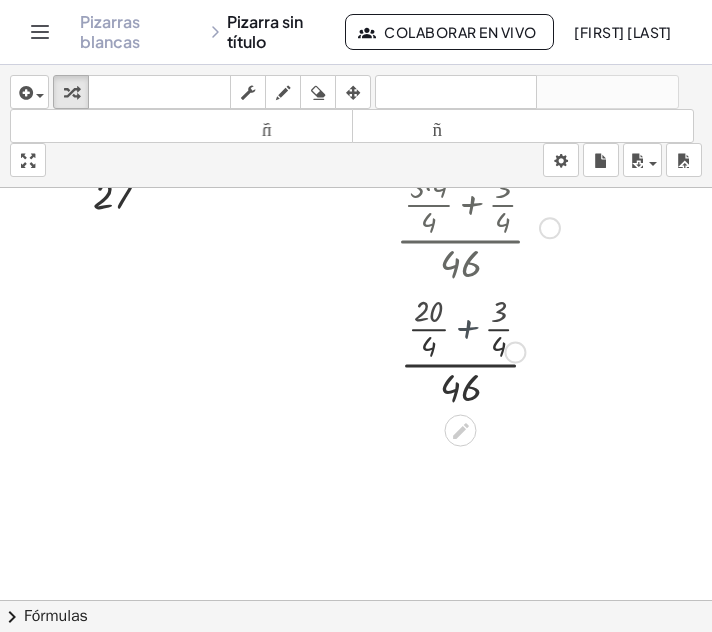click at bounding box center [478, 350] 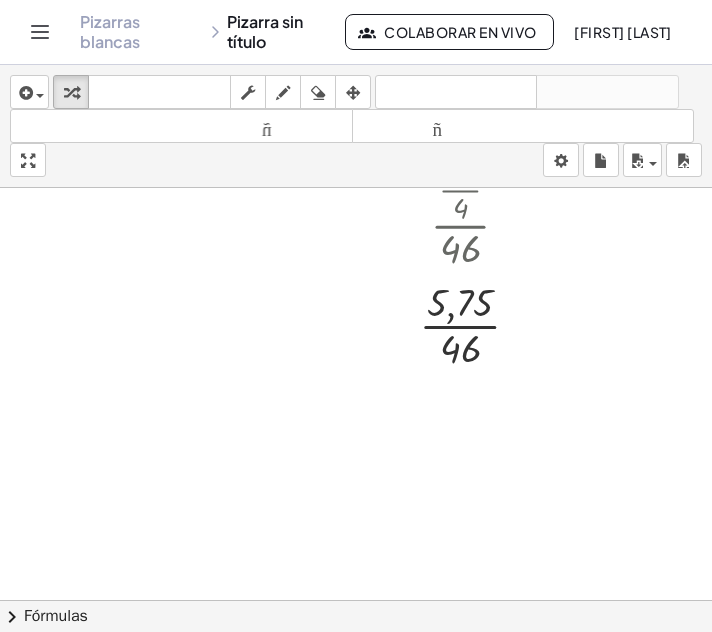 scroll, scrollTop: 1058, scrollLeft: 16, axis: both 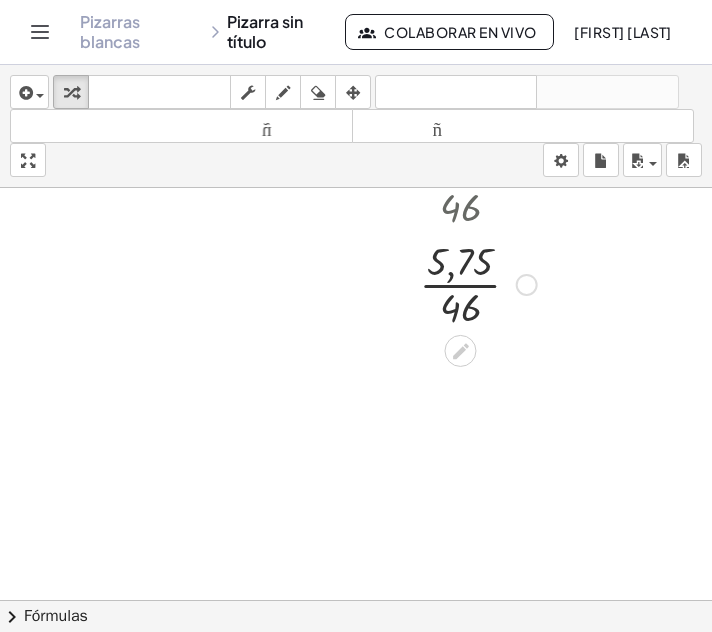 click at bounding box center (478, 283) 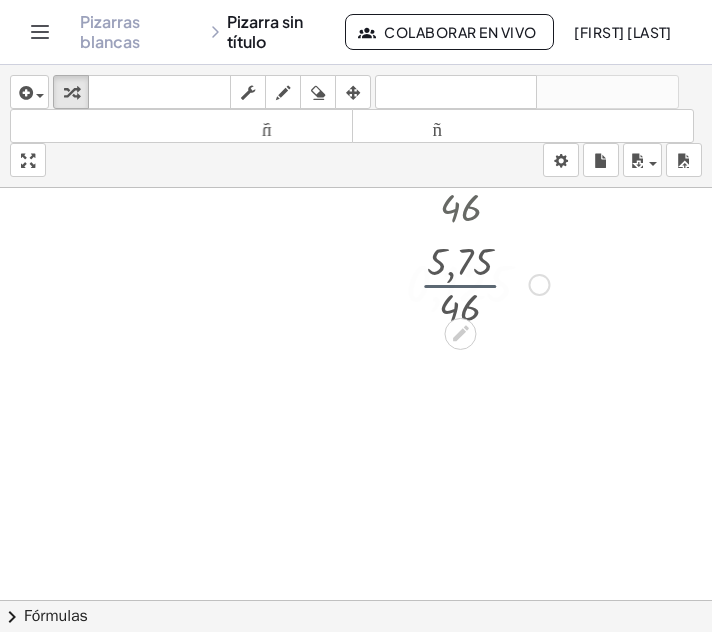 click at bounding box center (478, 283) 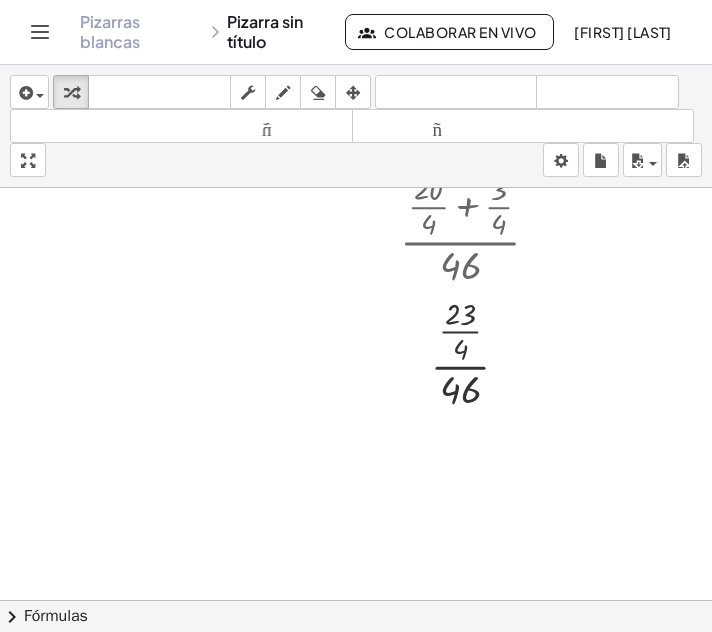 scroll, scrollTop: 871, scrollLeft: 16, axis: both 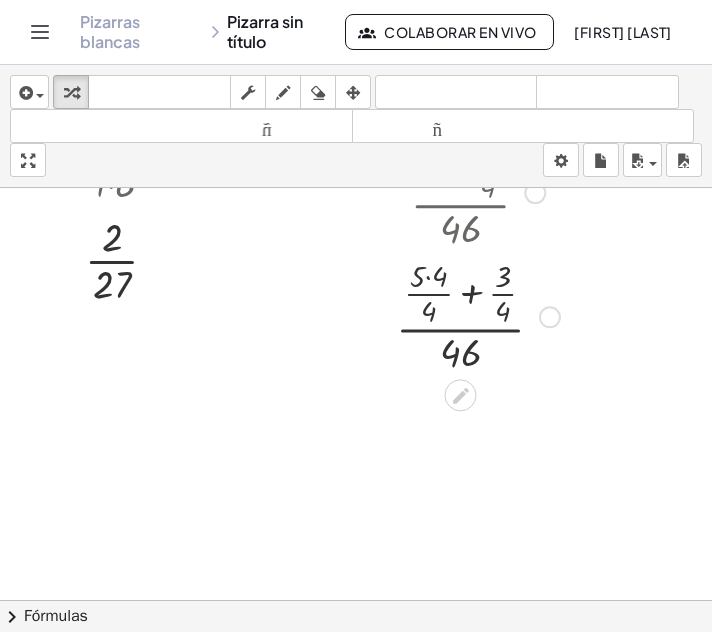 click at bounding box center (478, 315) 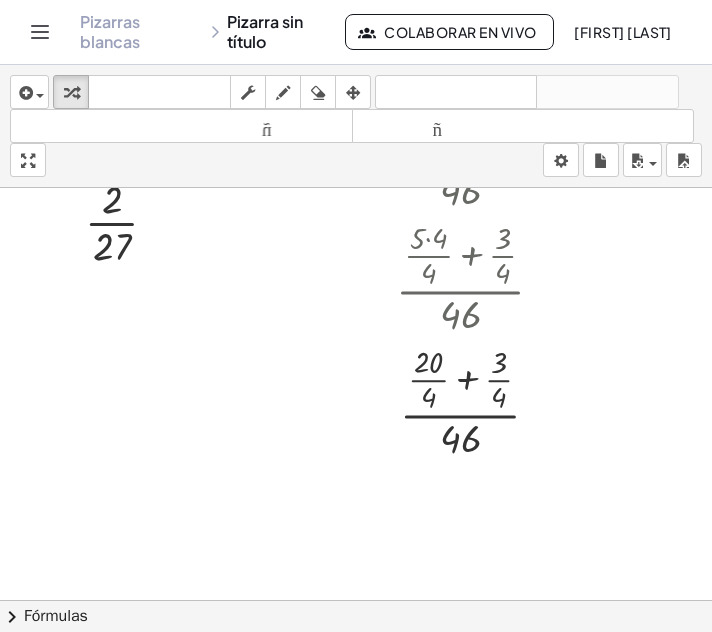 scroll, scrollTop: 707, scrollLeft: 16, axis: both 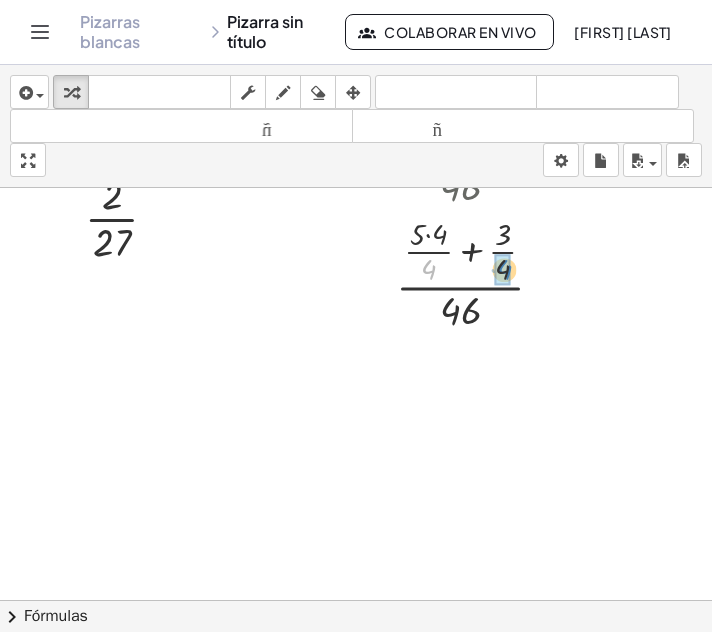 drag, startPoint x: 416, startPoint y: 269, endPoint x: 493, endPoint y: 269, distance: 77 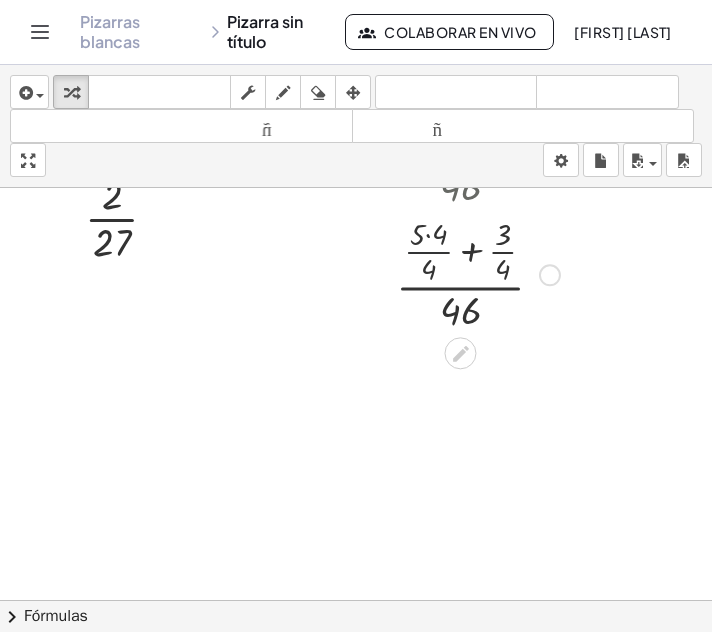 click at bounding box center [478, 273] 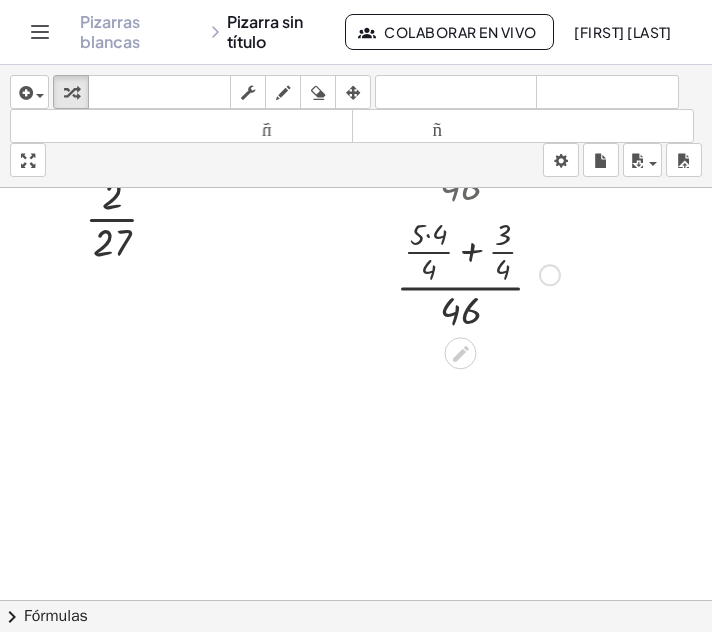 click at bounding box center (478, 273) 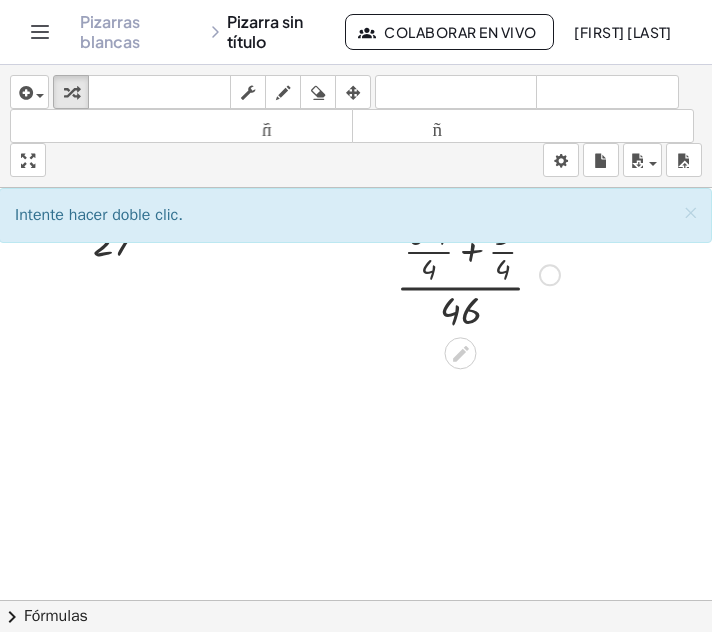 click at bounding box center (478, 273) 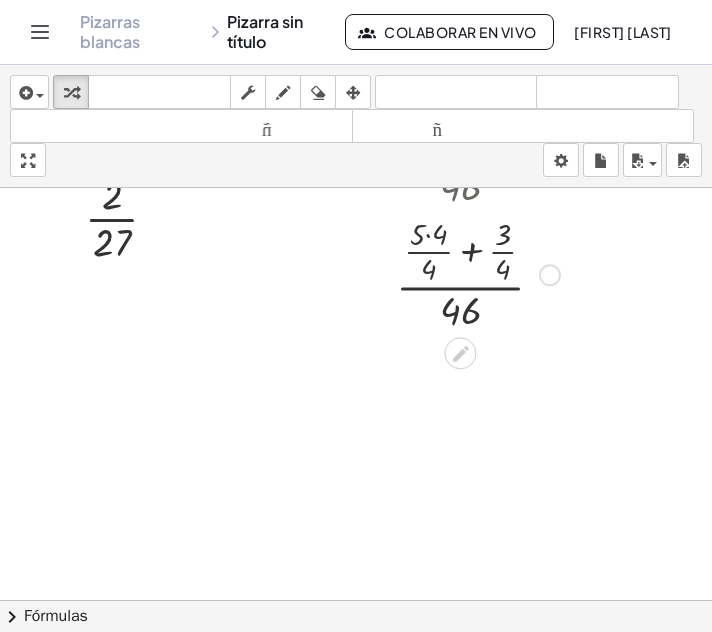 click at bounding box center (478, 273) 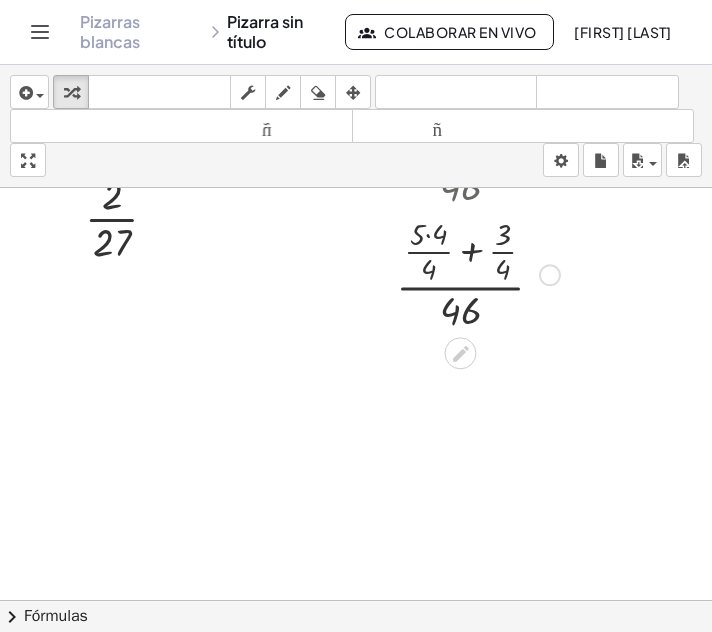 click at bounding box center (478, 273) 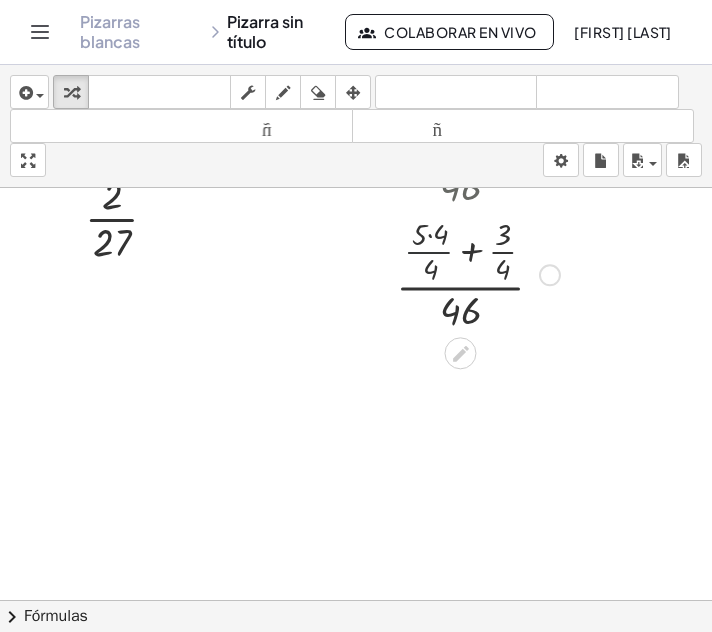 click at bounding box center (478, 273) 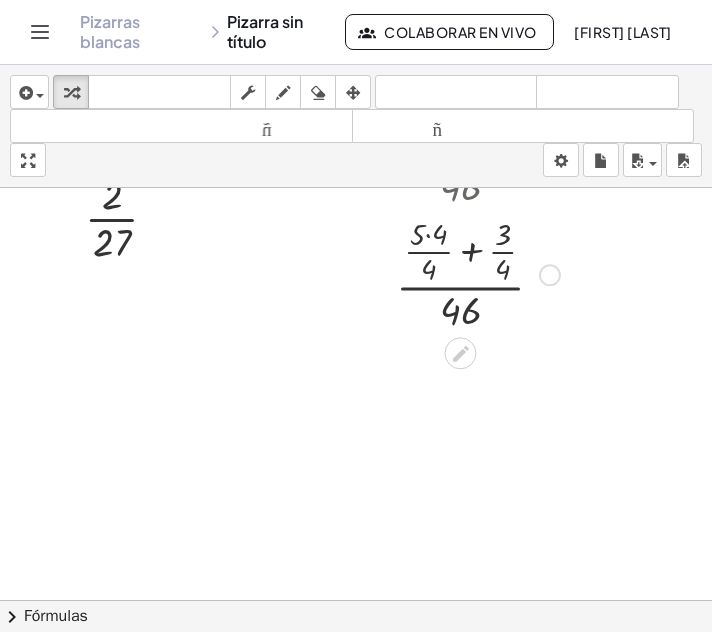 click at bounding box center [478, 273] 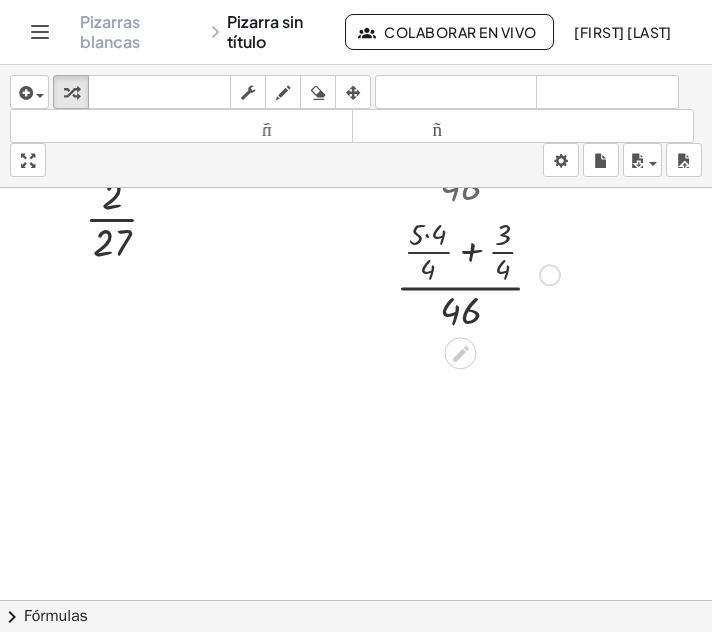 click at bounding box center (478, 273) 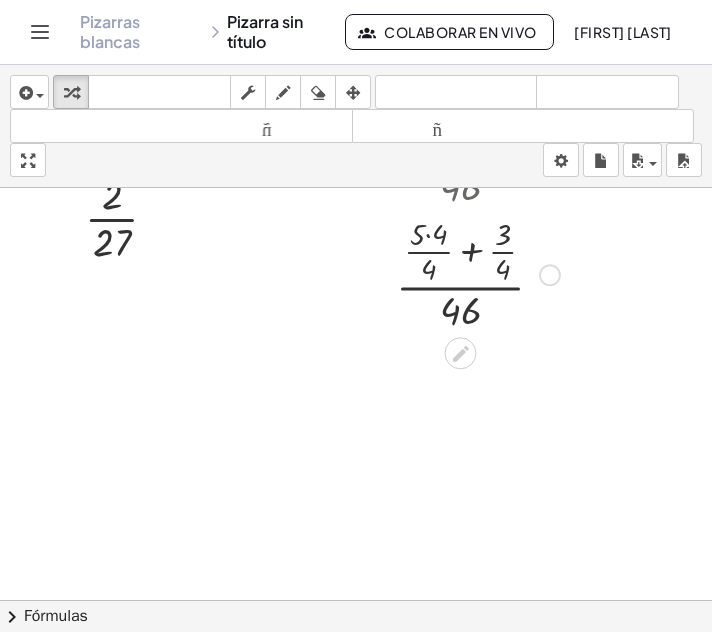 click at bounding box center [478, 273] 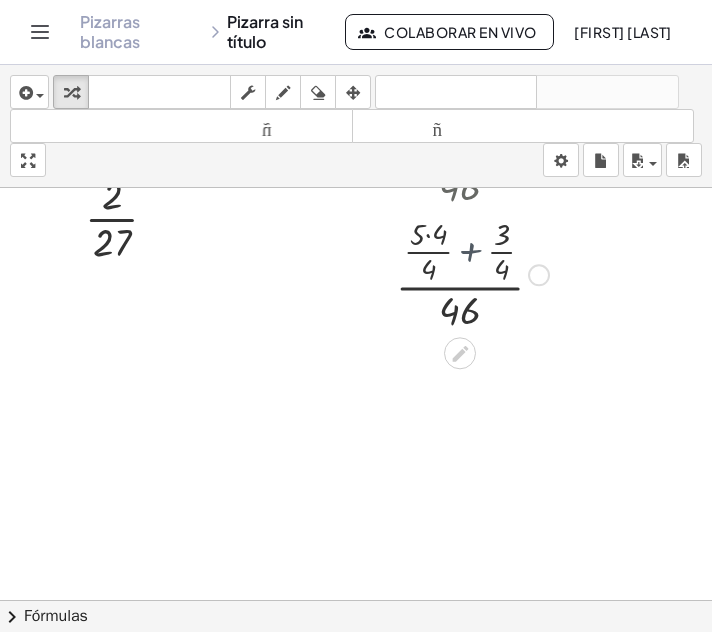 click at bounding box center (477, 273) 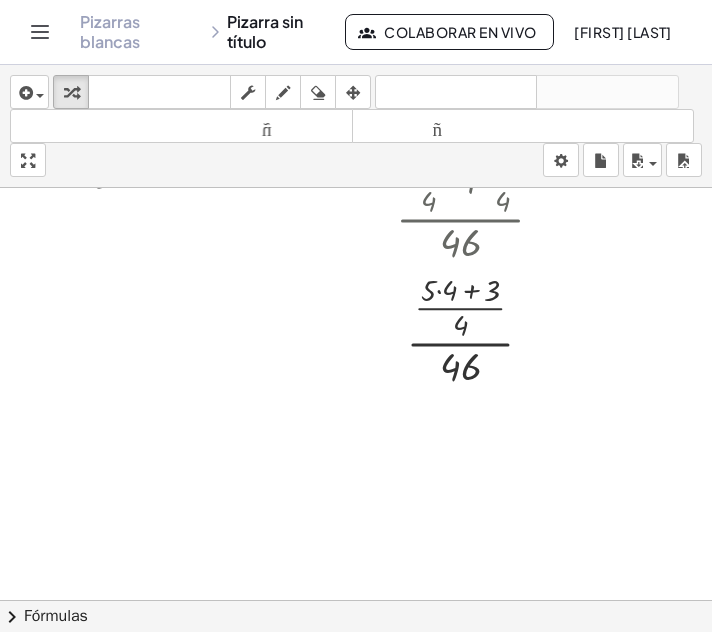 scroll, scrollTop: 779, scrollLeft: 16, axis: both 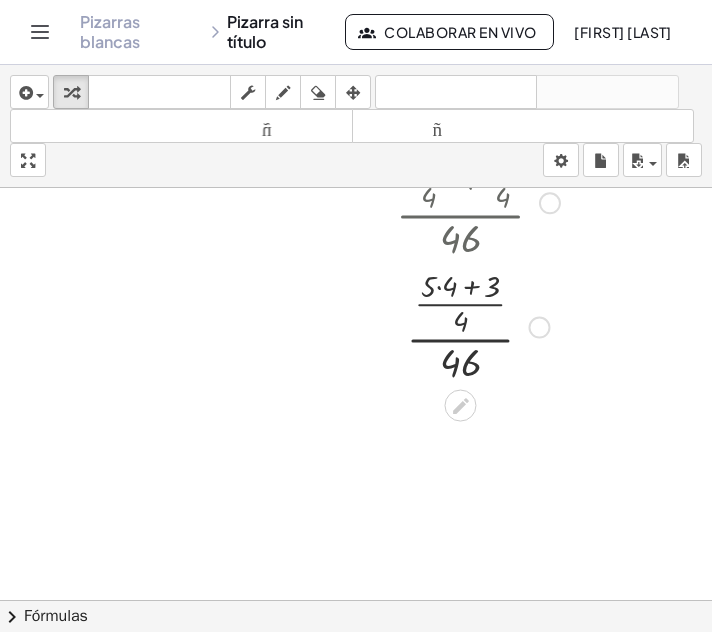 click at bounding box center (478, 325) 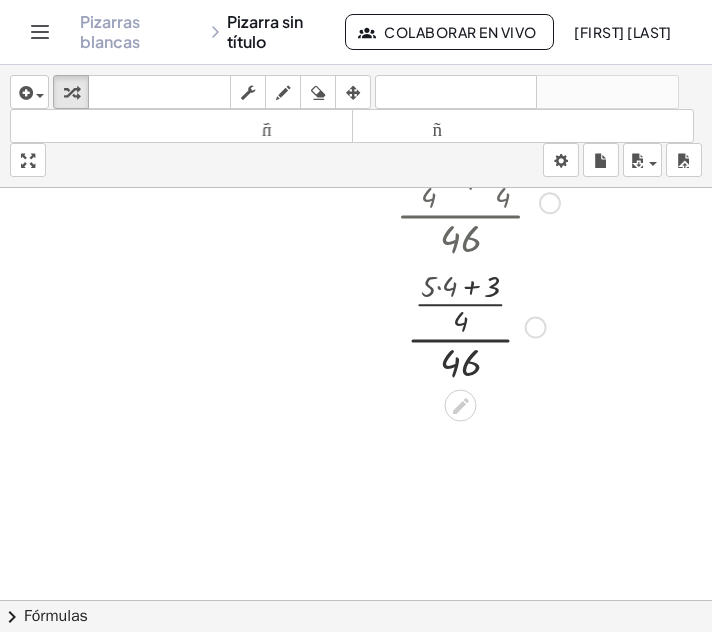 click at bounding box center (478, 325) 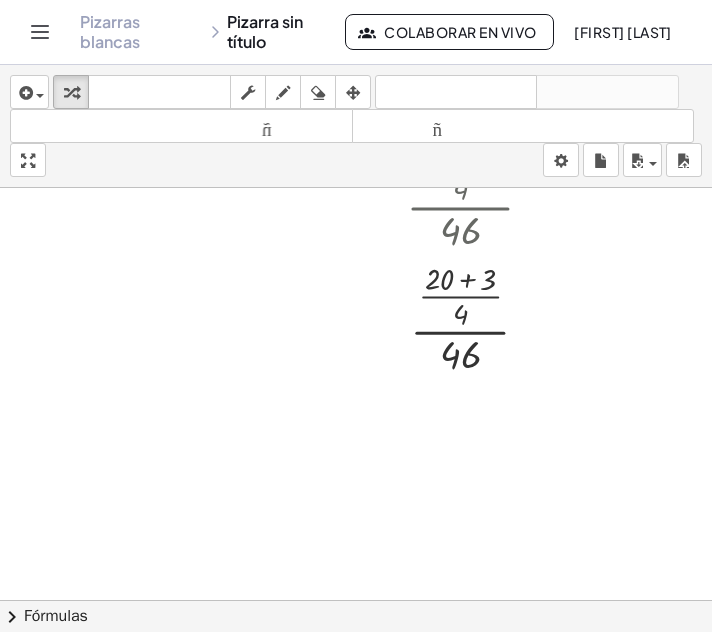 scroll, scrollTop: 906, scrollLeft: 16, axis: both 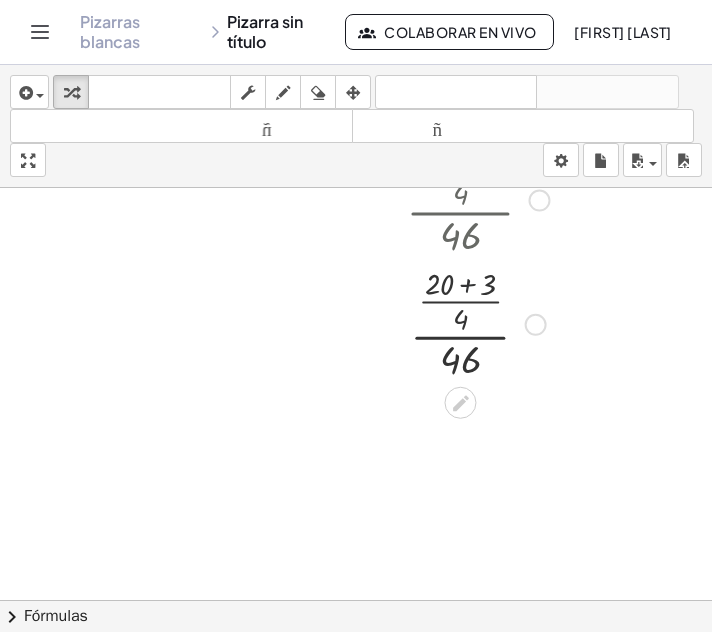 click at bounding box center (478, 323) 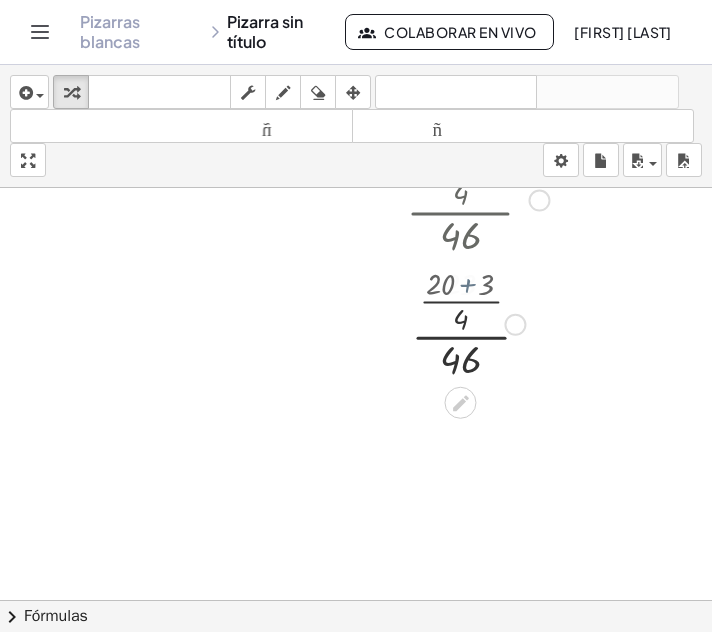 click at bounding box center [478, 323] 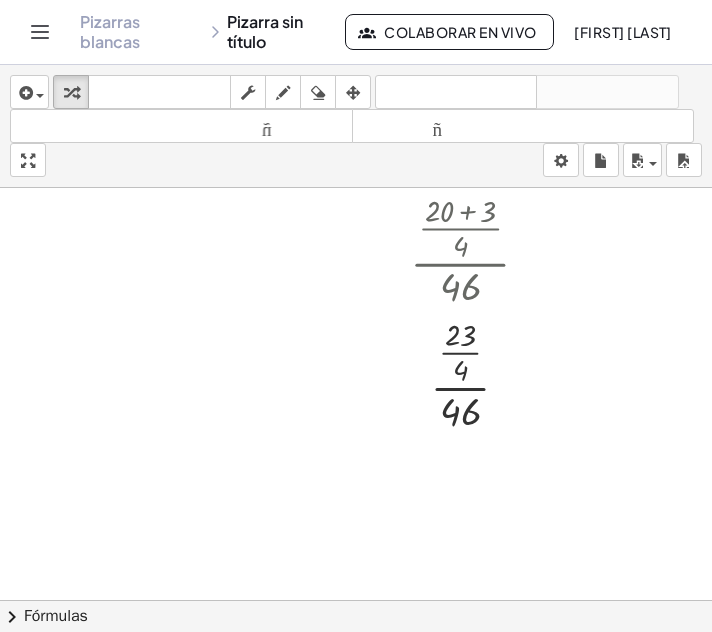 scroll, scrollTop: 989, scrollLeft: 16, axis: both 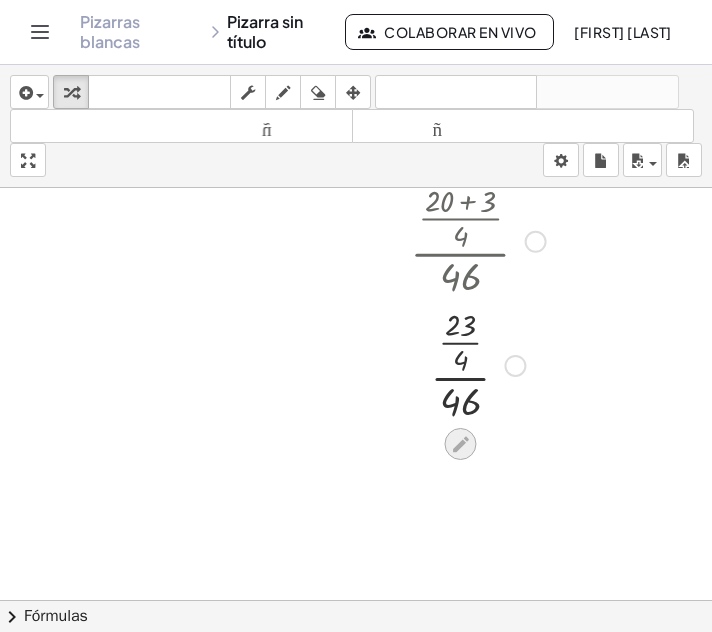 click 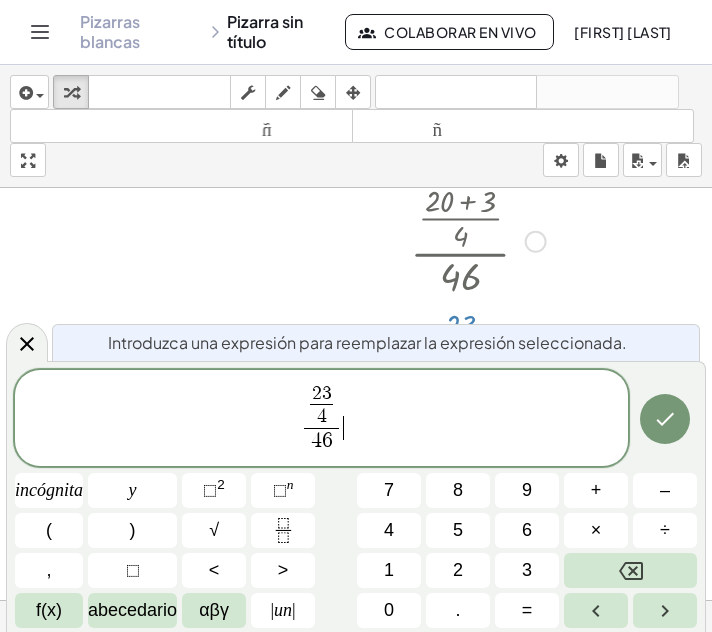 click on "2 3 4 ​ 4 6 ​ ​" at bounding box center (321, 419) 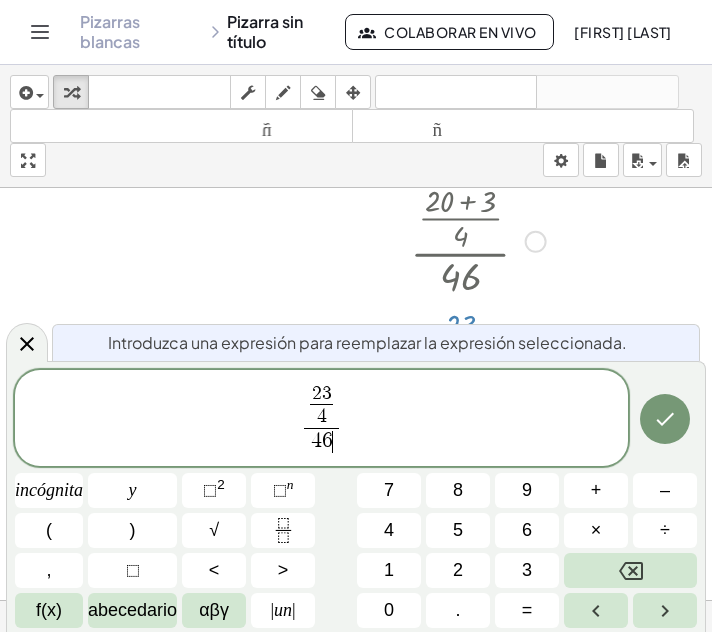 click on "4 6 ​" at bounding box center (322, 441) 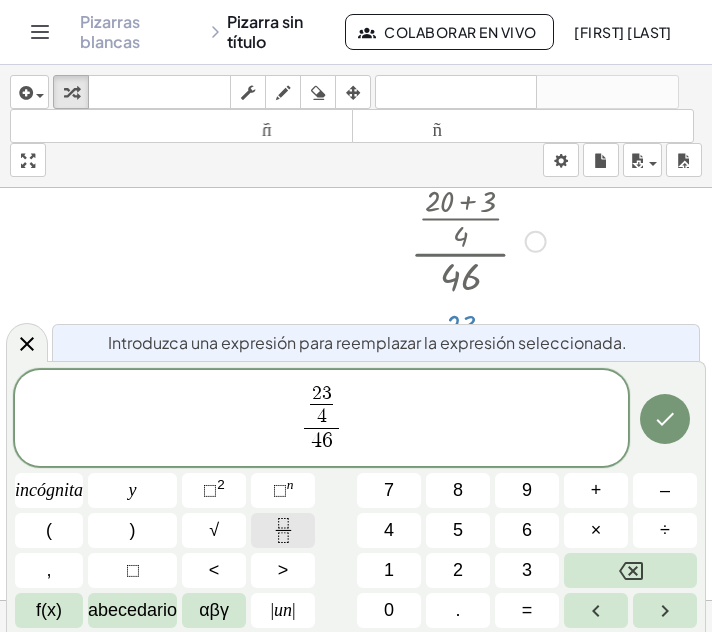 click 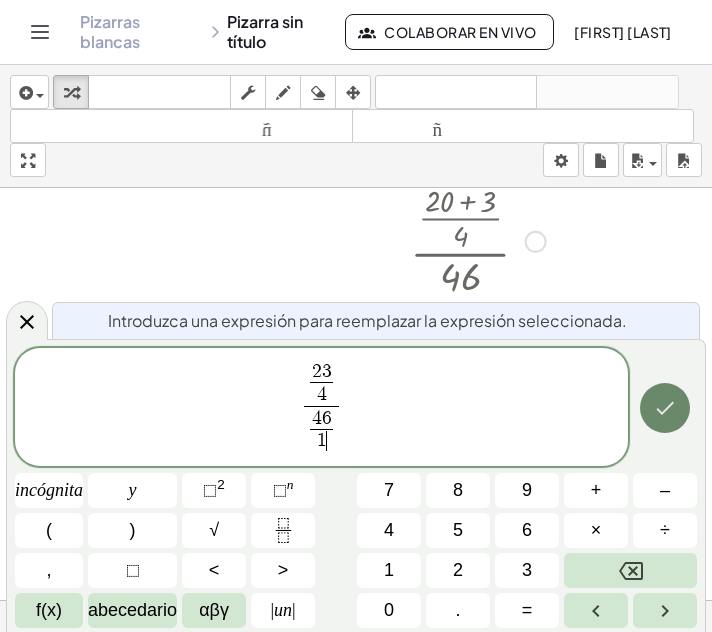 click at bounding box center [665, 408] 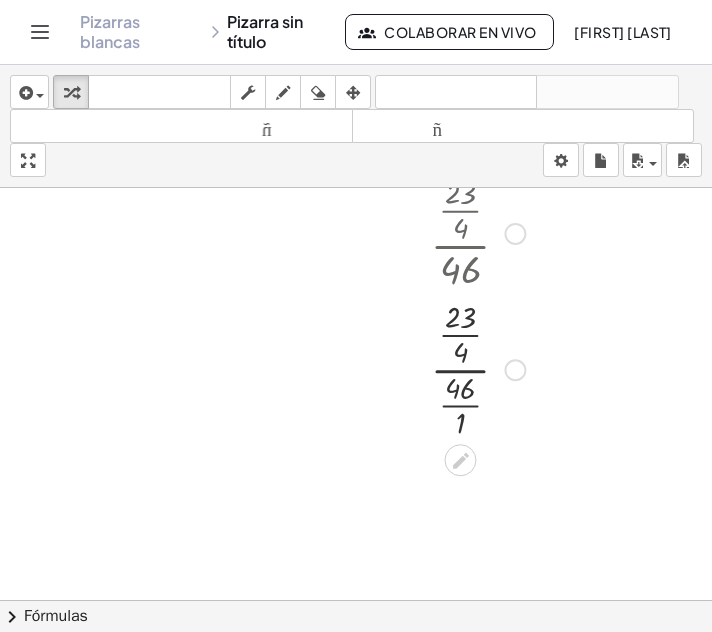 scroll, scrollTop: 1125, scrollLeft: 16, axis: both 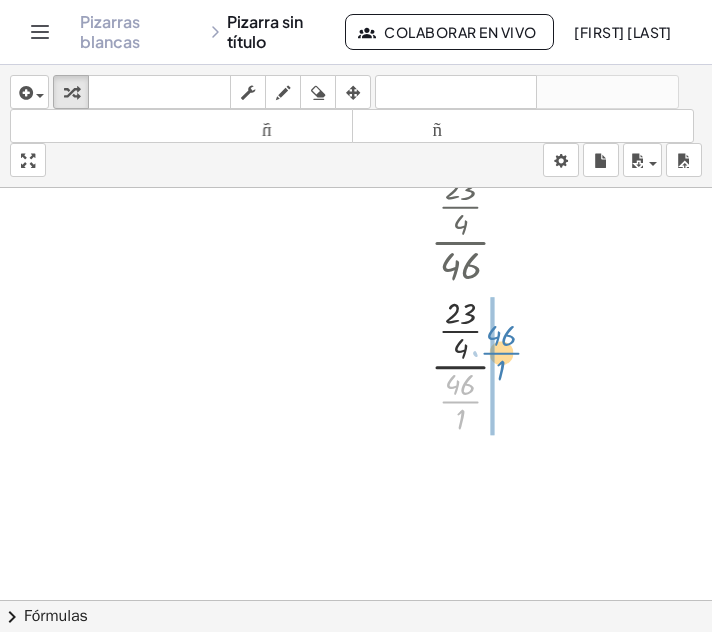 drag, startPoint x: 448, startPoint y: 405, endPoint x: 488, endPoint y: 356, distance: 63.25346 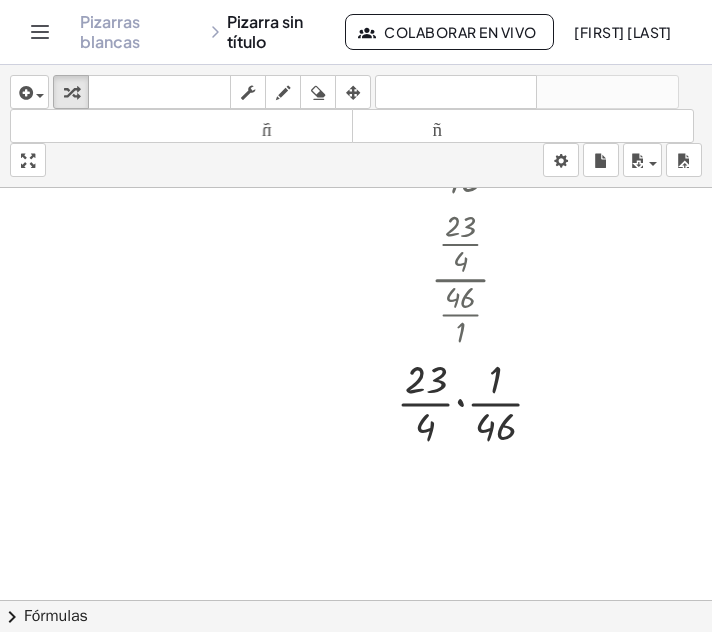 scroll, scrollTop: 1247, scrollLeft: 16, axis: both 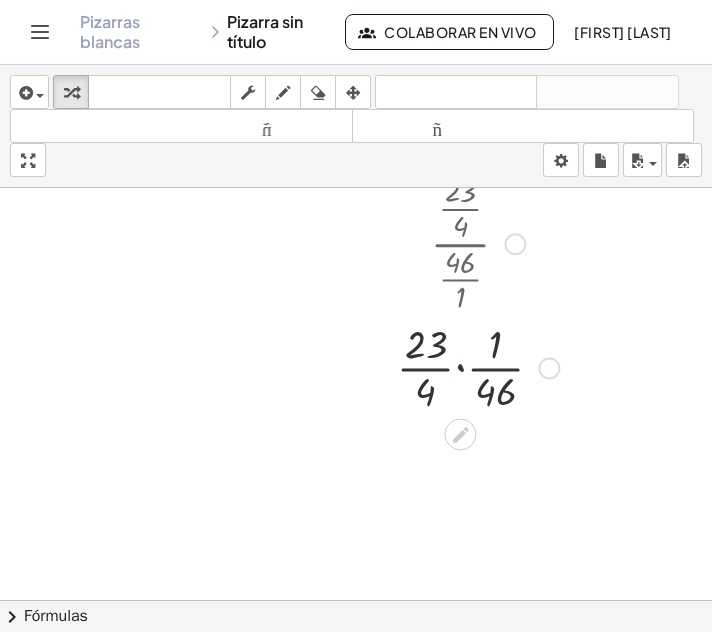 click at bounding box center (478, 366) 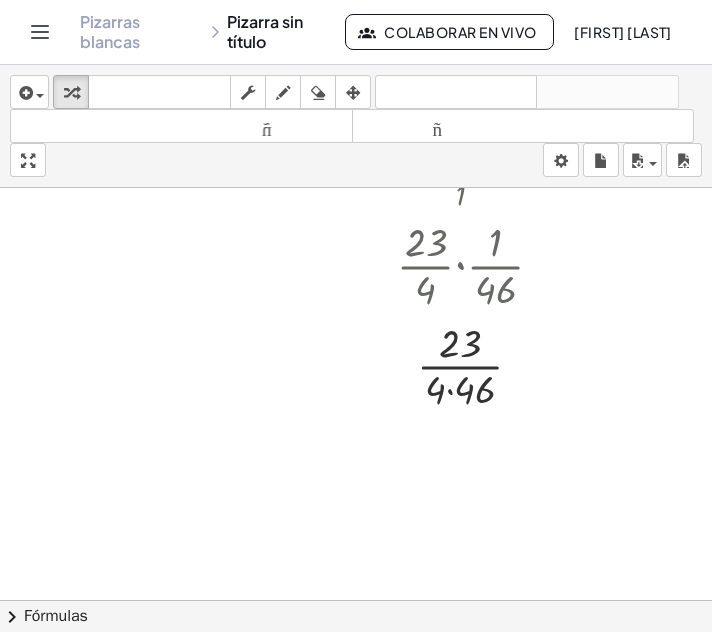 scroll, scrollTop: 1361, scrollLeft: 16, axis: both 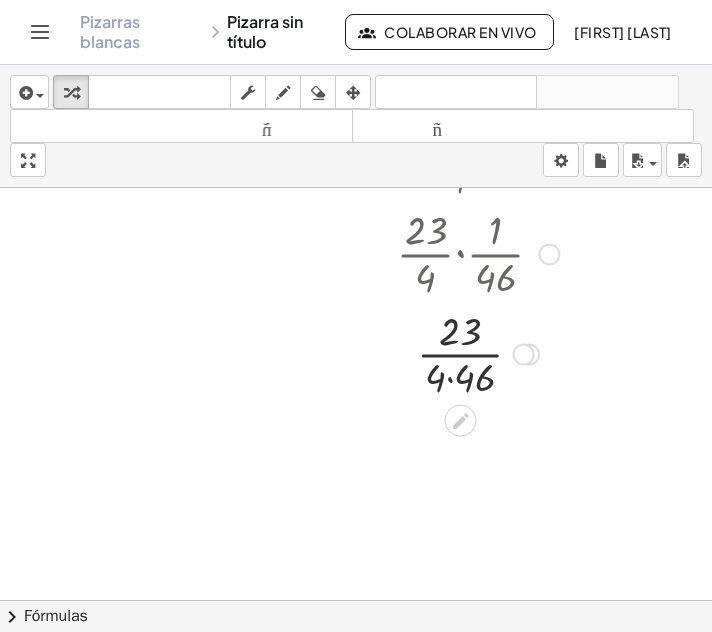 click at bounding box center (478, 353) 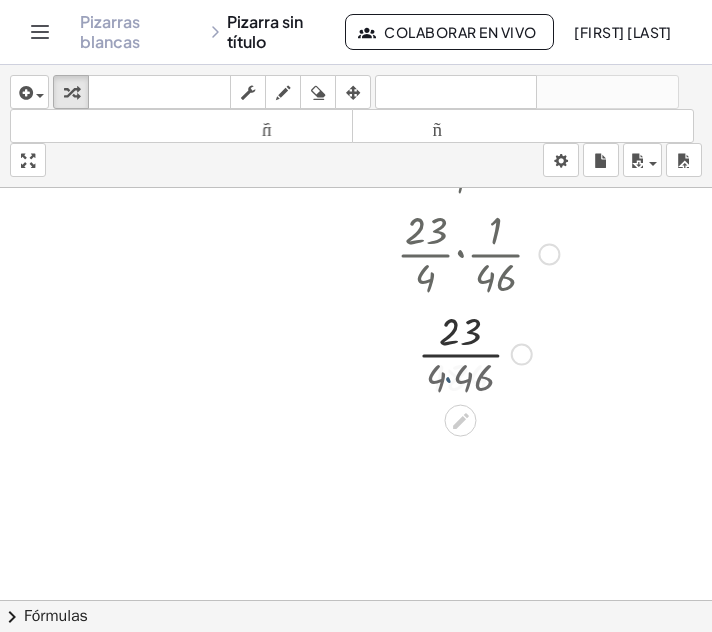click at bounding box center (478, 353) 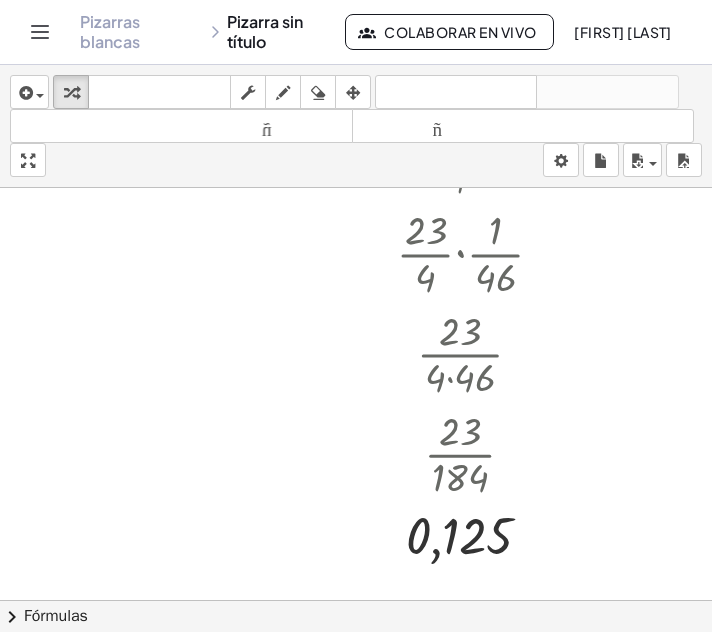 scroll, scrollTop: 1401, scrollLeft: 16, axis: both 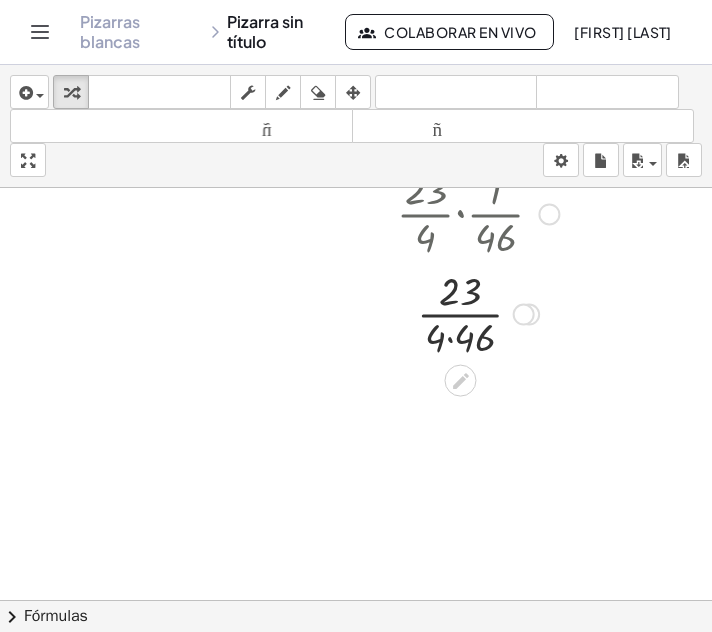 click at bounding box center (478, 313) 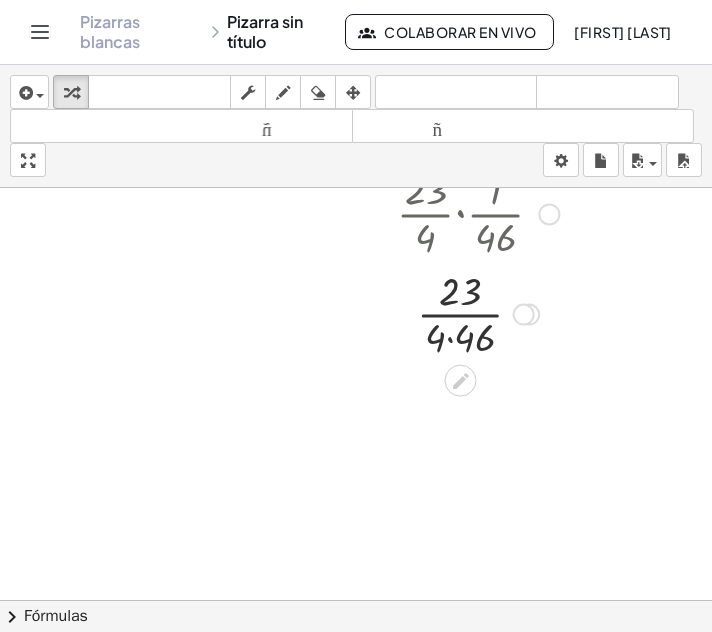click at bounding box center (478, 313) 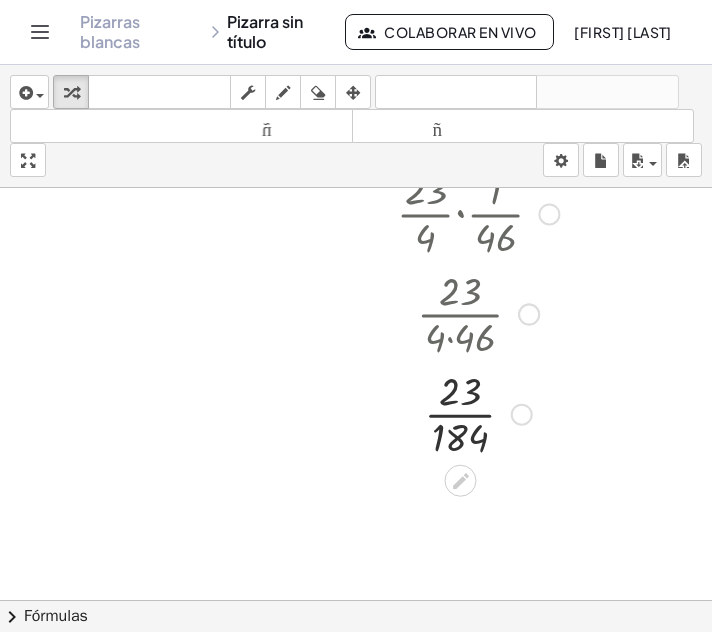 click at bounding box center [478, 413] 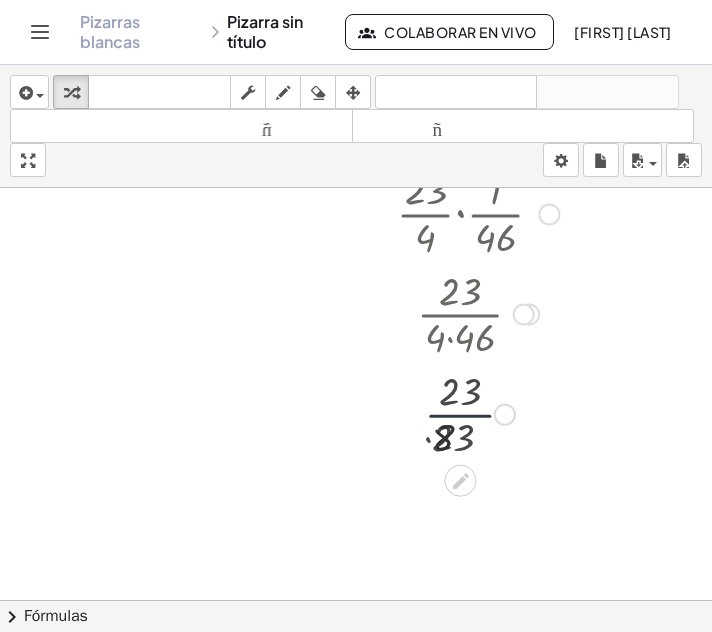 click at bounding box center (478, 413) 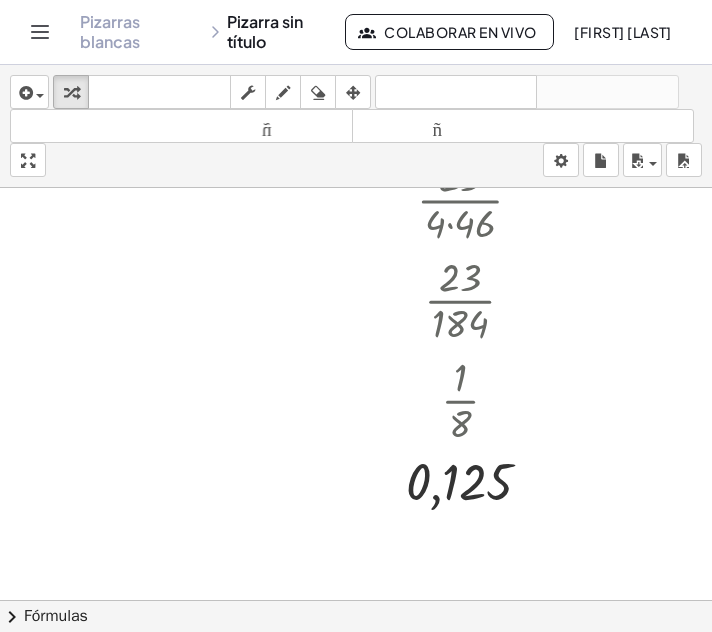 scroll, scrollTop: 1521, scrollLeft: 16, axis: both 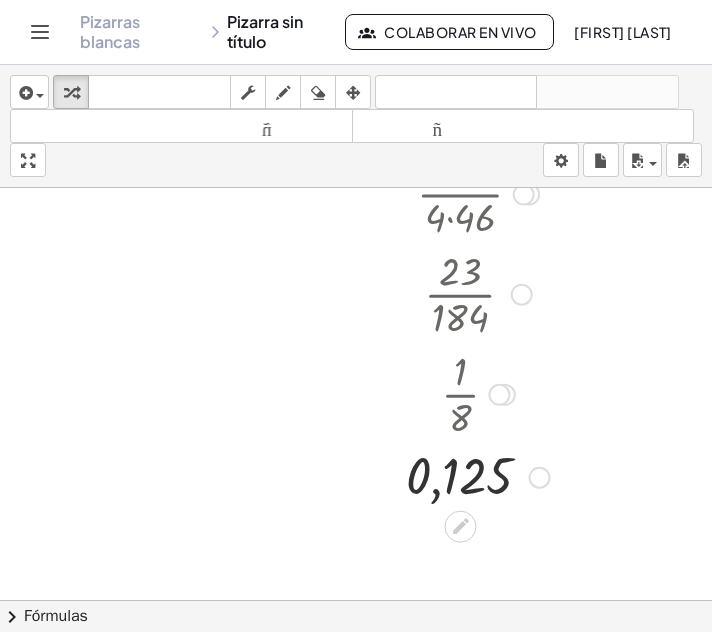 click at bounding box center [478, 293] 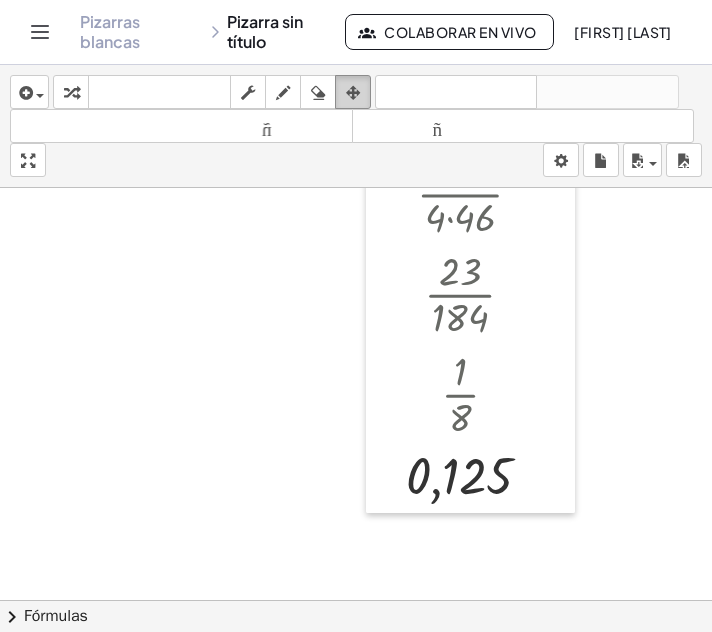 click at bounding box center [353, 92] 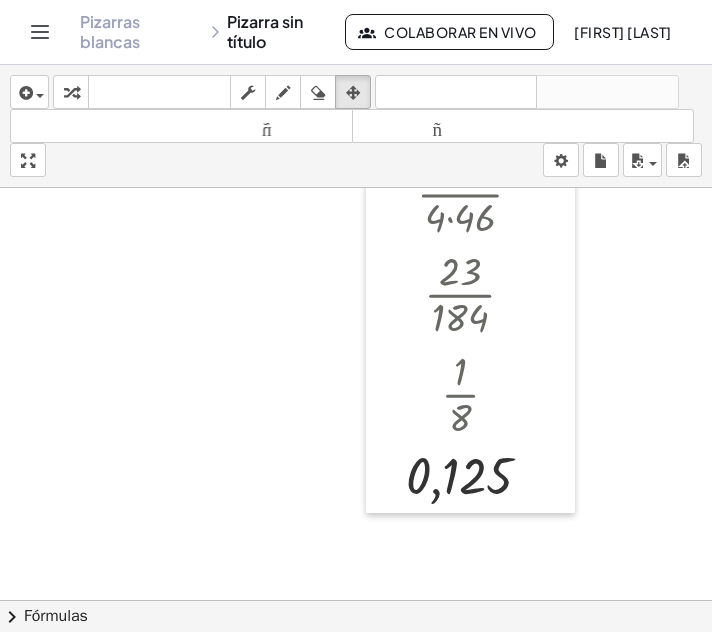 click at bounding box center [355, -303] 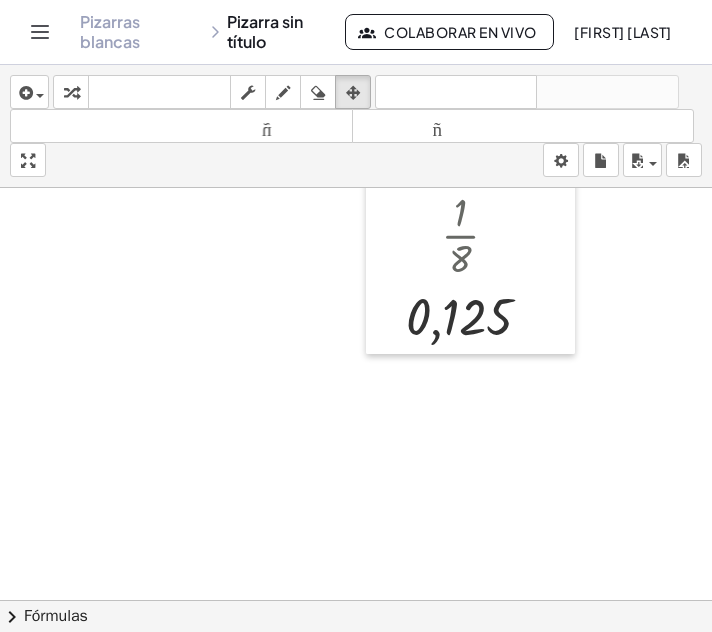 scroll, scrollTop: 1686, scrollLeft: 16, axis: both 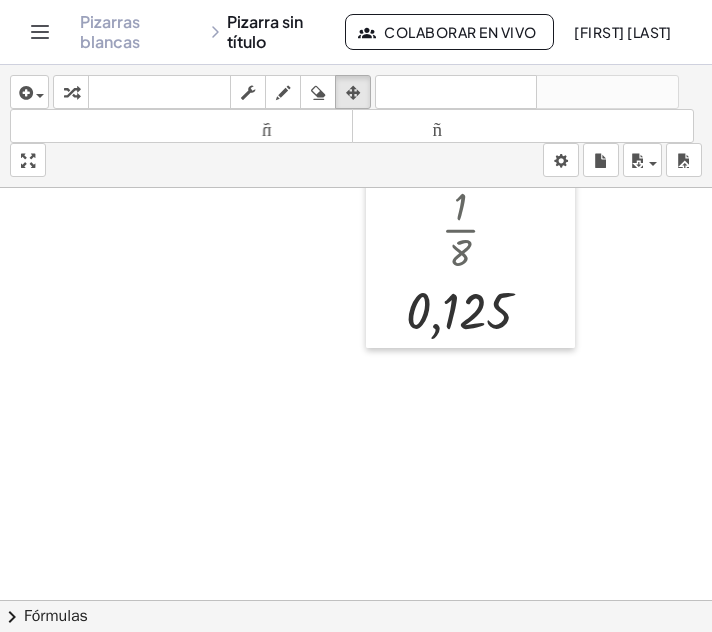 click at bounding box center (355, -262) 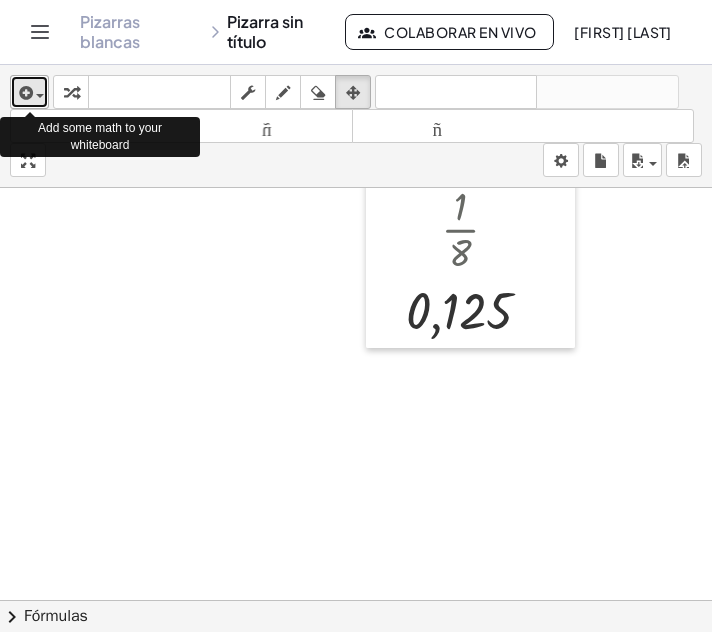 click at bounding box center [29, 92] 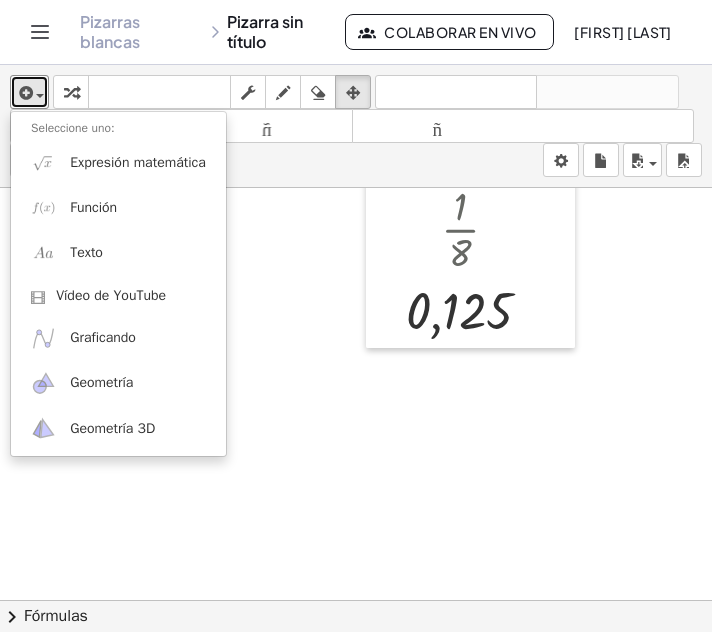 click at bounding box center (355, -262) 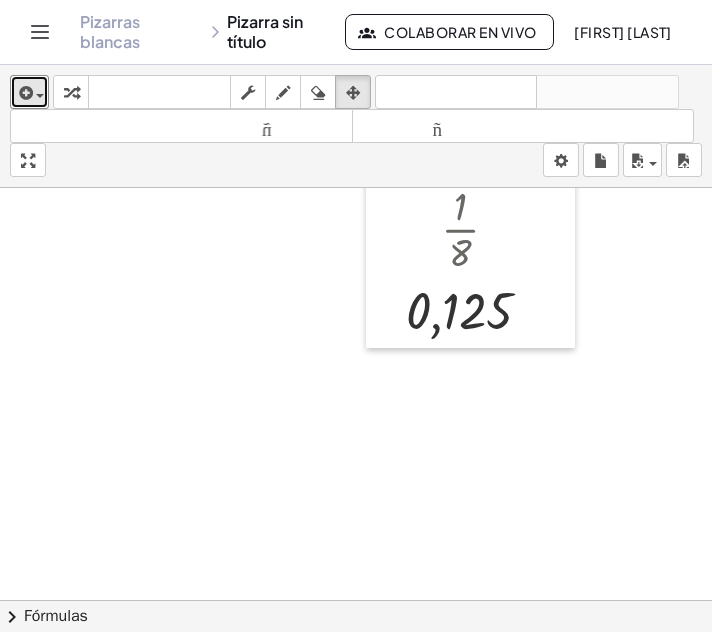 click at bounding box center (355, -262) 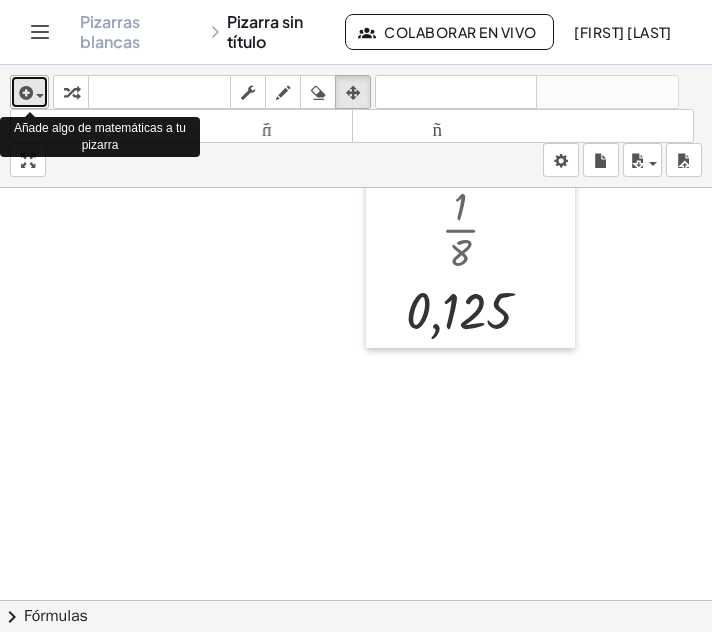 click at bounding box center [24, 93] 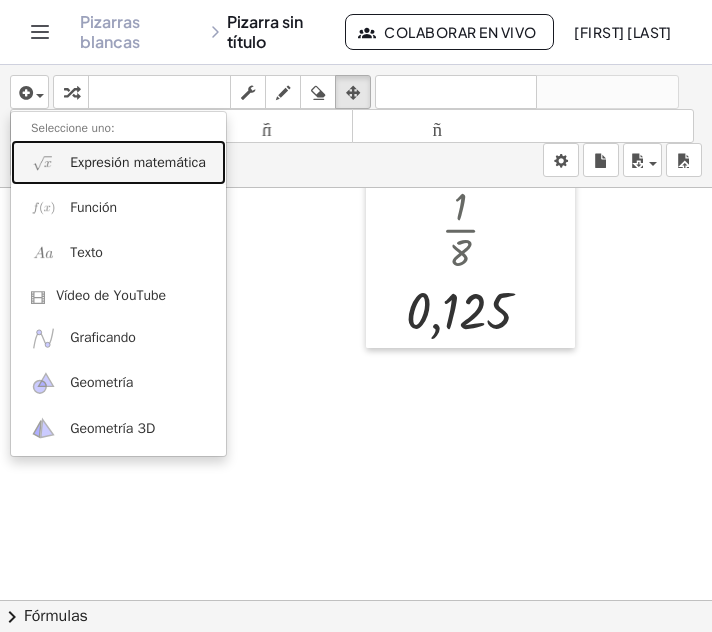 click on "Expresión matemática" at bounding box center [138, 162] 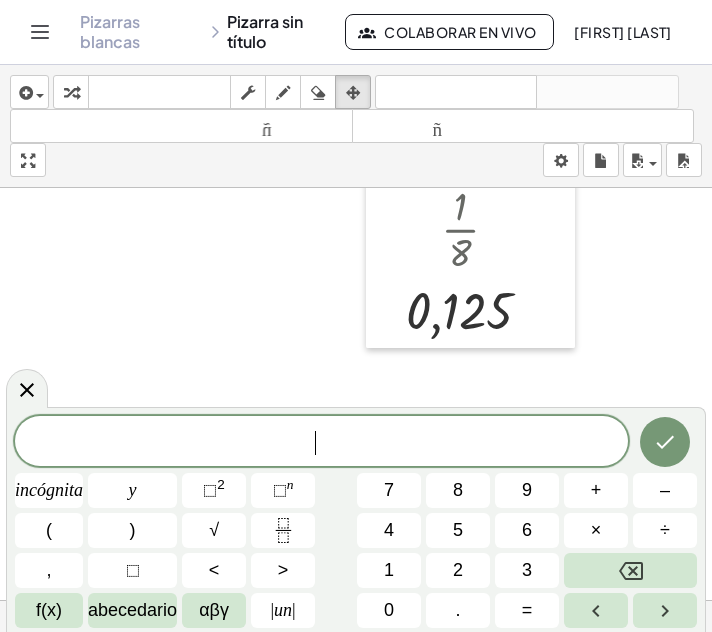 click on "​" at bounding box center [321, 443] 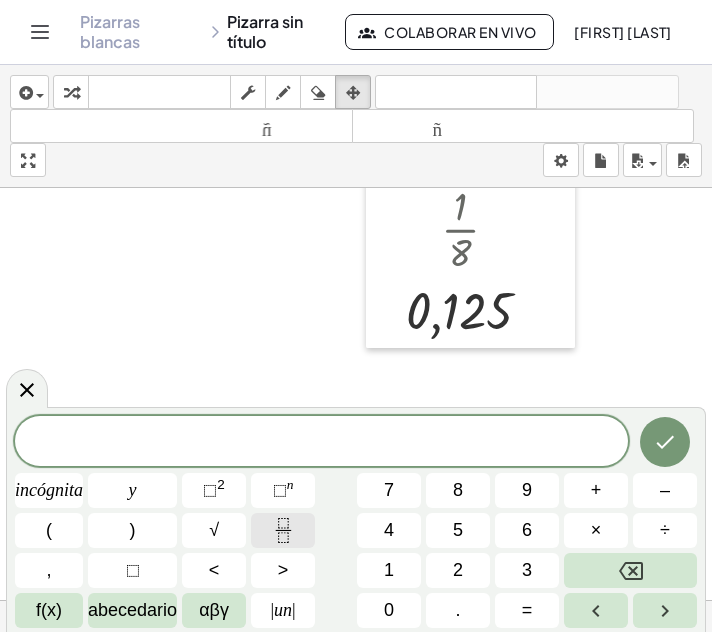 click 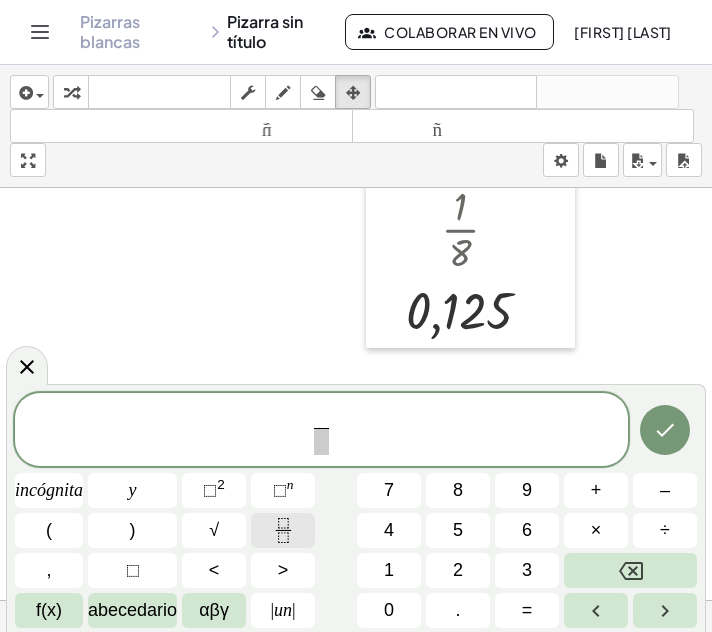 click 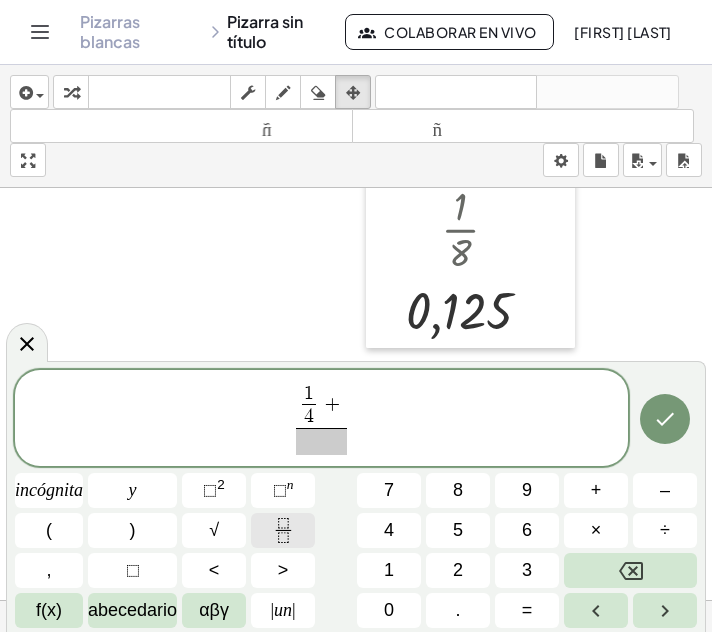 click 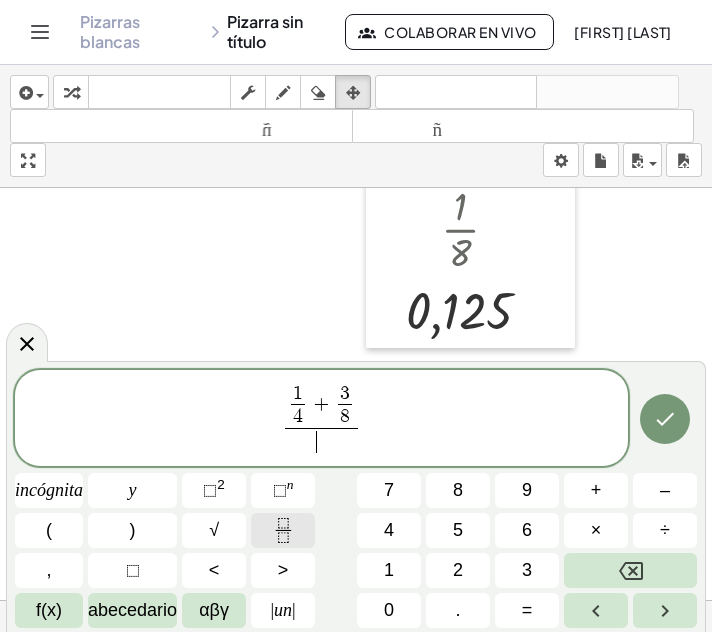 click 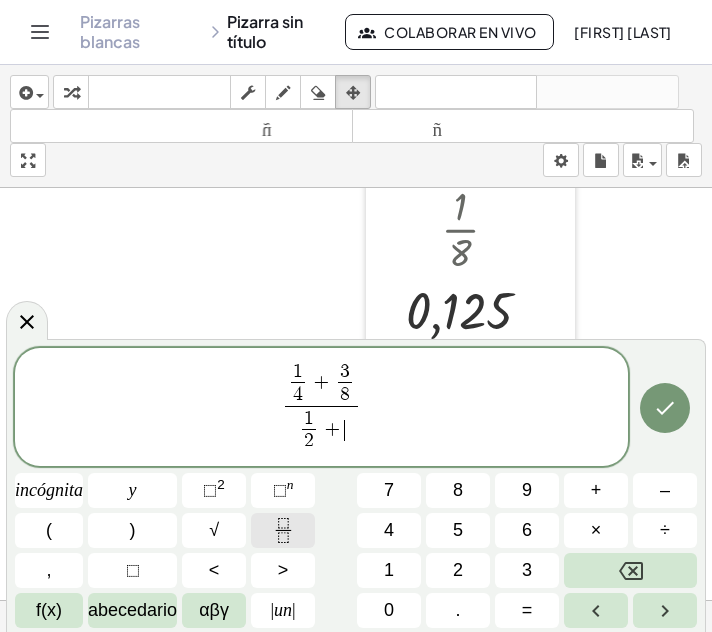 click 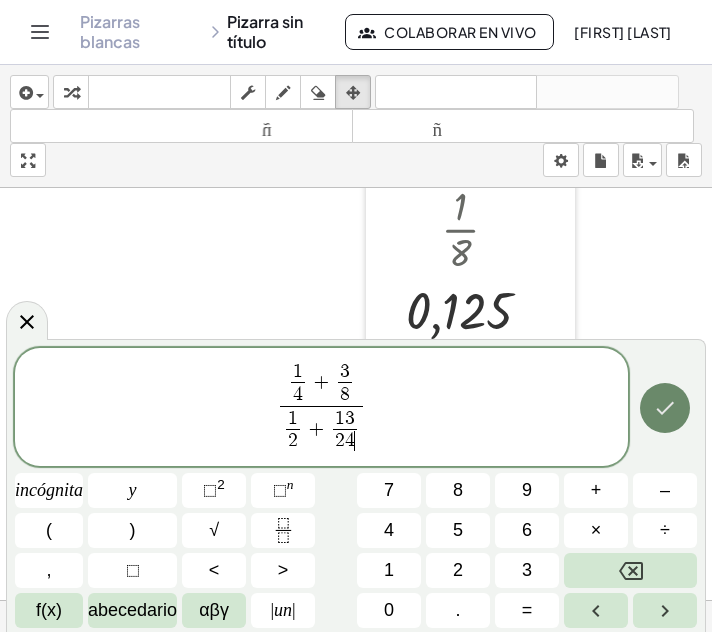click 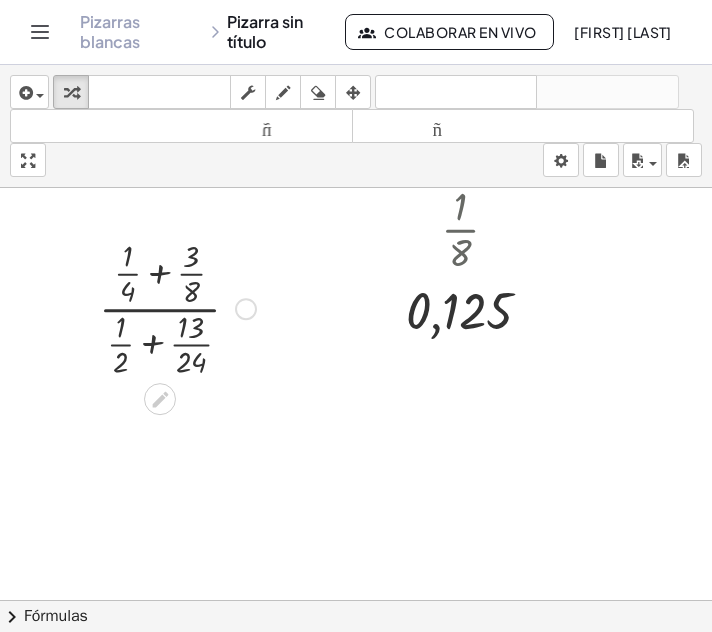 click at bounding box center (177, 307) 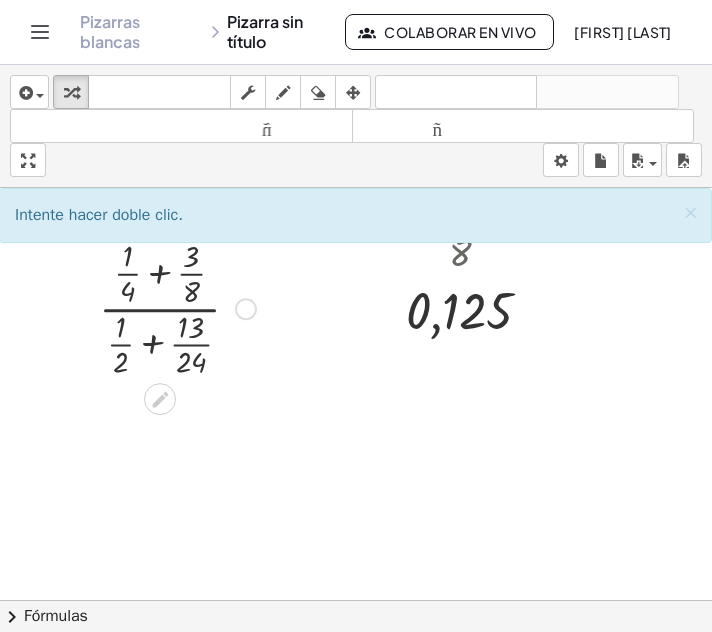 click at bounding box center [177, 307] 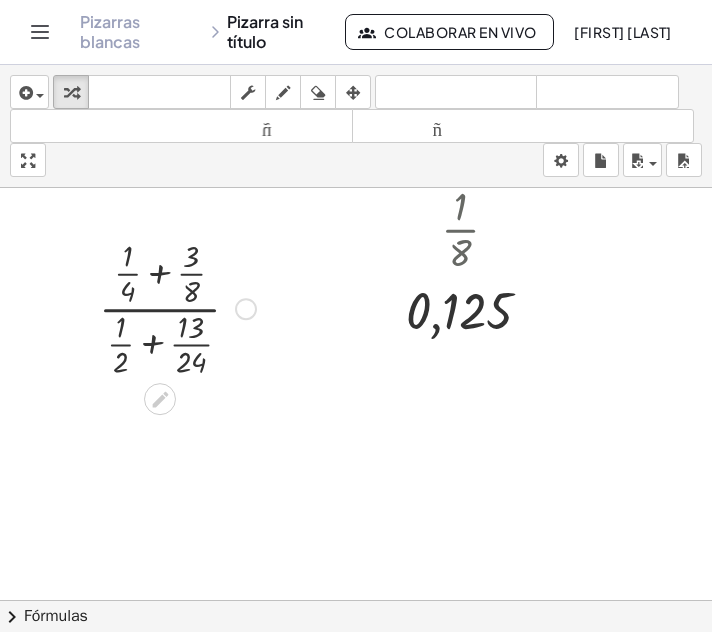 click at bounding box center [177, 307] 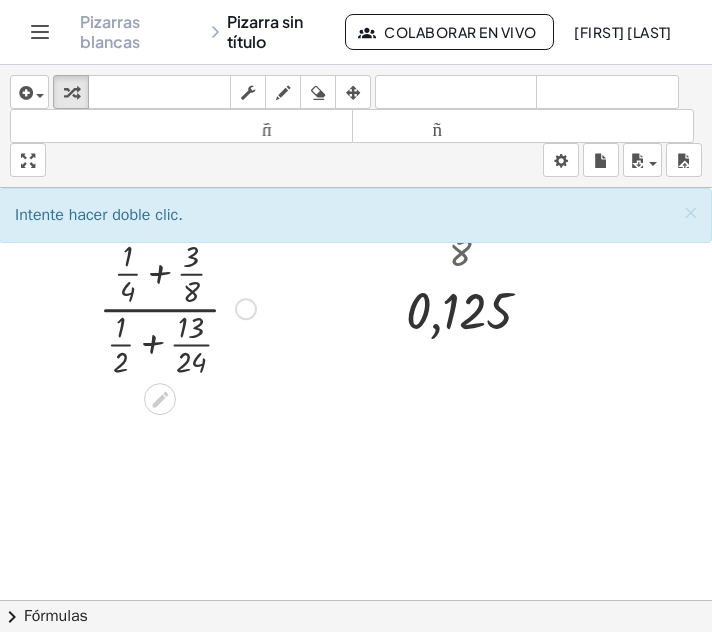 click at bounding box center [177, 307] 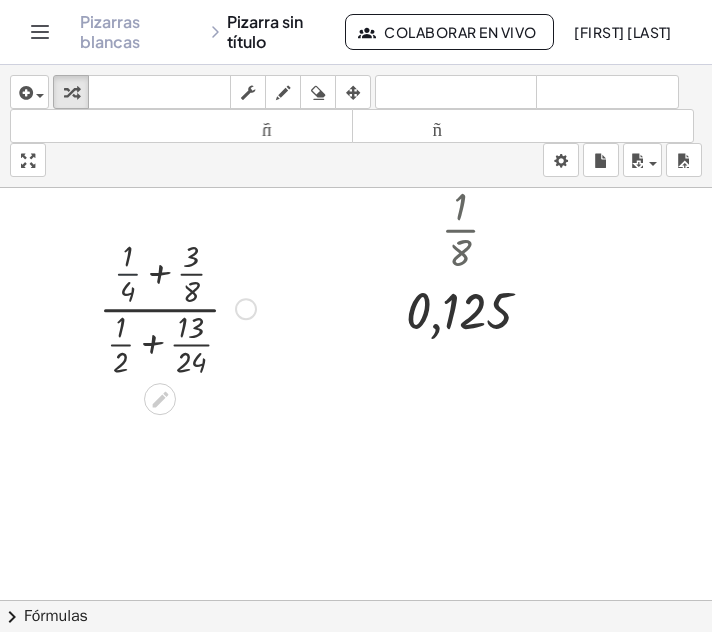 click at bounding box center [177, 307] 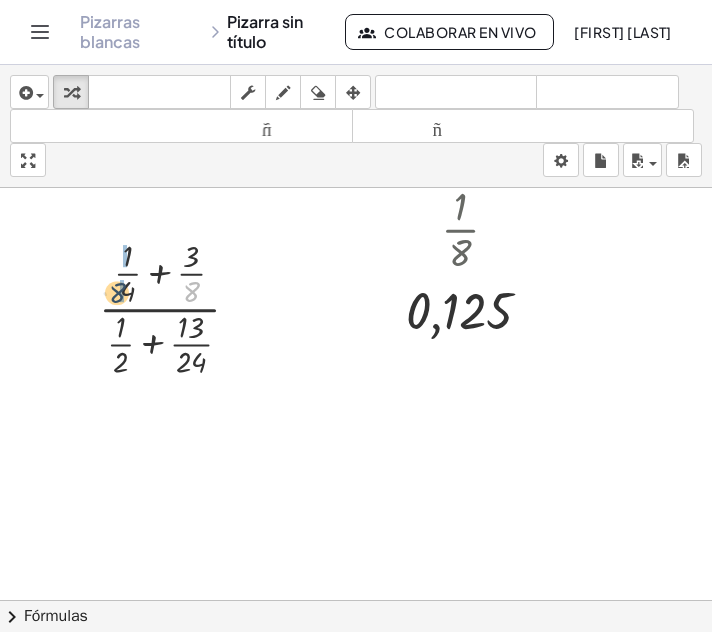 drag, startPoint x: 178, startPoint y: 289, endPoint x: 95, endPoint y: 291, distance: 83.02409 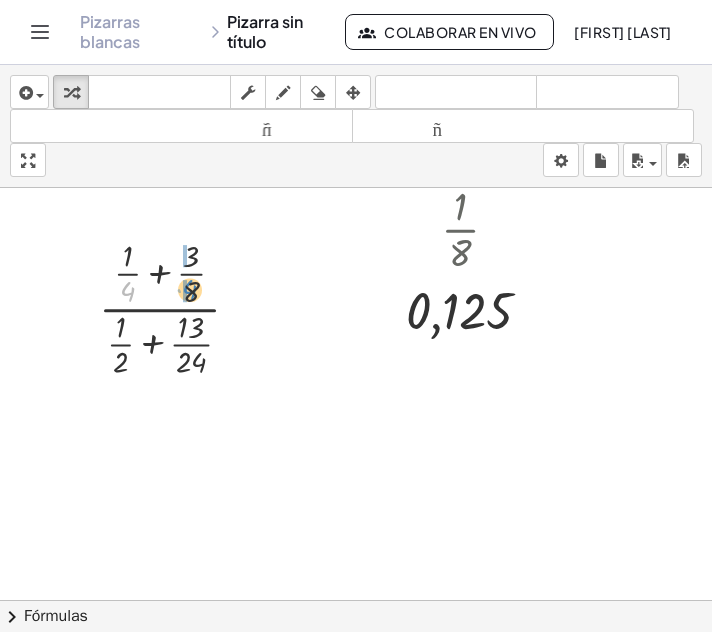 drag, startPoint x: 109, startPoint y: 291, endPoint x: 167, endPoint y: 290, distance: 58.00862 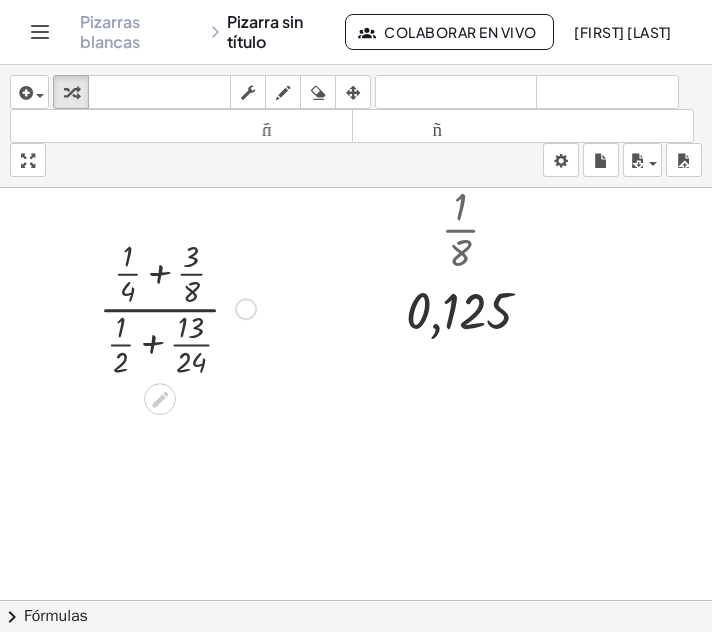 click at bounding box center (246, 309) 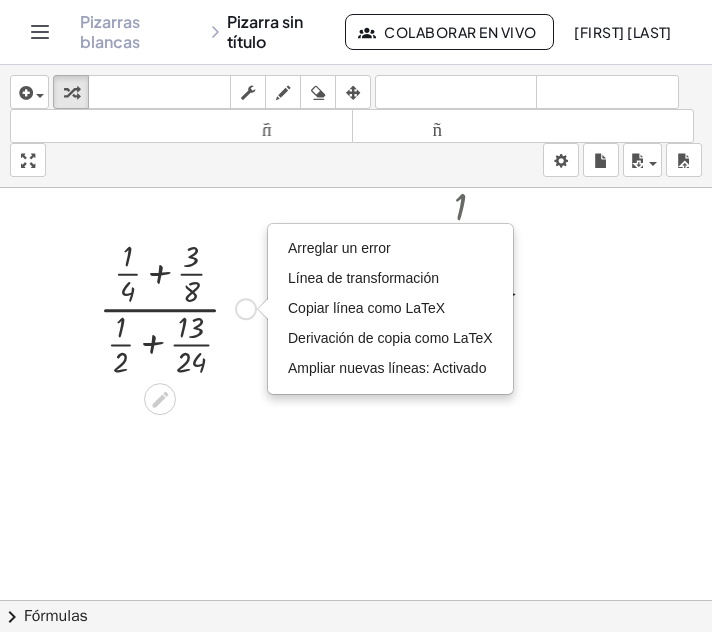 click on "· ( + · 1 · 4 + · 3 · 8 ) · ( + · 1 · 2 + · 13 · 24 ) Arreglar un error Línea de transformación Copiar línea como LaTeX Derivación de copia como LaTeX Ampliar nuevas líneas: Activado Arreglar un error Línea de transformación Copiar línea como LaTeX Derivación de copia como LaTeX Ampliar nuevas líneas: Activado" at bounding box center (170, 307) 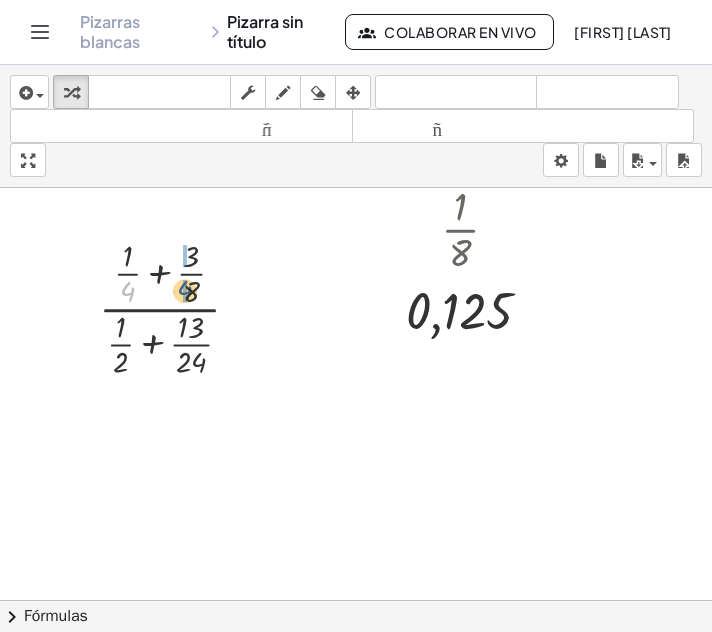 drag, startPoint x: 110, startPoint y: 293, endPoint x: 177, endPoint y: 291, distance: 67.02985 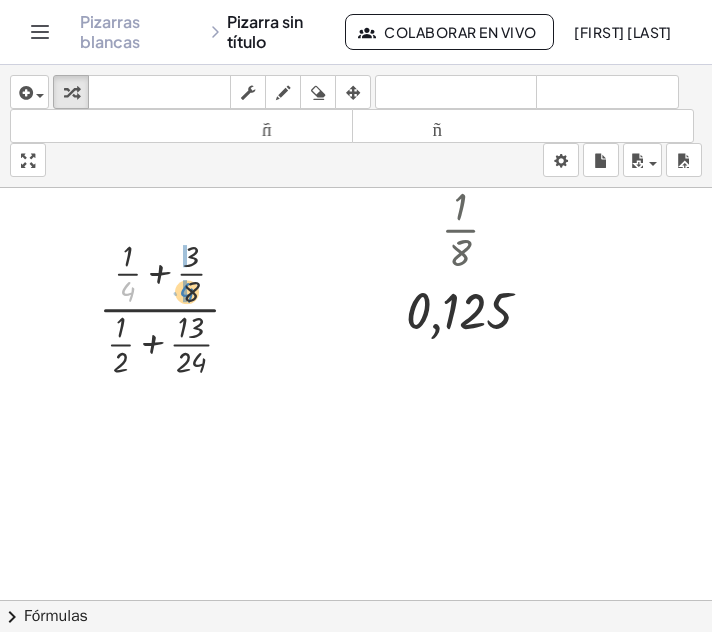 drag, startPoint x: 119, startPoint y: 297, endPoint x: 183, endPoint y: 298, distance: 64.00781 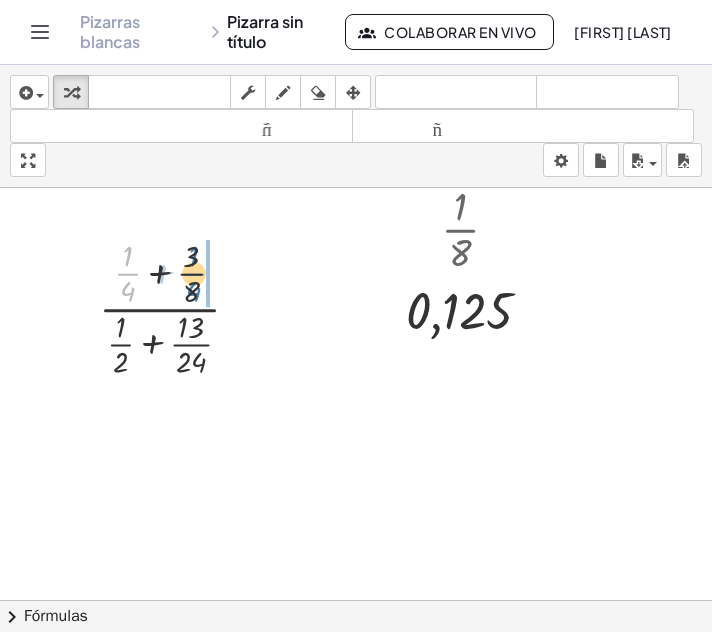 drag, startPoint x: 112, startPoint y: 277, endPoint x: 180, endPoint y: 277, distance: 68 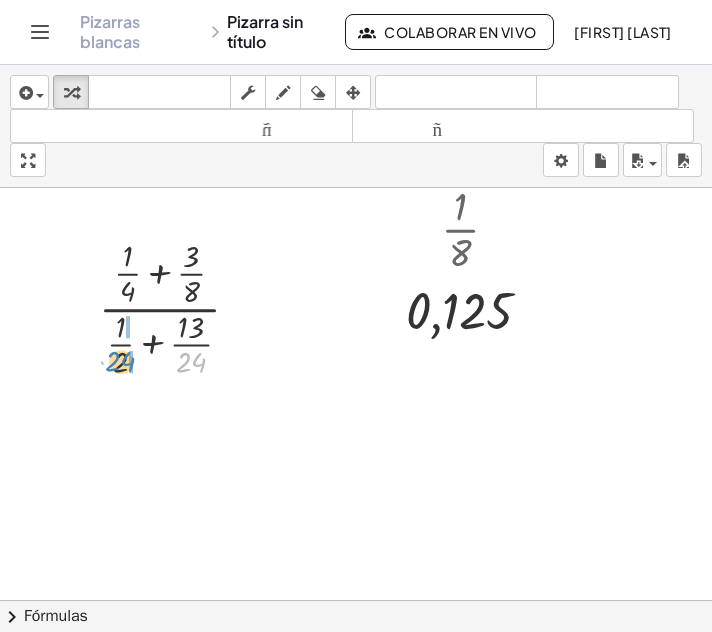 drag, startPoint x: 176, startPoint y: 369, endPoint x: 106, endPoint y: 370, distance: 70.00714 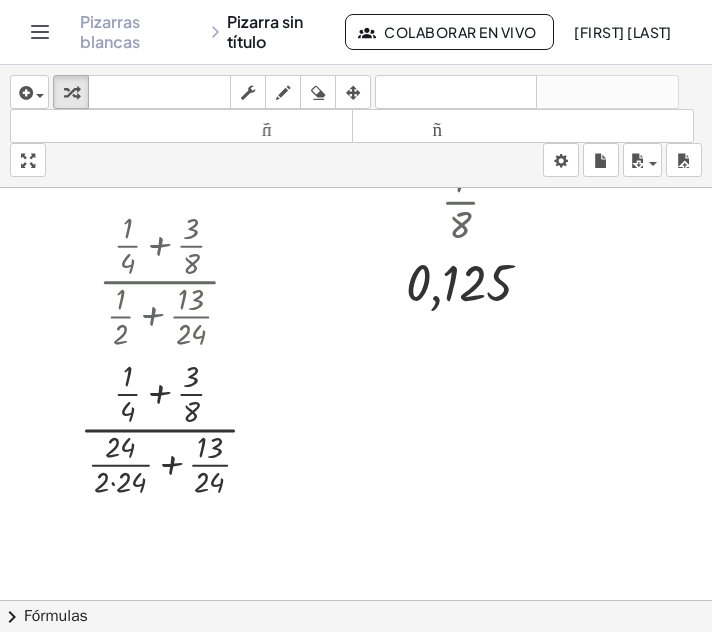 scroll, scrollTop: 1728, scrollLeft: 16, axis: both 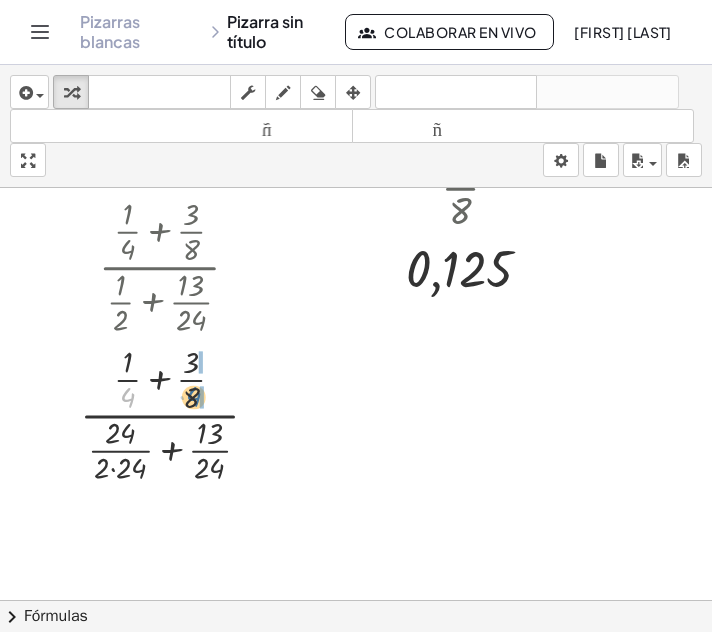 drag, startPoint x: 115, startPoint y: 397, endPoint x: 182, endPoint y: 396, distance: 67.00746 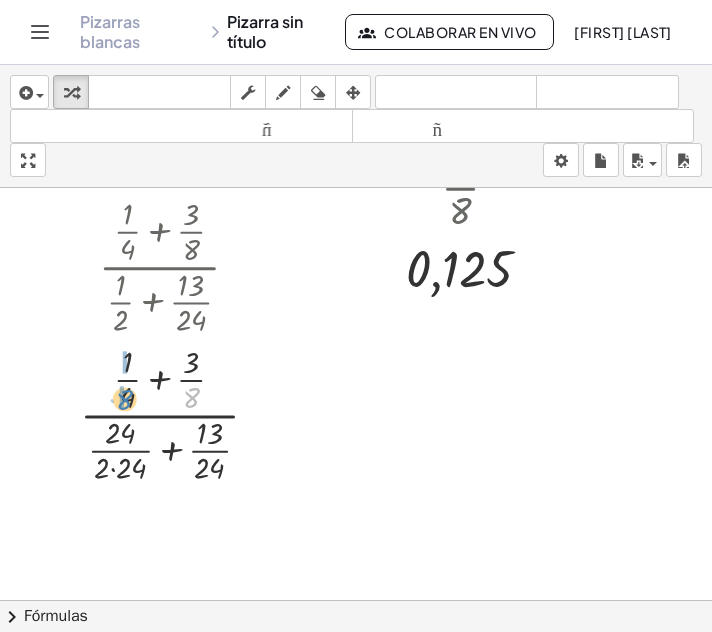 drag, startPoint x: 179, startPoint y: 397, endPoint x: 112, endPoint y: 399, distance: 67.02985 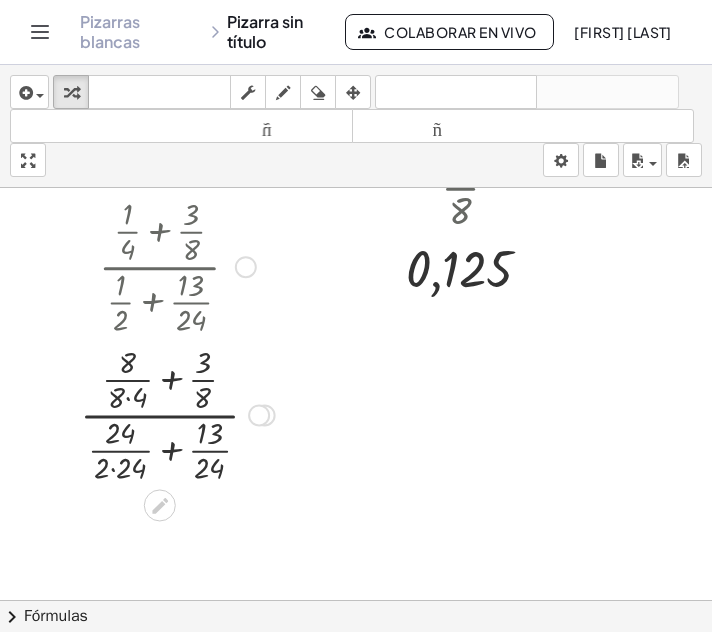 click at bounding box center (177, 413) 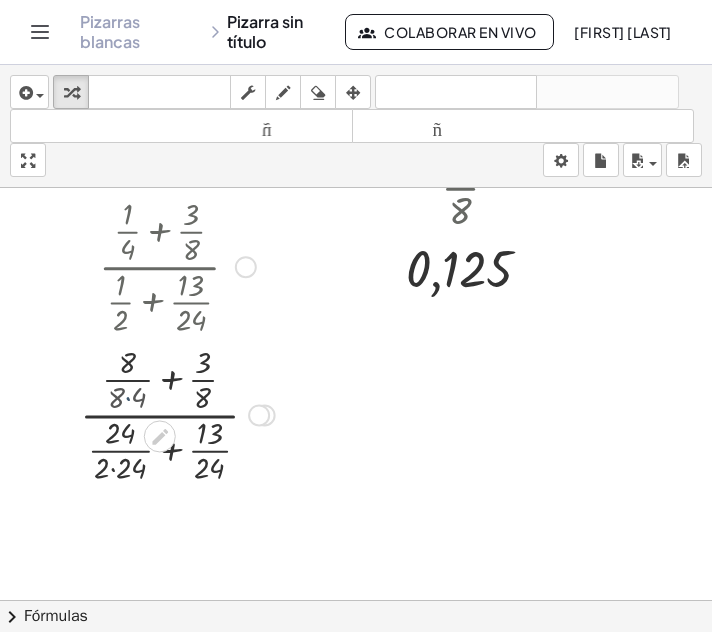 click at bounding box center (177, 413) 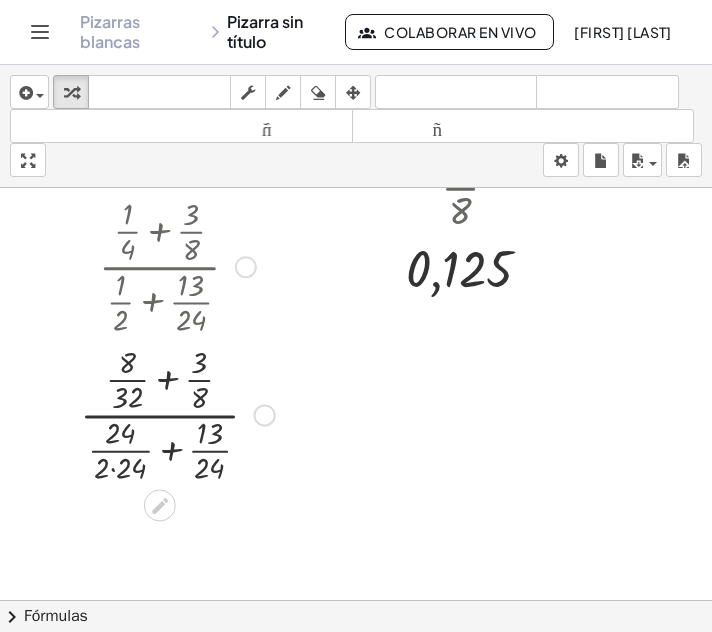 click at bounding box center (177, 413) 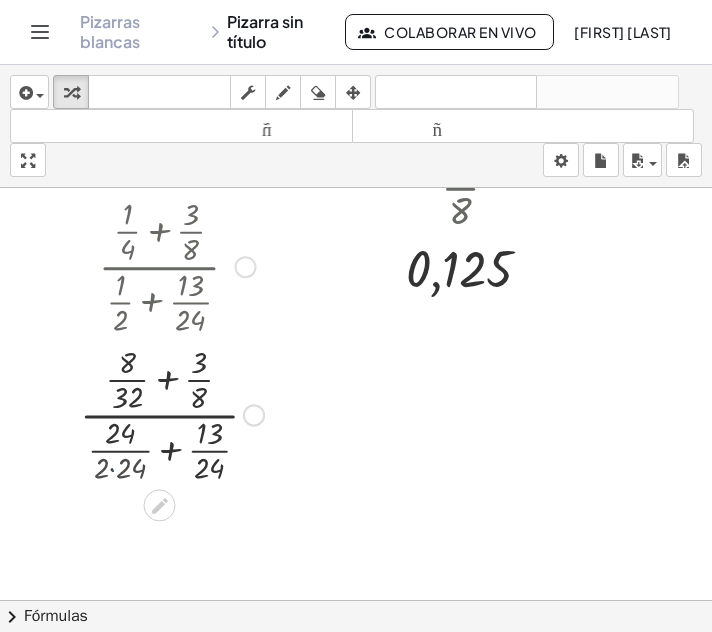 click at bounding box center [177, 413] 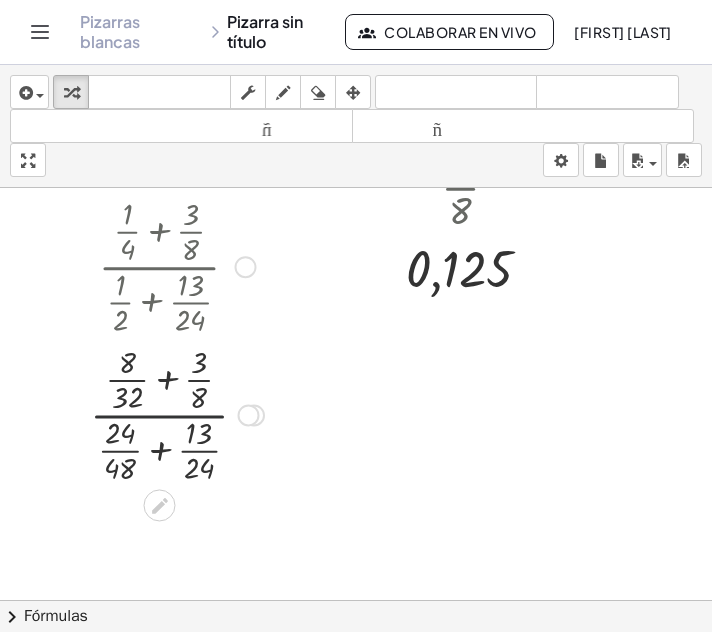 click at bounding box center [177, 413] 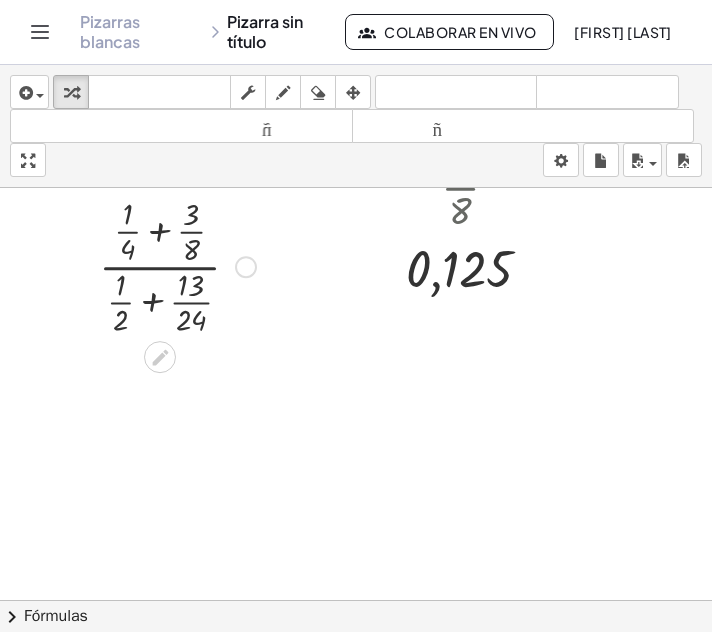 click at bounding box center (177, 265) 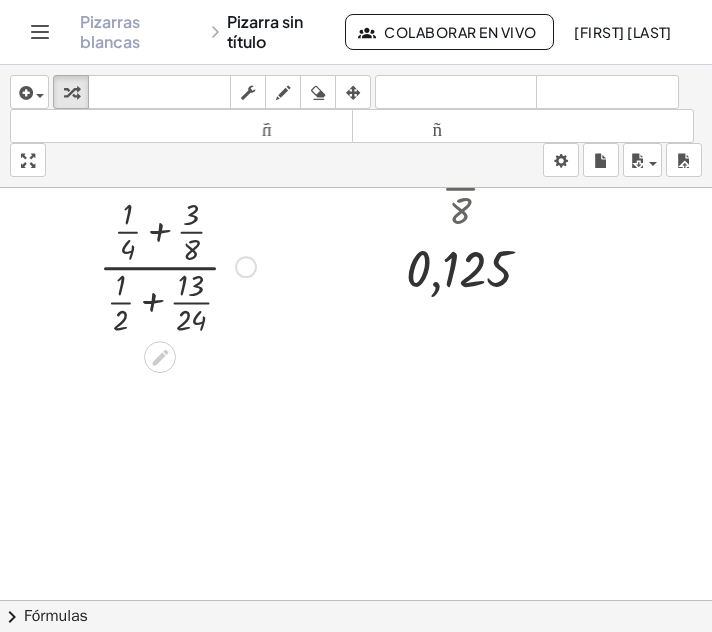 click at bounding box center [177, 265] 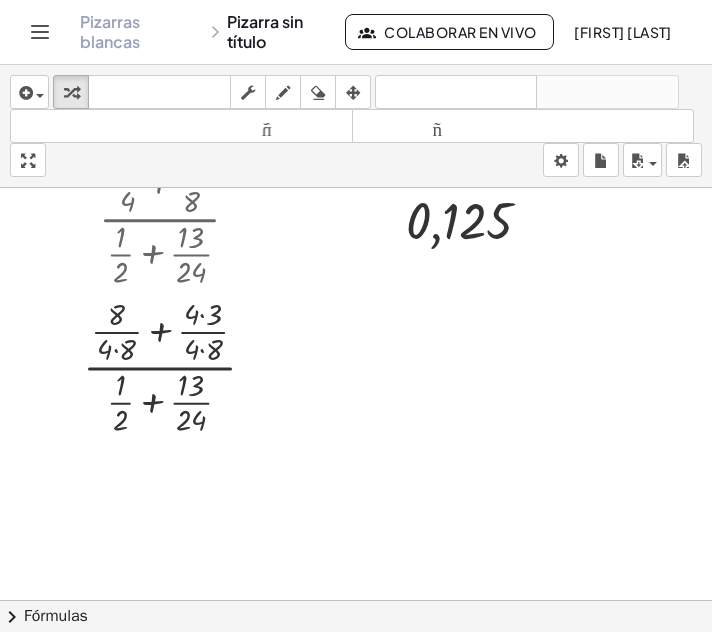 scroll, scrollTop: 1803, scrollLeft: 16, axis: both 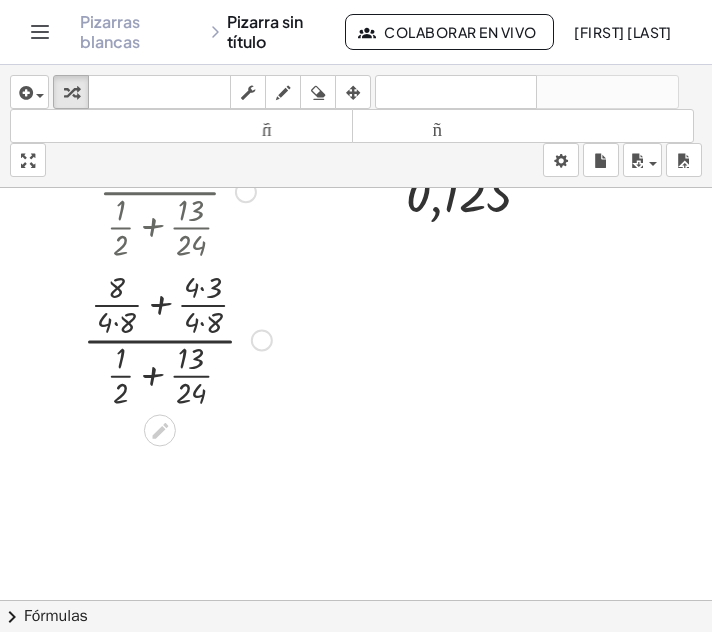 click at bounding box center (177, 338) 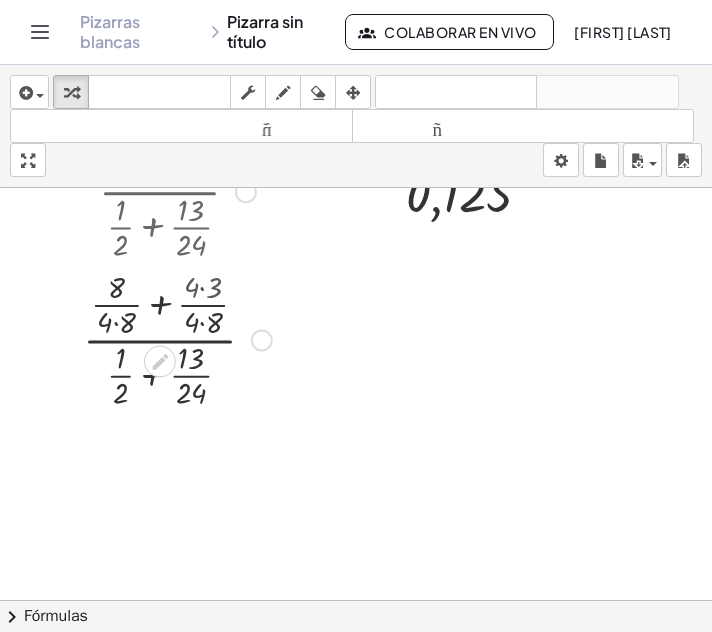 click at bounding box center (177, 338) 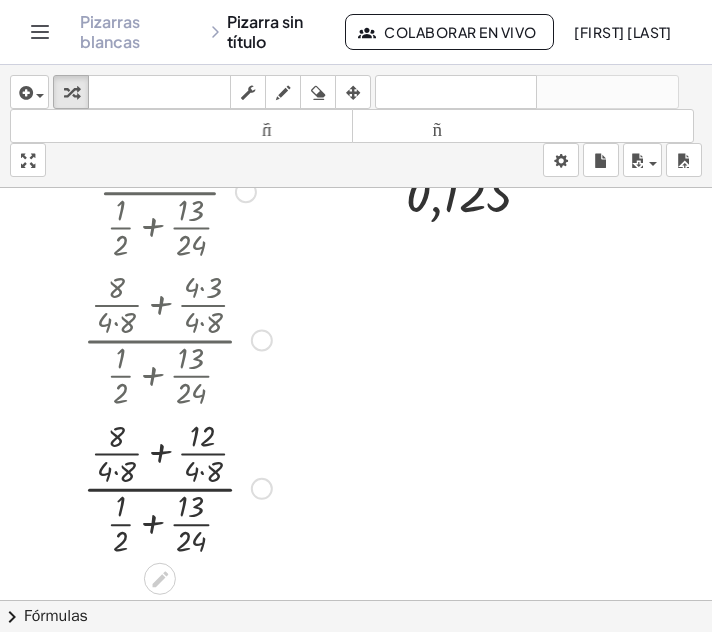 click at bounding box center [177, 487] 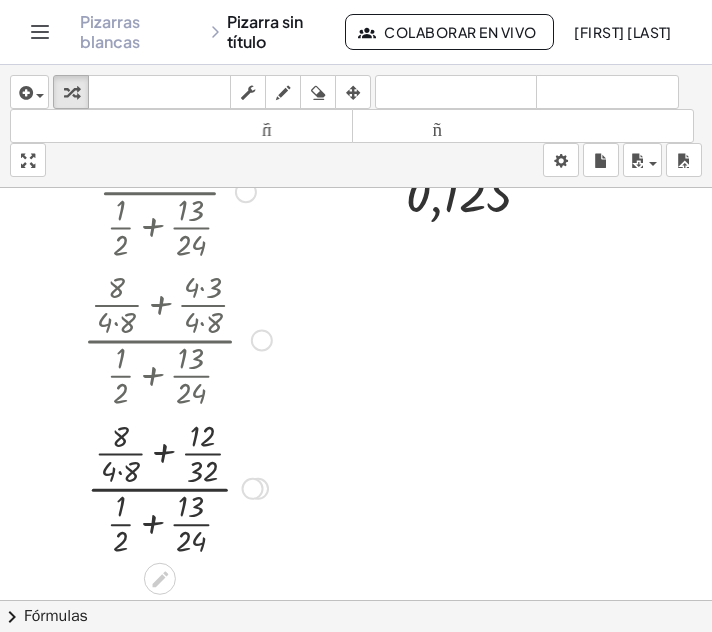 click at bounding box center [177, 487] 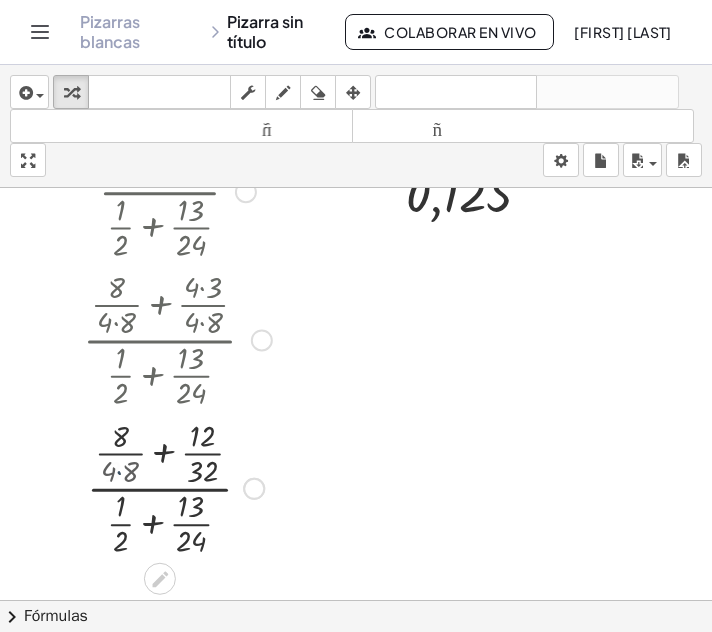 click at bounding box center (177, 487) 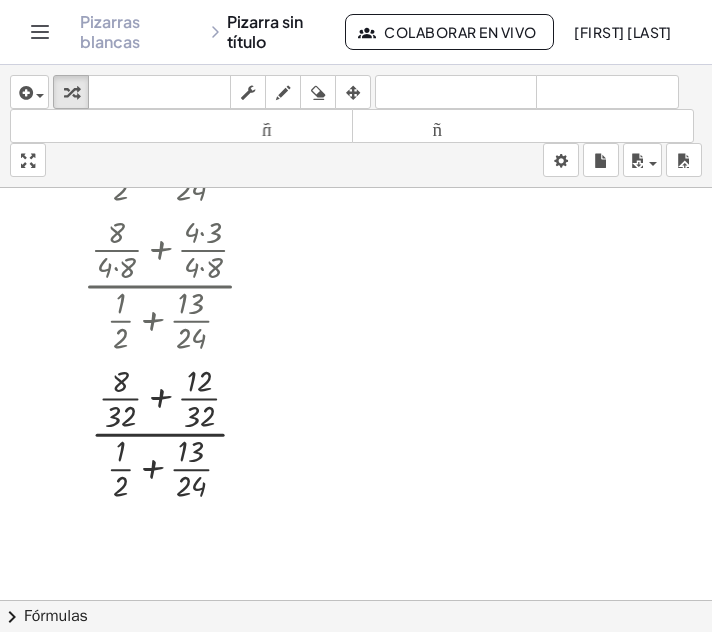 scroll, scrollTop: 1899, scrollLeft: 16, axis: both 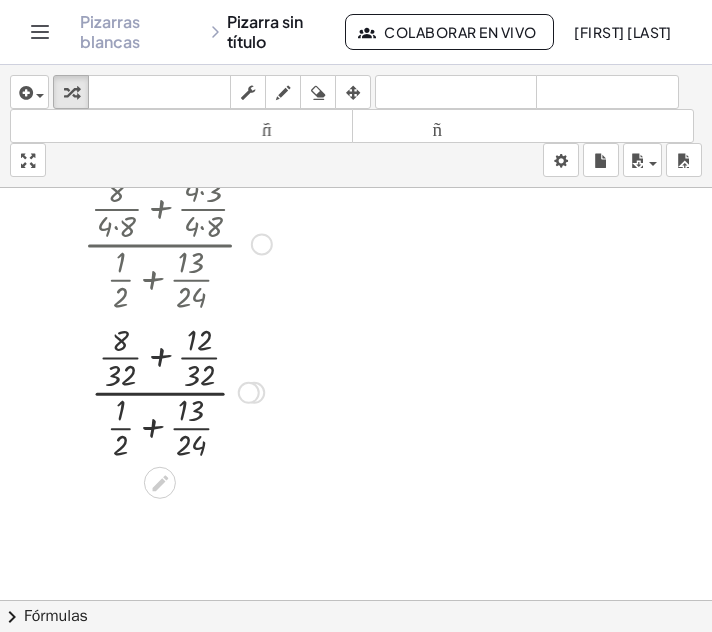 click at bounding box center (177, 391) 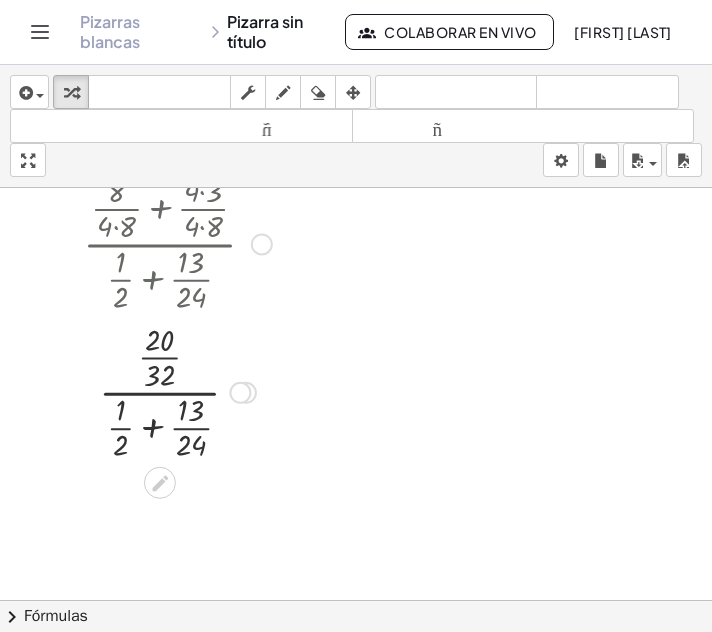 click at bounding box center (177, 391) 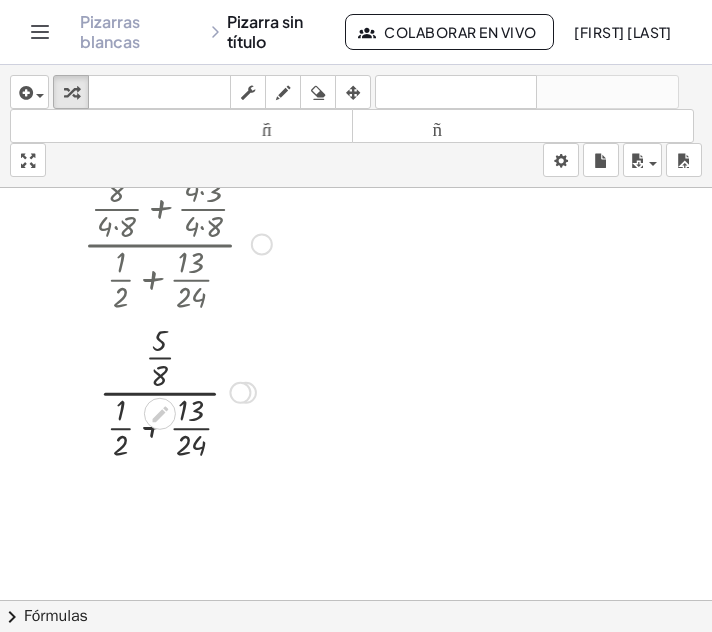 click at bounding box center [177, 391] 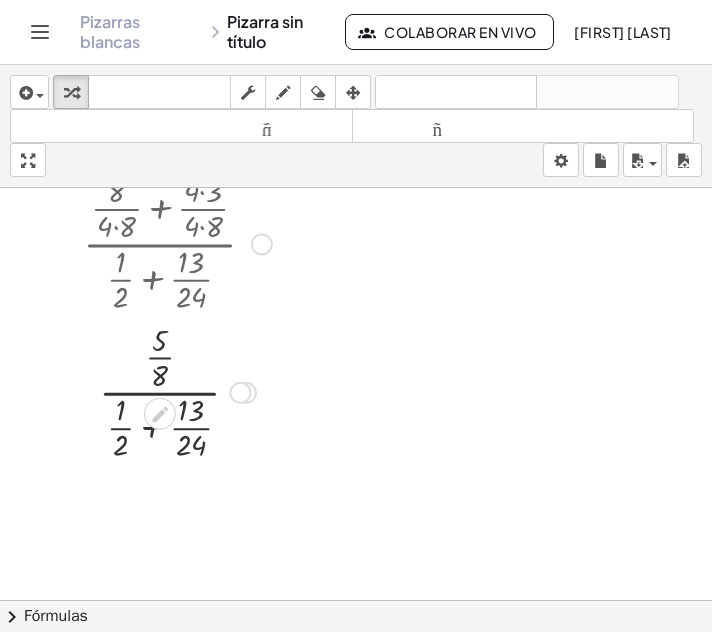 click at bounding box center (177, 391) 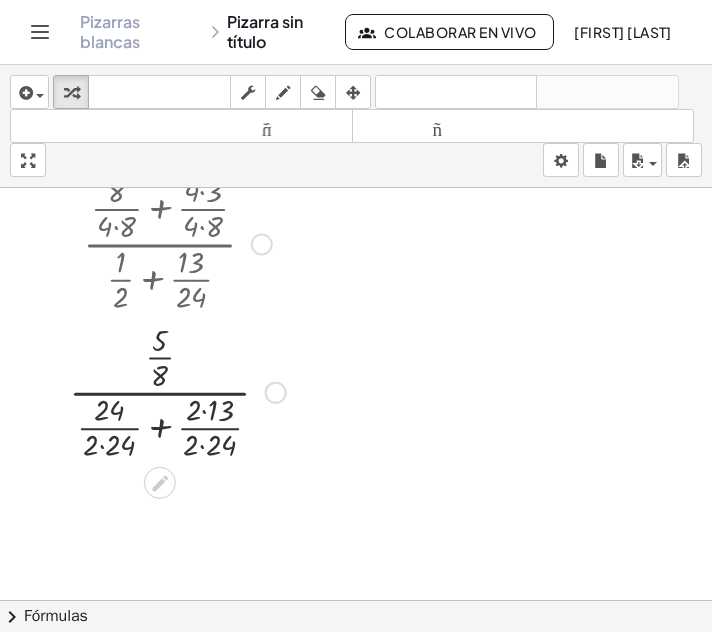 click at bounding box center (177, 391) 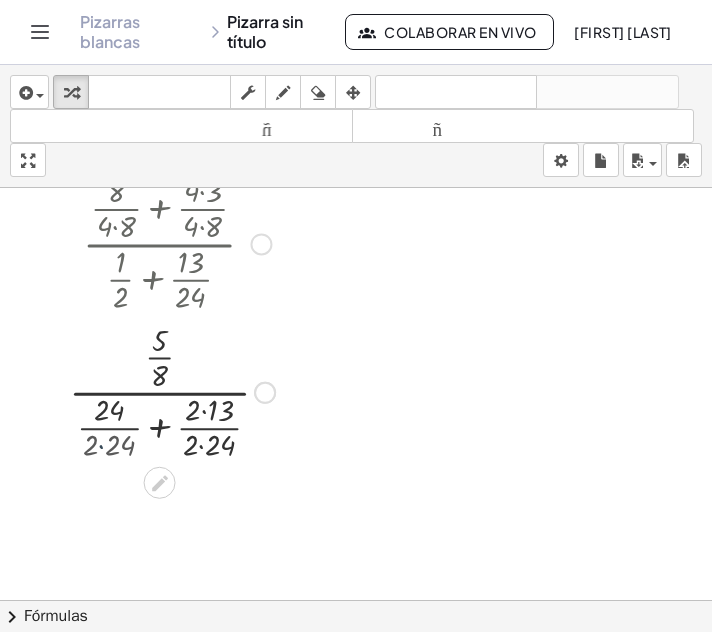 click at bounding box center (177, 391) 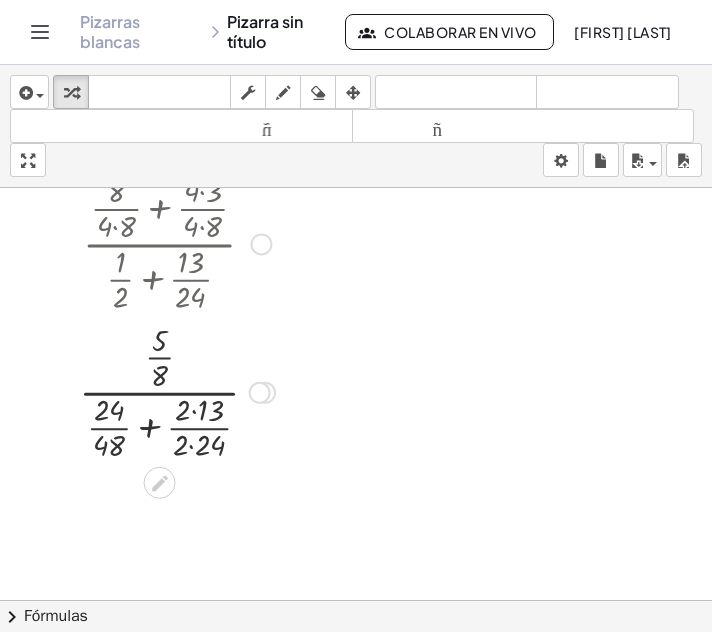click at bounding box center [177, 391] 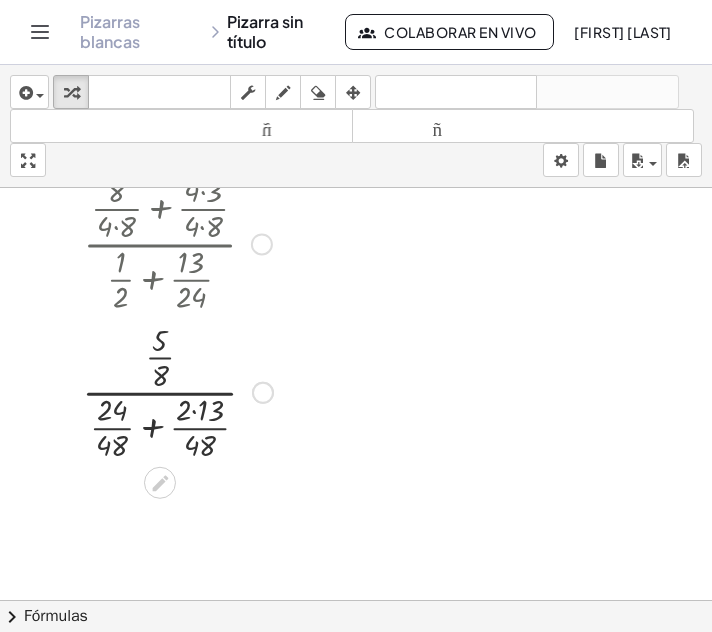 click at bounding box center [177, 391] 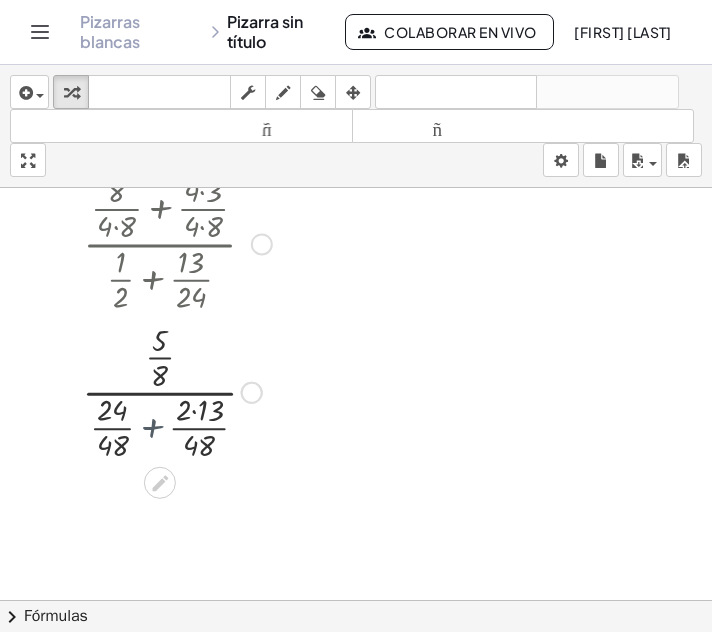 click at bounding box center [177, 391] 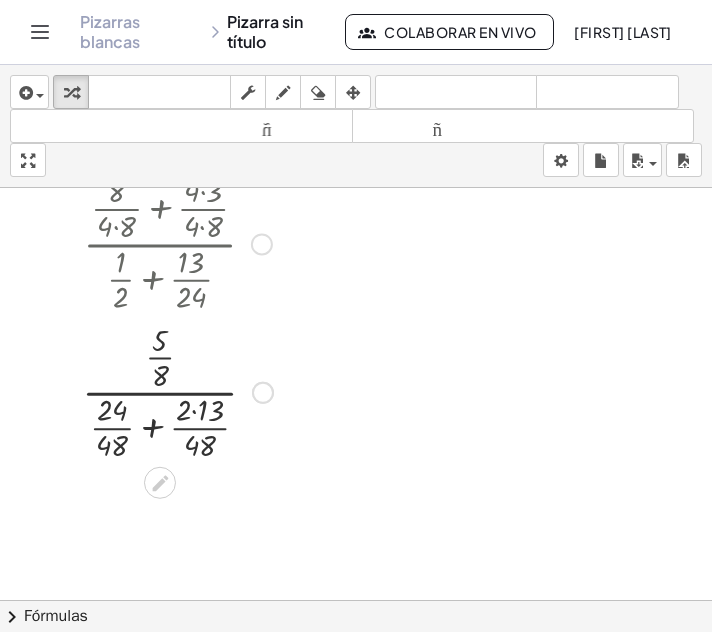 click at bounding box center (177, 391) 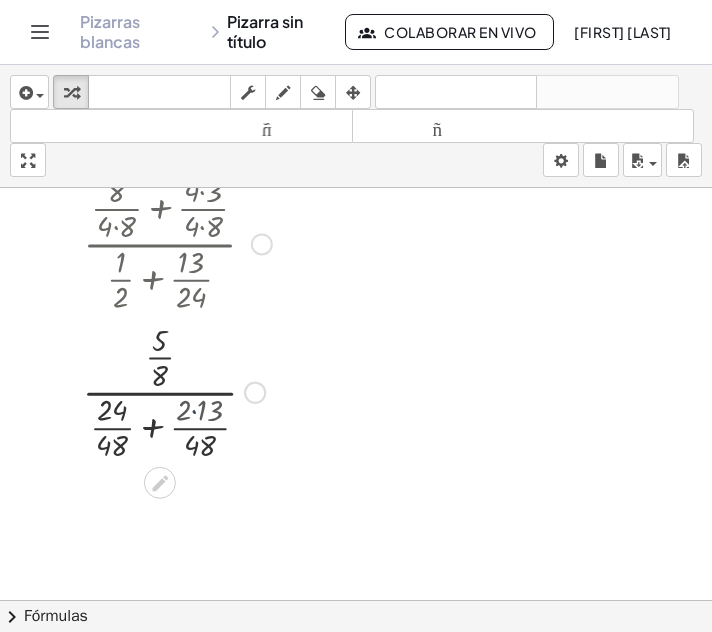 click at bounding box center (177, 391) 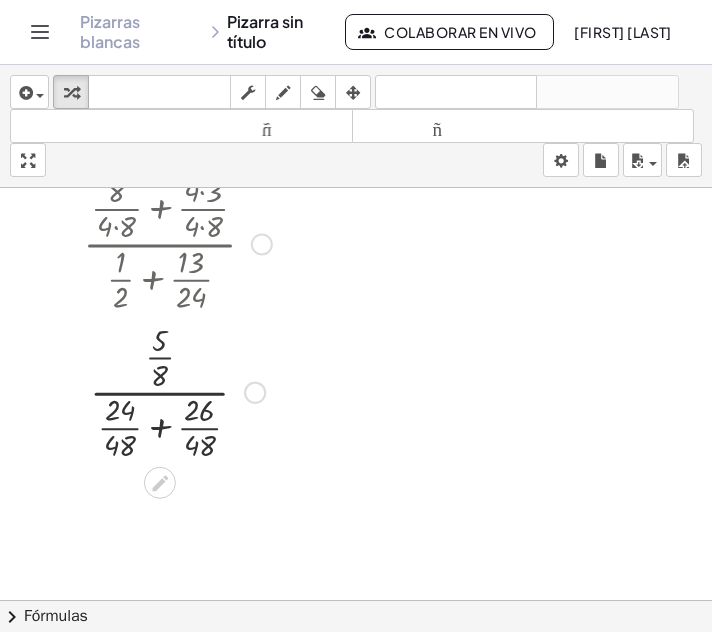 click at bounding box center (177, 391) 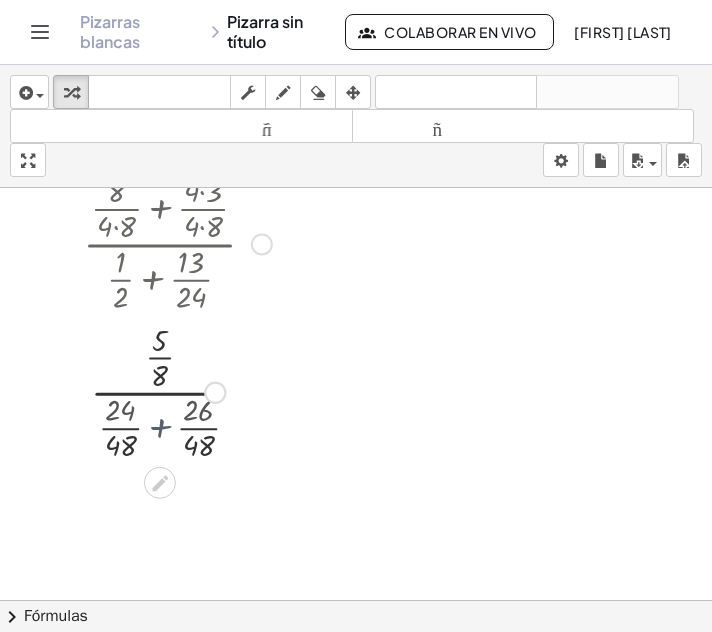 click at bounding box center [177, 391] 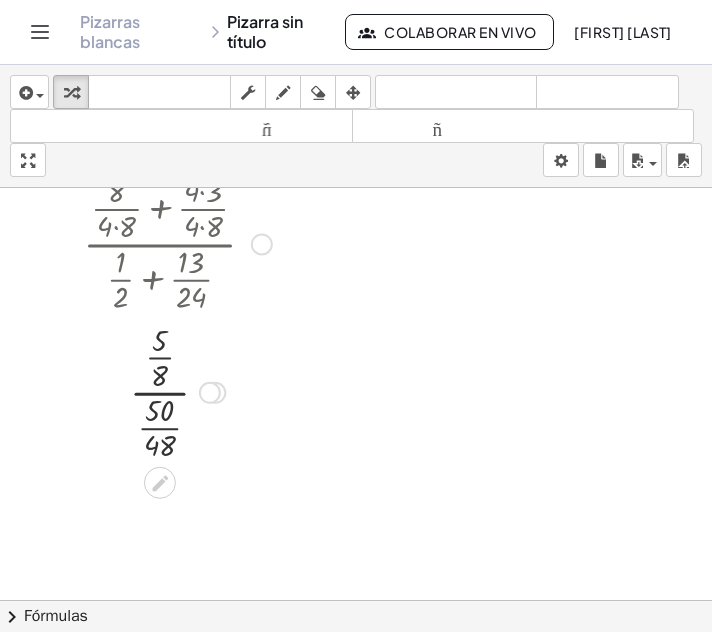 click at bounding box center (177, 391) 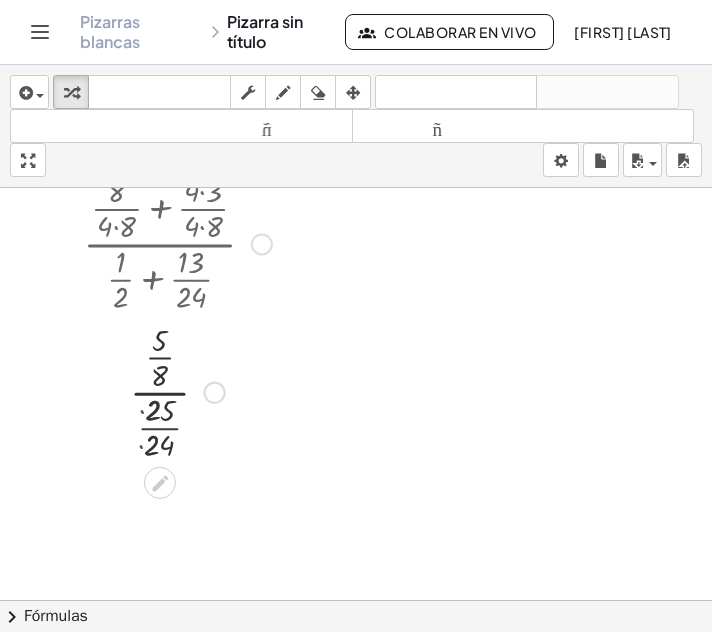 click at bounding box center (177, 391) 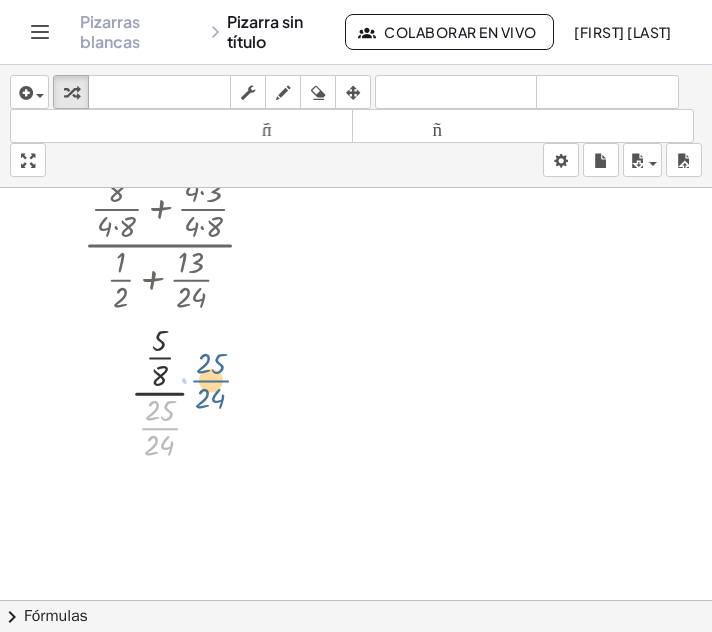 drag, startPoint x: 144, startPoint y: 428, endPoint x: 206, endPoint y: 367, distance: 86.977005 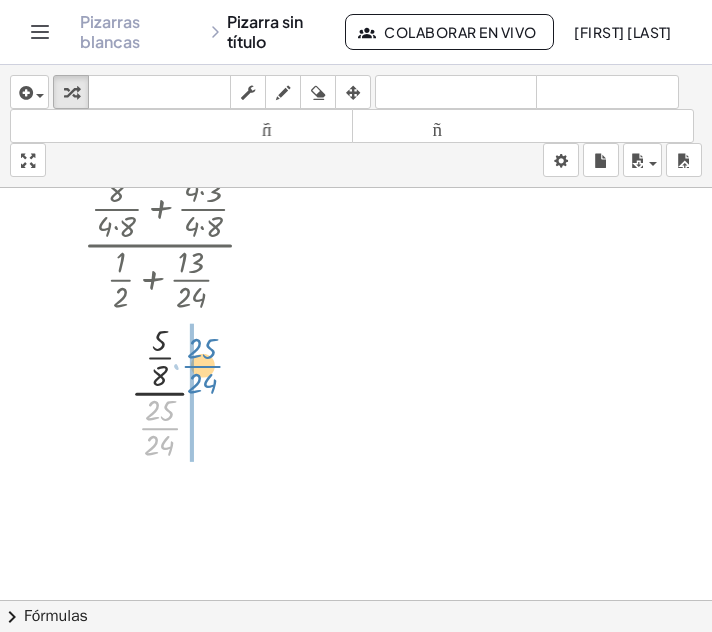 drag, startPoint x: 146, startPoint y: 423, endPoint x: 193, endPoint y: 364, distance: 75.43209 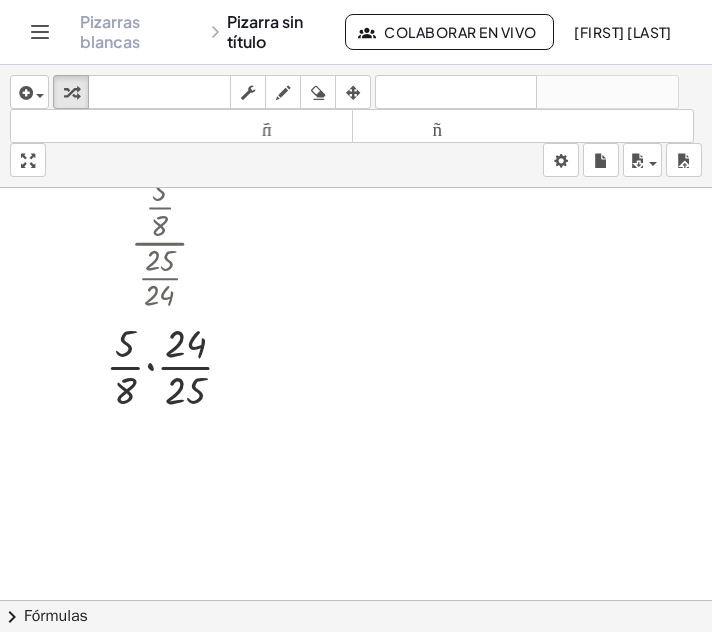 scroll, scrollTop: 2056, scrollLeft: 16, axis: both 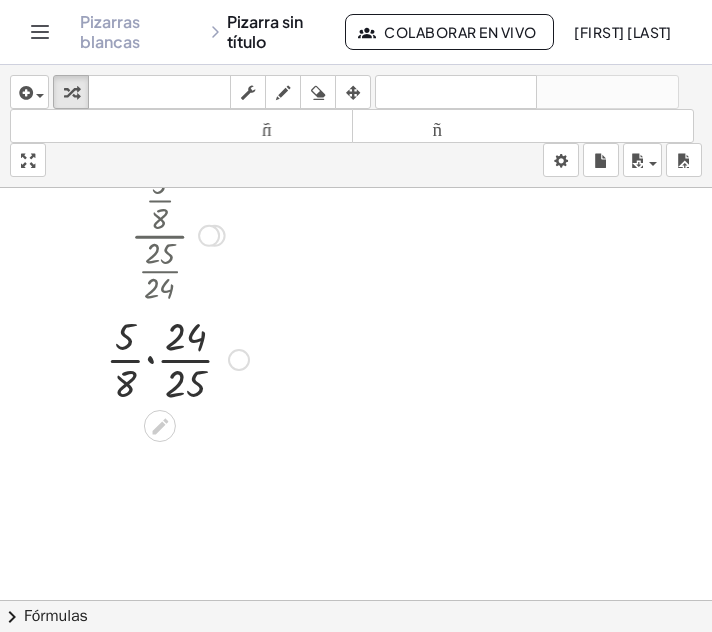 click at bounding box center (177, 358) 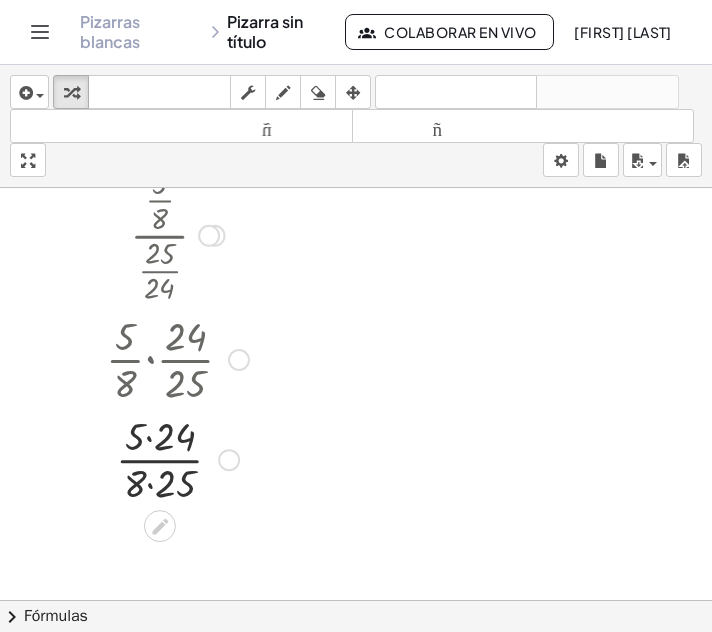 click at bounding box center [177, 458] 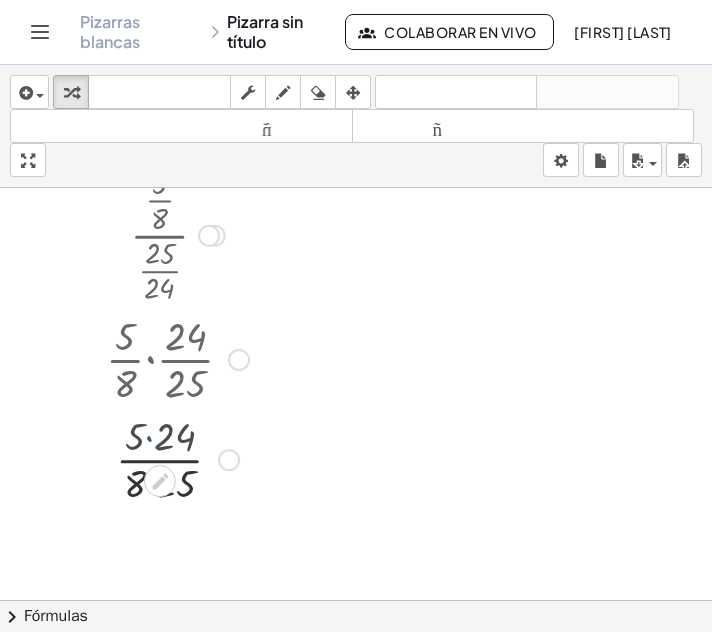 click at bounding box center (177, 458) 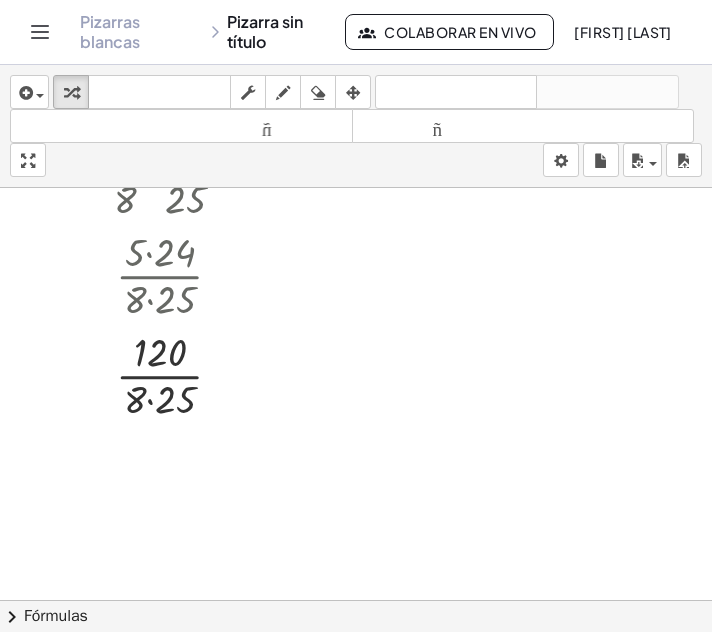 scroll, scrollTop: 2248, scrollLeft: 16, axis: both 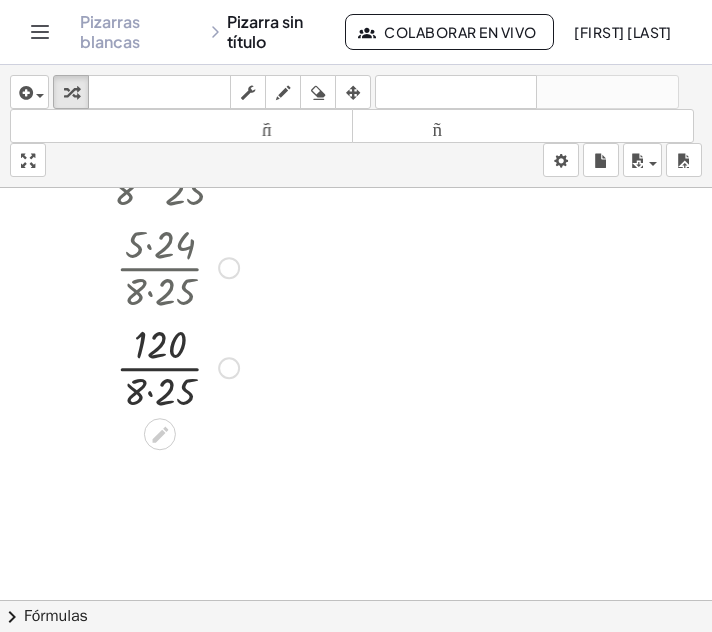 click at bounding box center [177, 366] 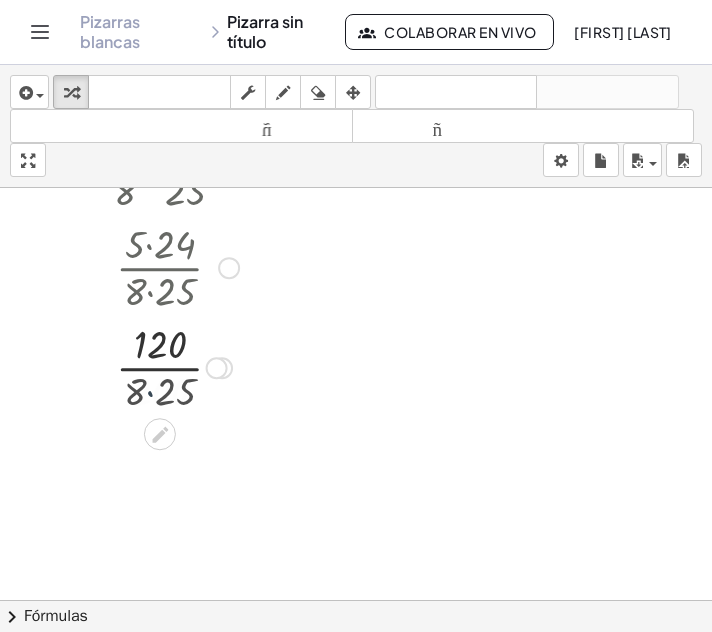 click at bounding box center (177, 366) 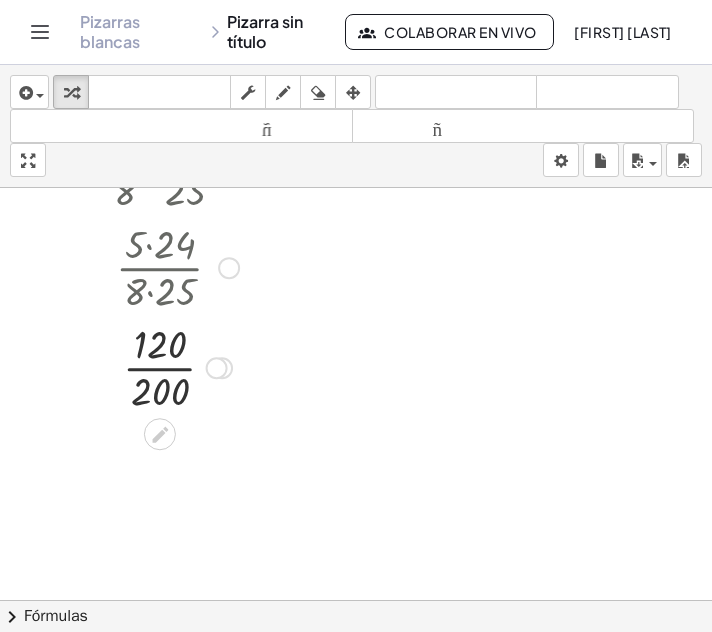 click at bounding box center (177, 366) 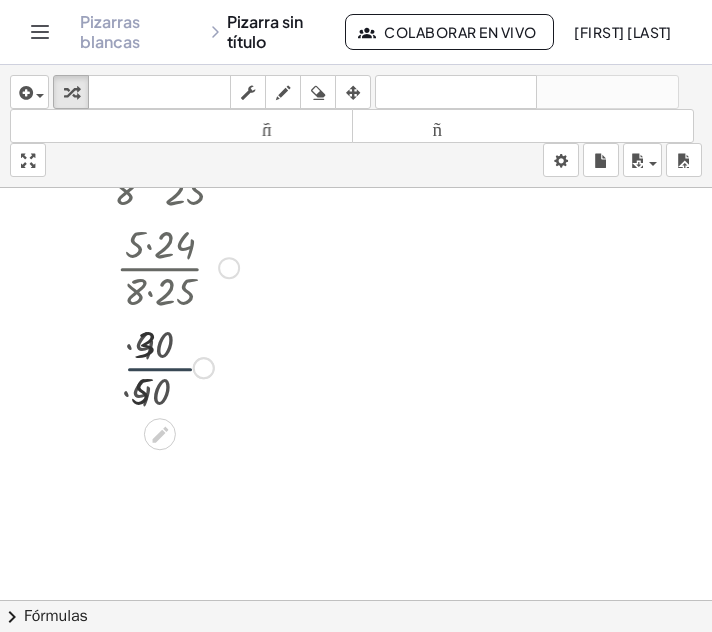 click at bounding box center (177, 366) 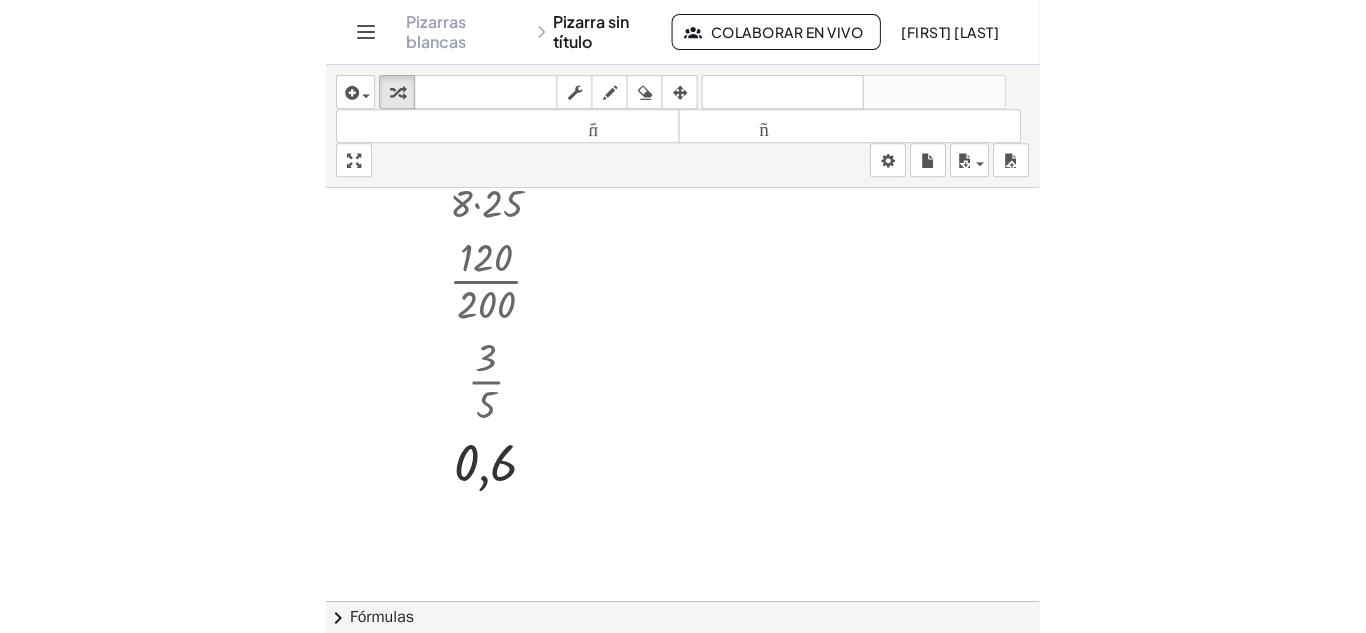 scroll, scrollTop: 2344, scrollLeft: 16, axis: both 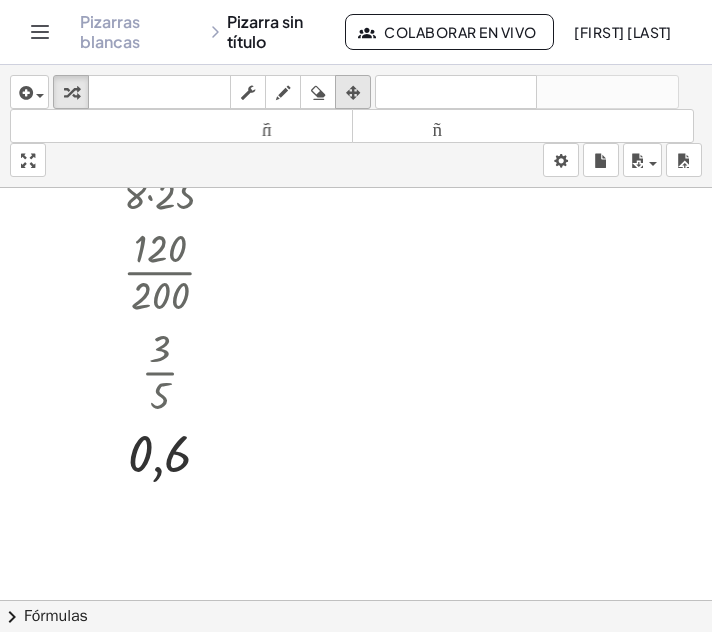 click at bounding box center [353, 93] 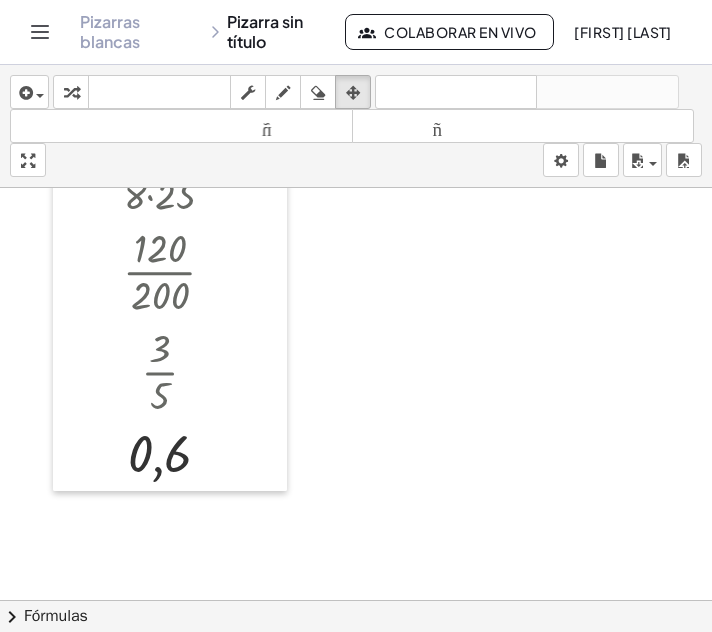 click at bounding box center (355, -714) 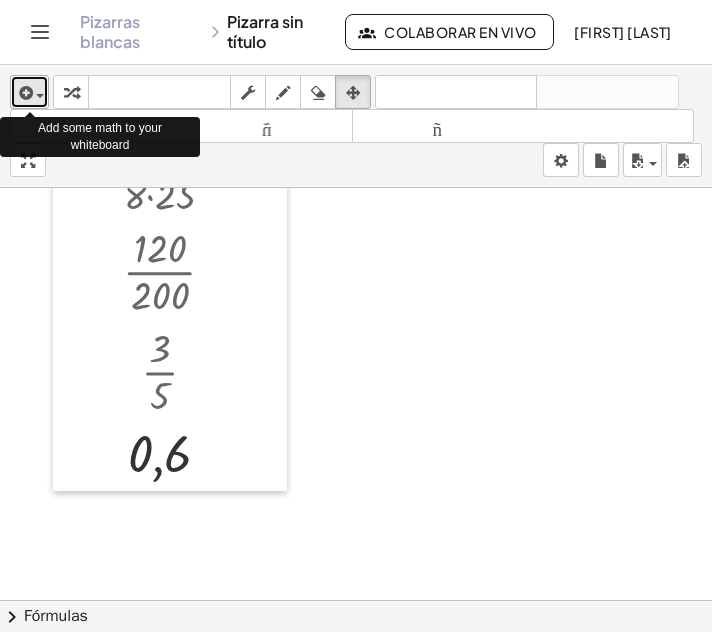 click at bounding box center [29, 92] 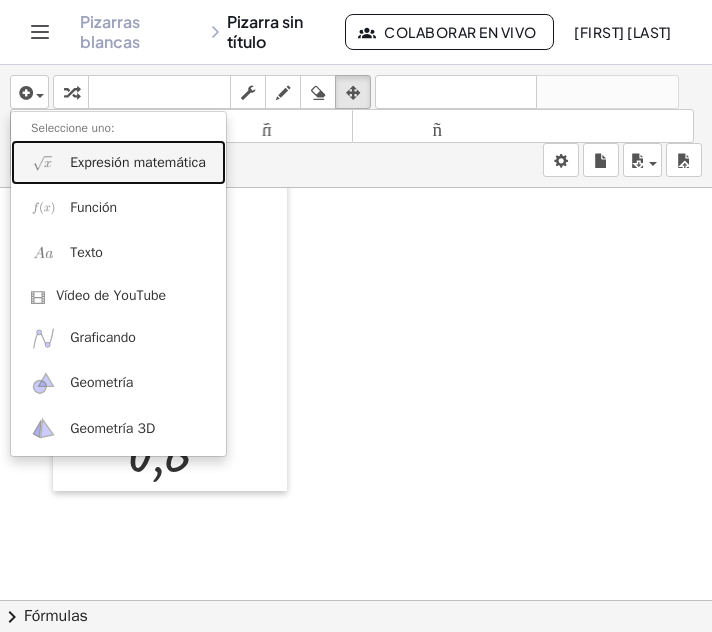 click on "Expresión matemática" at bounding box center (138, 162) 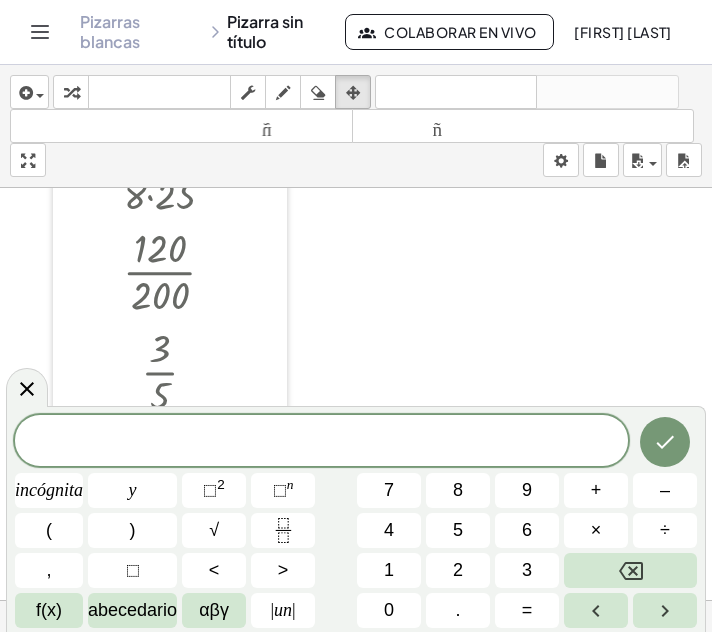 click at bounding box center [321, 442] 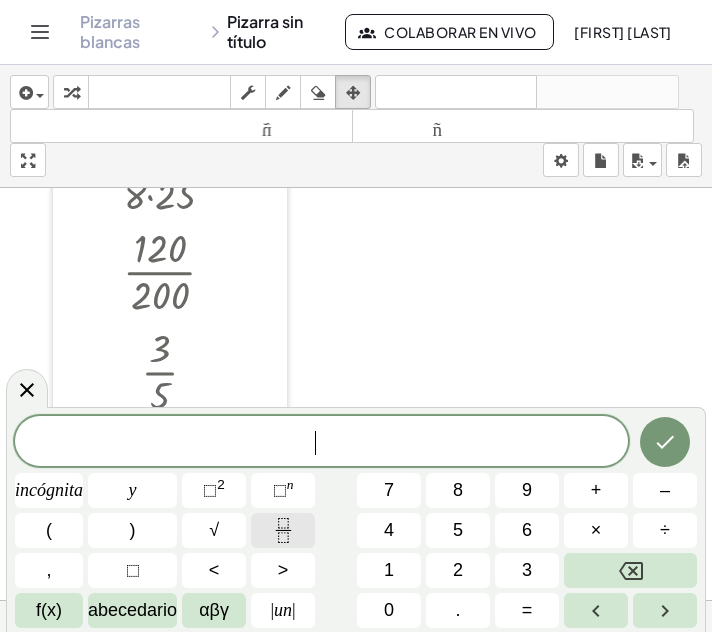 click 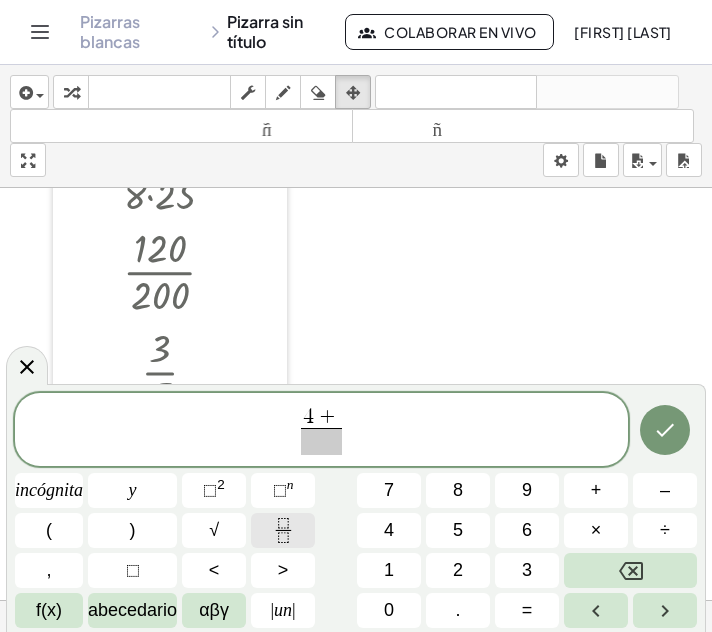 click 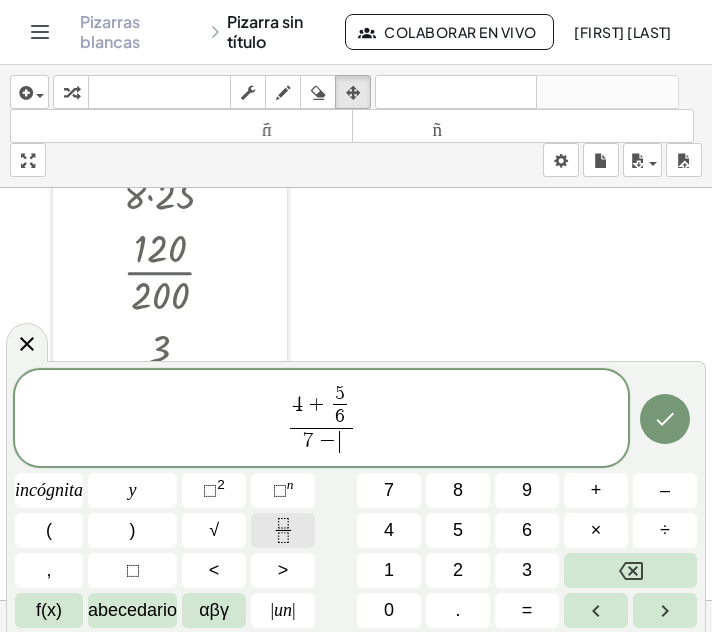 click 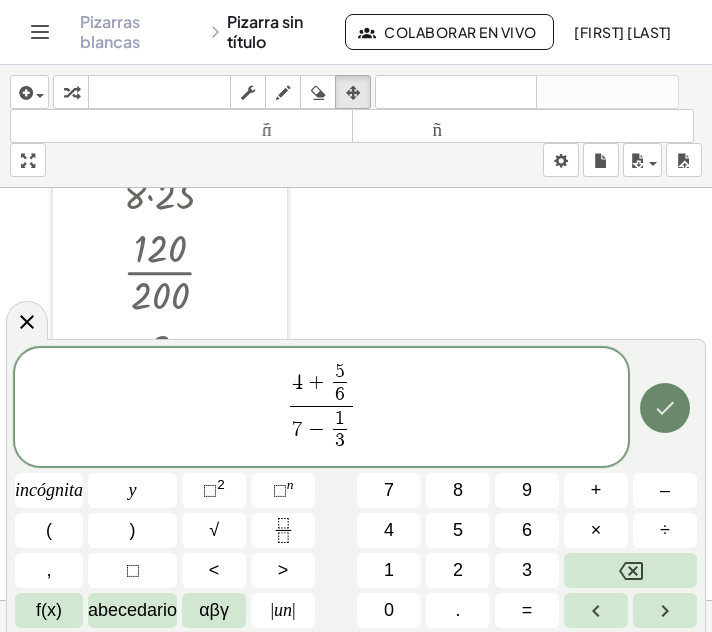 click 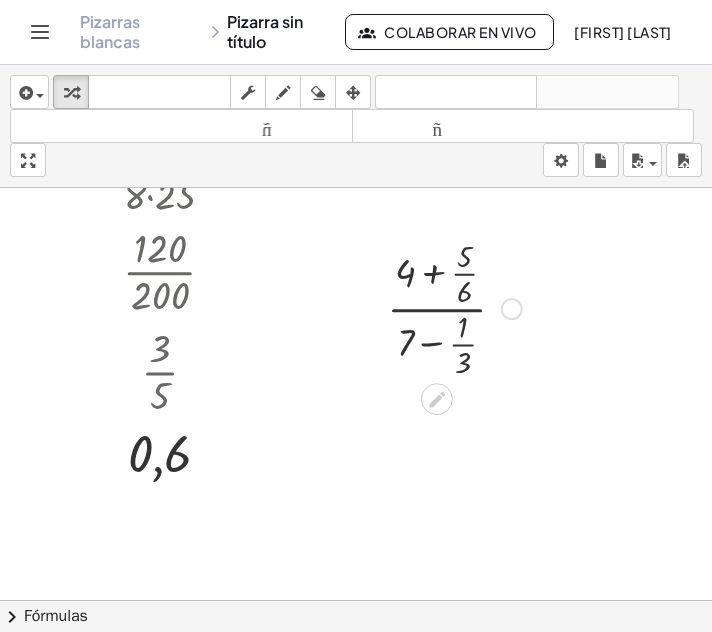 click at bounding box center [454, 307] 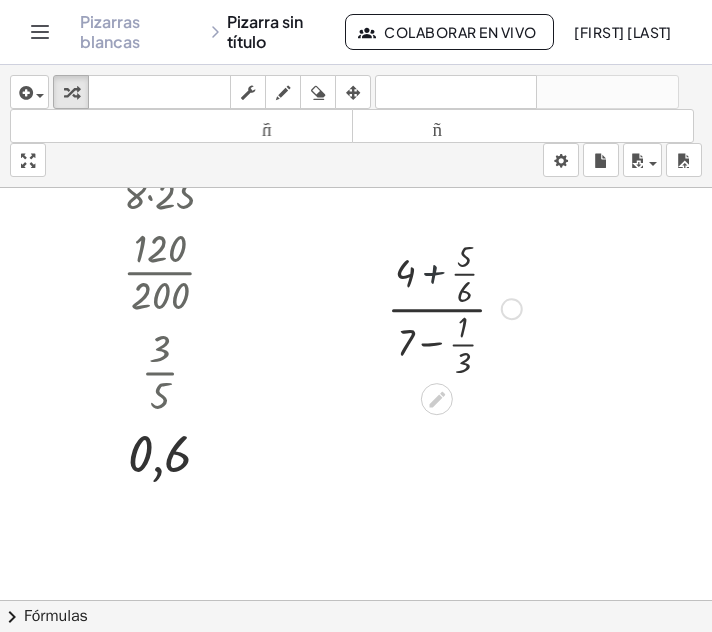 click at bounding box center (454, 307) 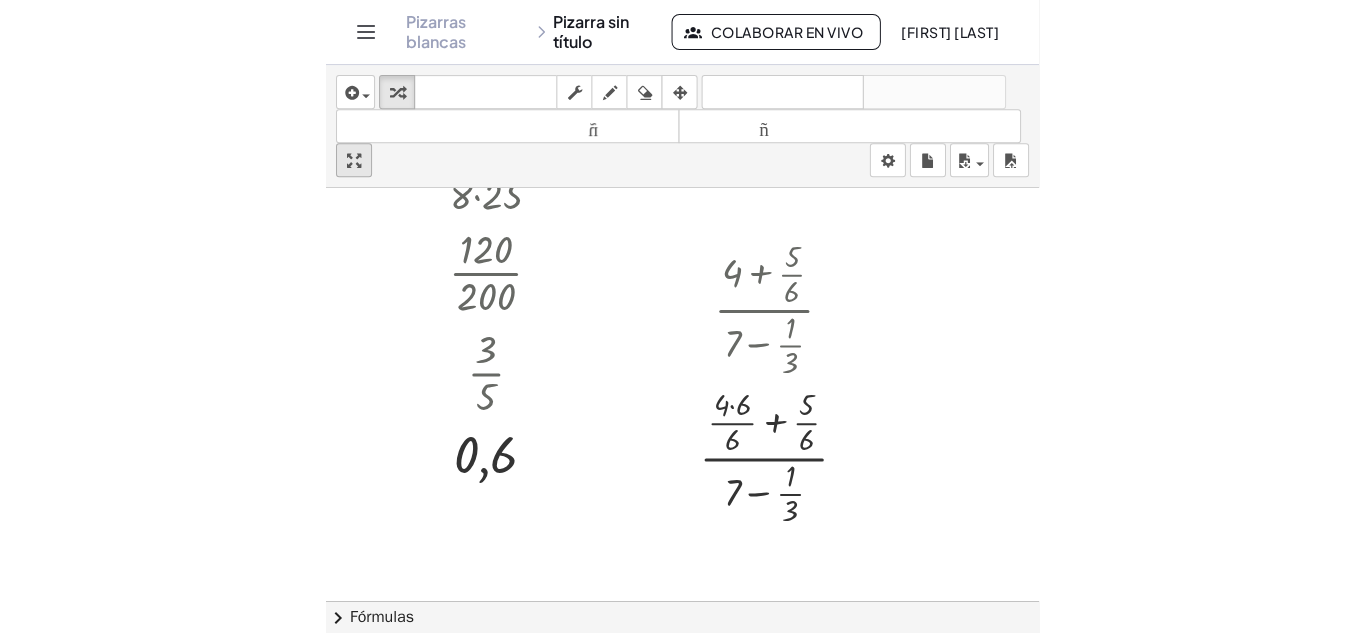 scroll, scrollTop: 2344, scrollLeft: 0, axis: vertical 